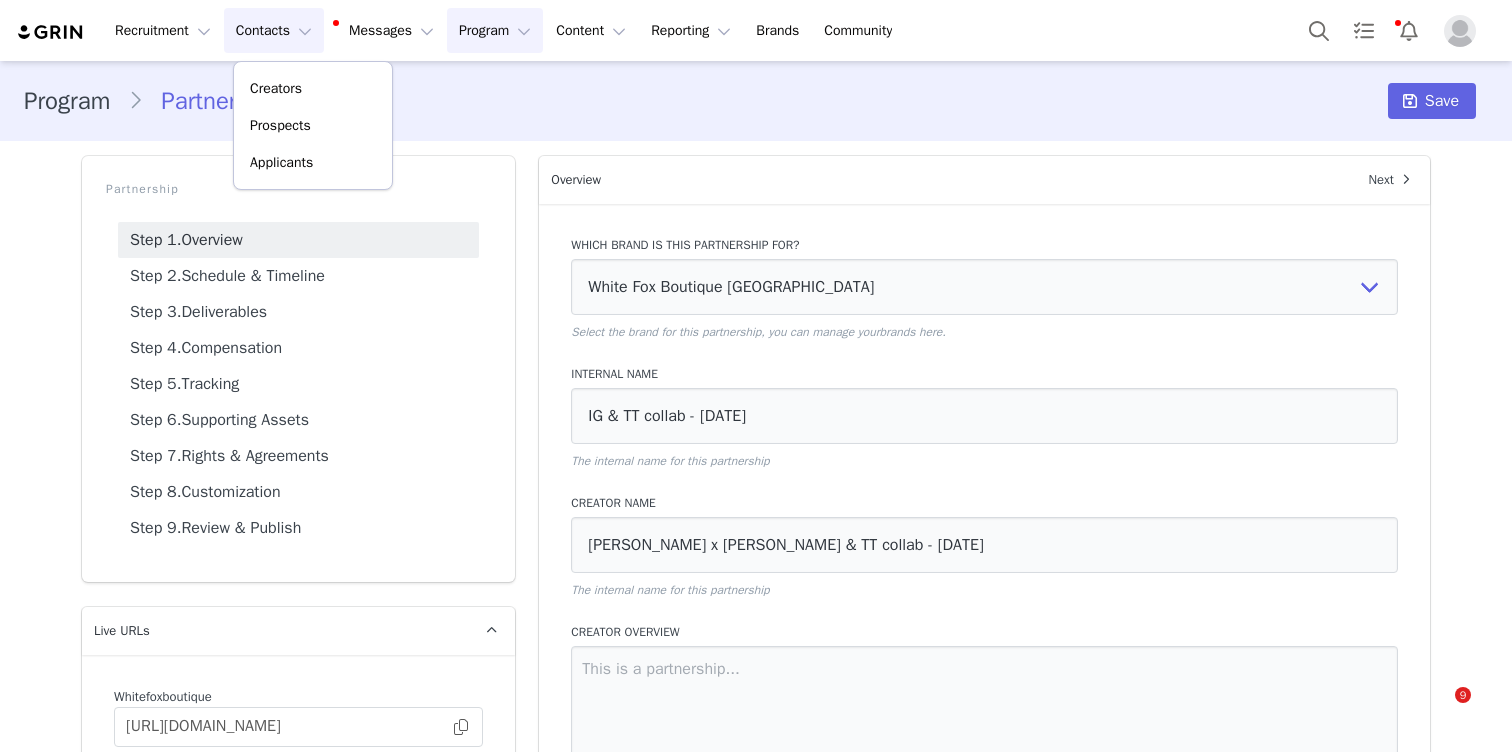 select on "f1701913-70b5-4f9a-b6f0-0f9fc62261bc" 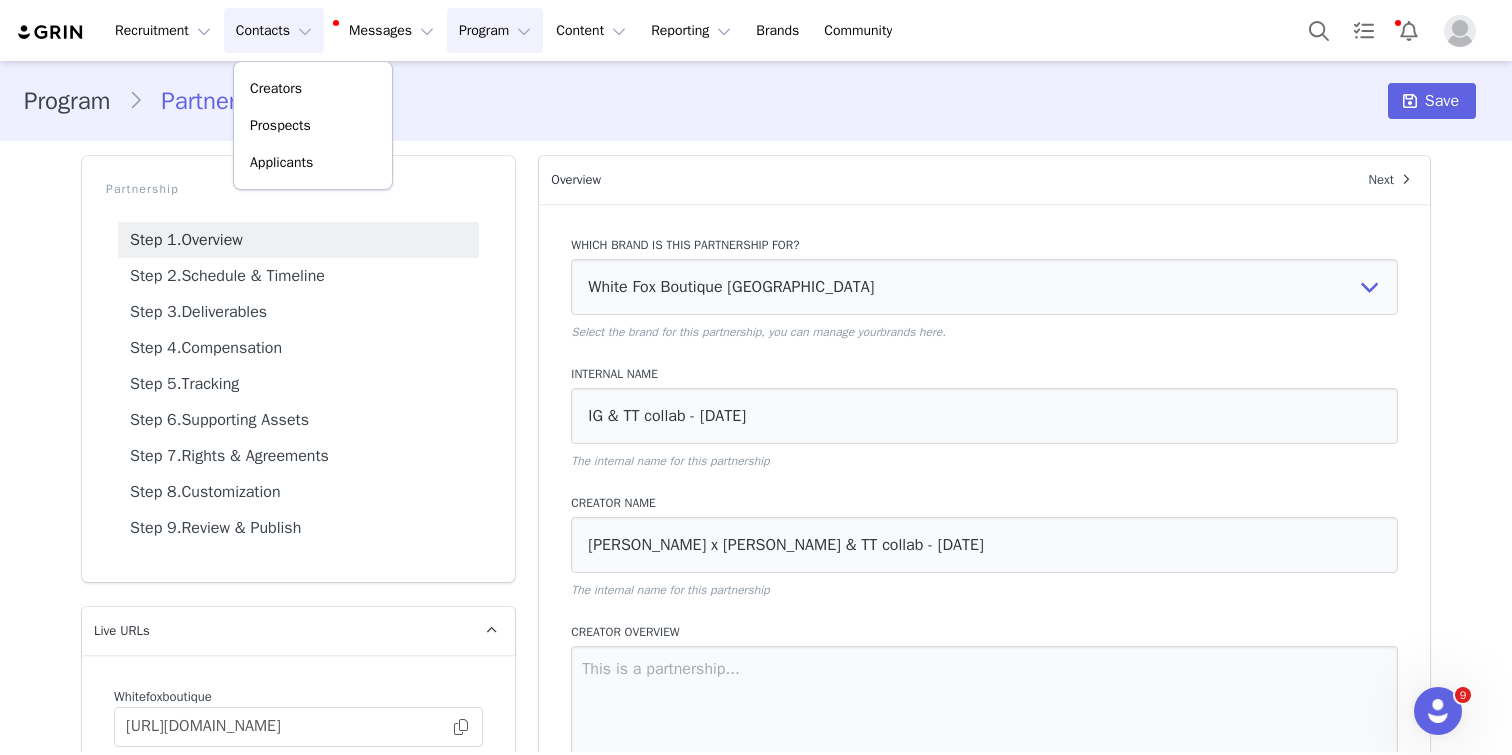 scroll, scrollTop: 0, scrollLeft: 0, axis: both 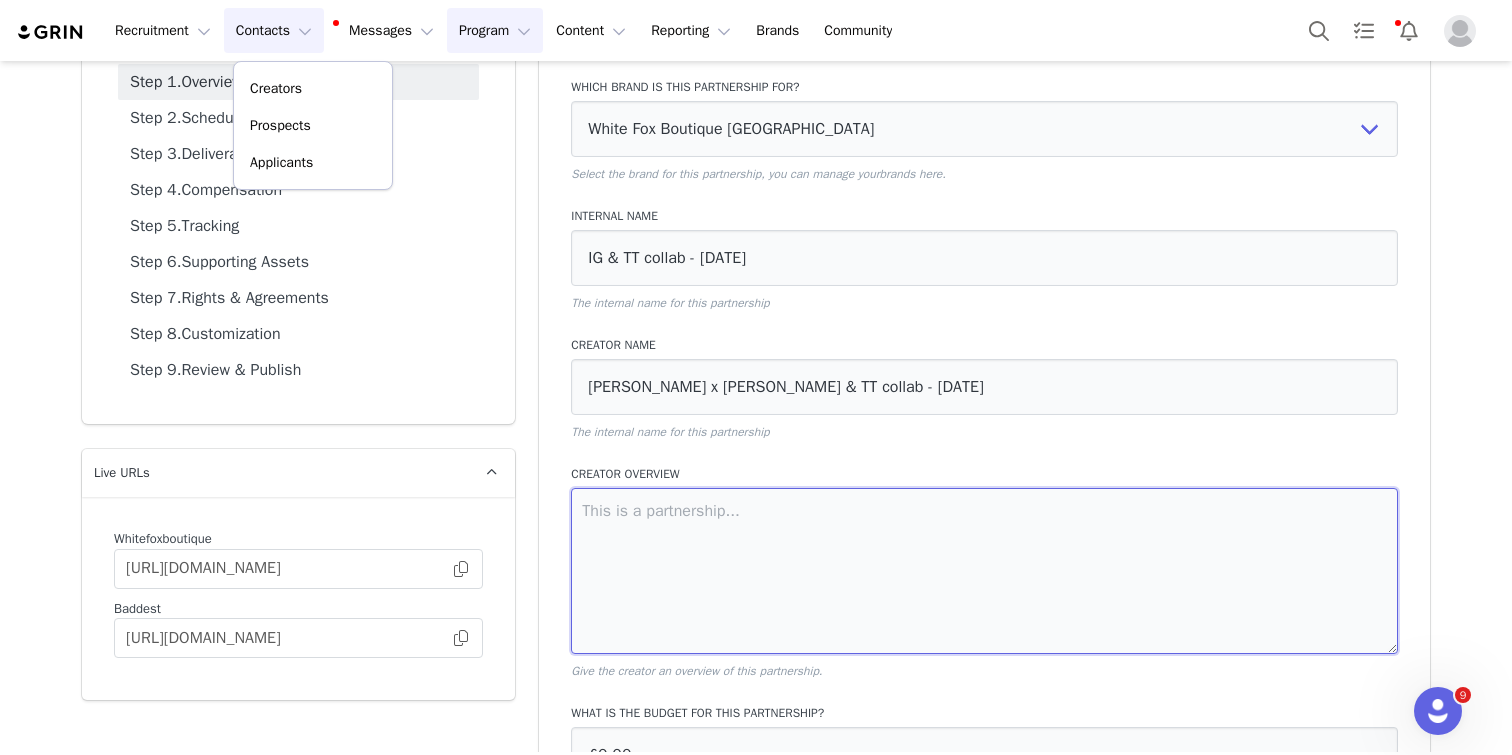 click at bounding box center [984, 571] 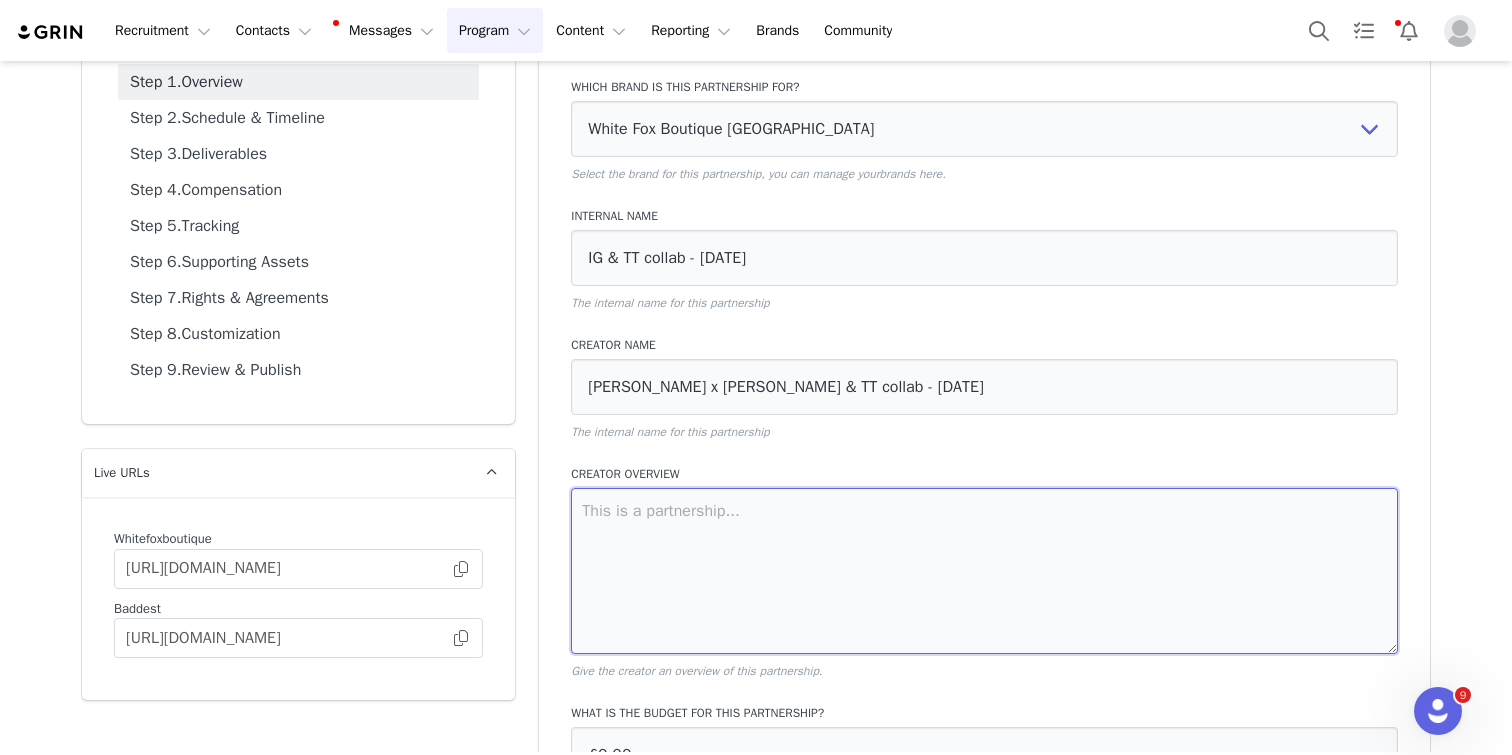 paste on "CAMPAIGN OVERVIEW:
●
1x Dedicated IG Static Post
●
1x Dedicated 5 frame IG Story Video Haul
●
1x Dedicated TikTok Video
●
2x Integrated TikTok Video" 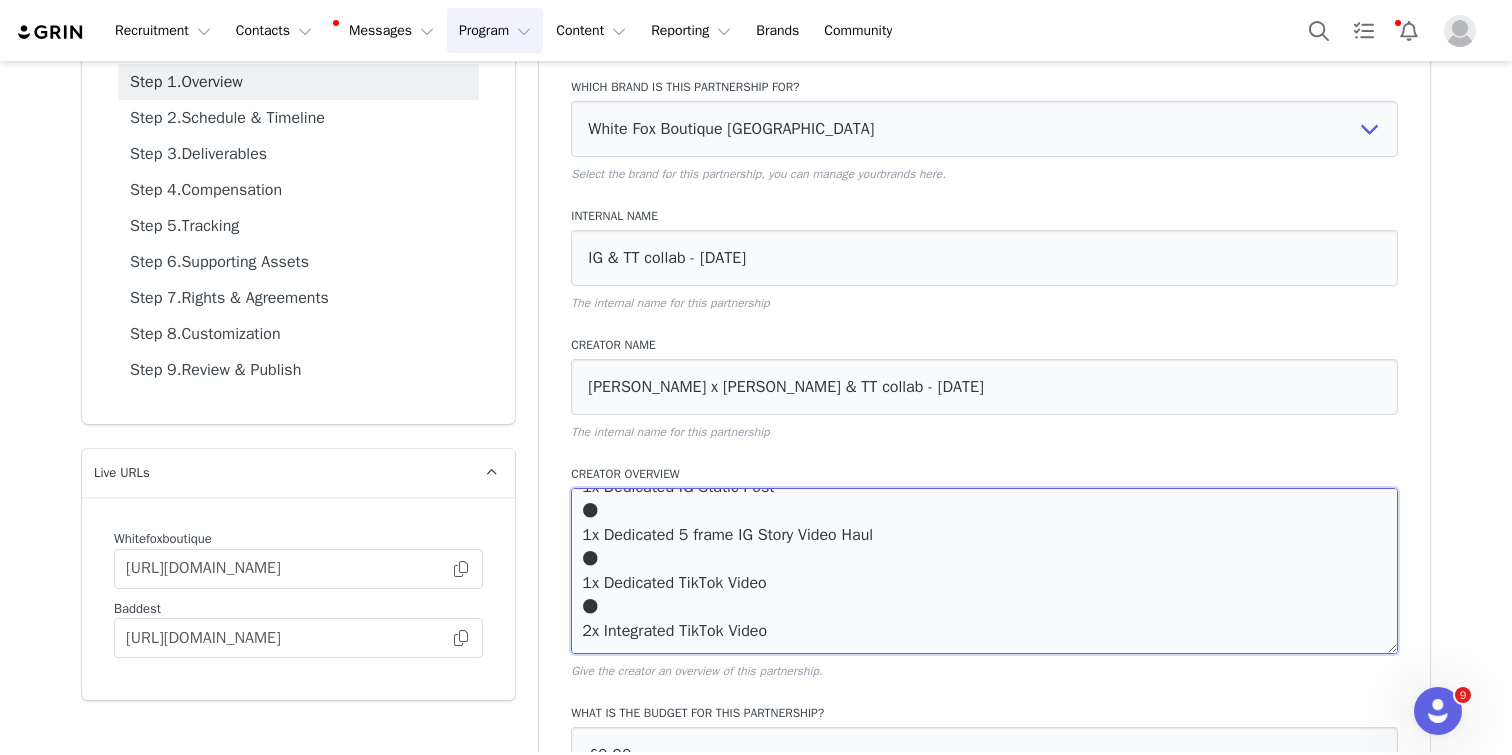 scroll, scrollTop: 0, scrollLeft: 0, axis: both 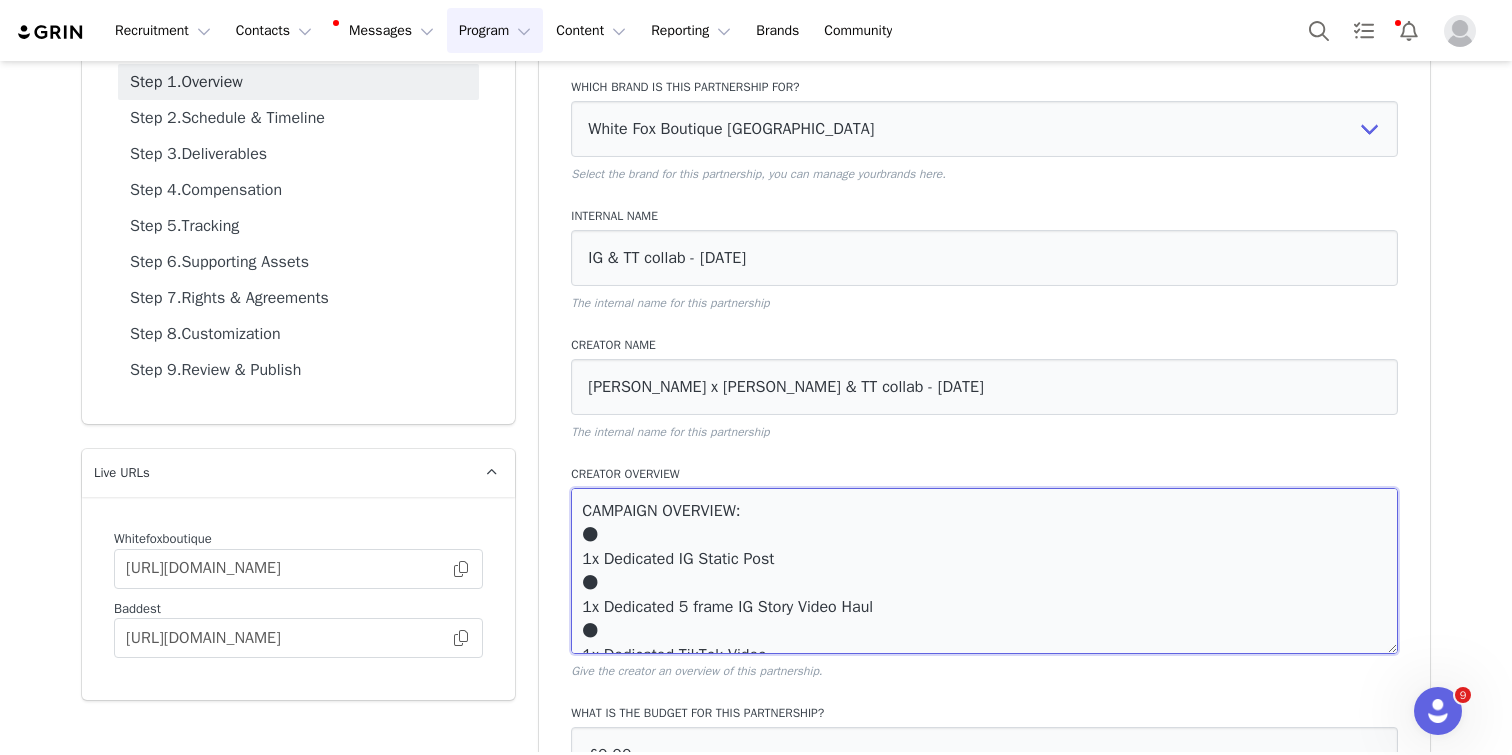 click on "CAMPAIGN OVERVIEW:
●
1x Dedicated IG Static Post
●
1x Dedicated 5 frame IG Story Video Haul
●
1x Dedicated TikTok Video
●
2x Integrated TikTok Video" at bounding box center [984, 571] 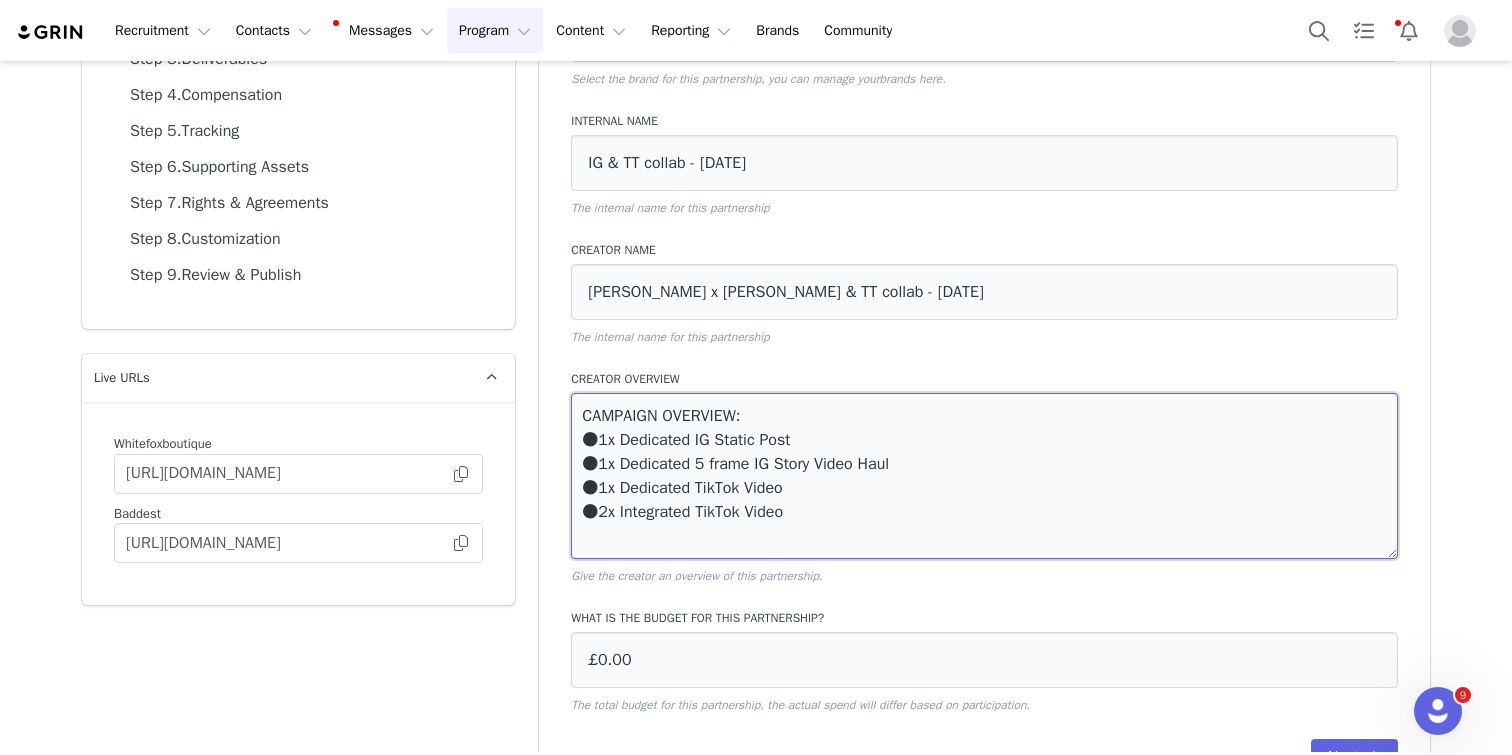 scroll, scrollTop: 278, scrollLeft: 0, axis: vertical 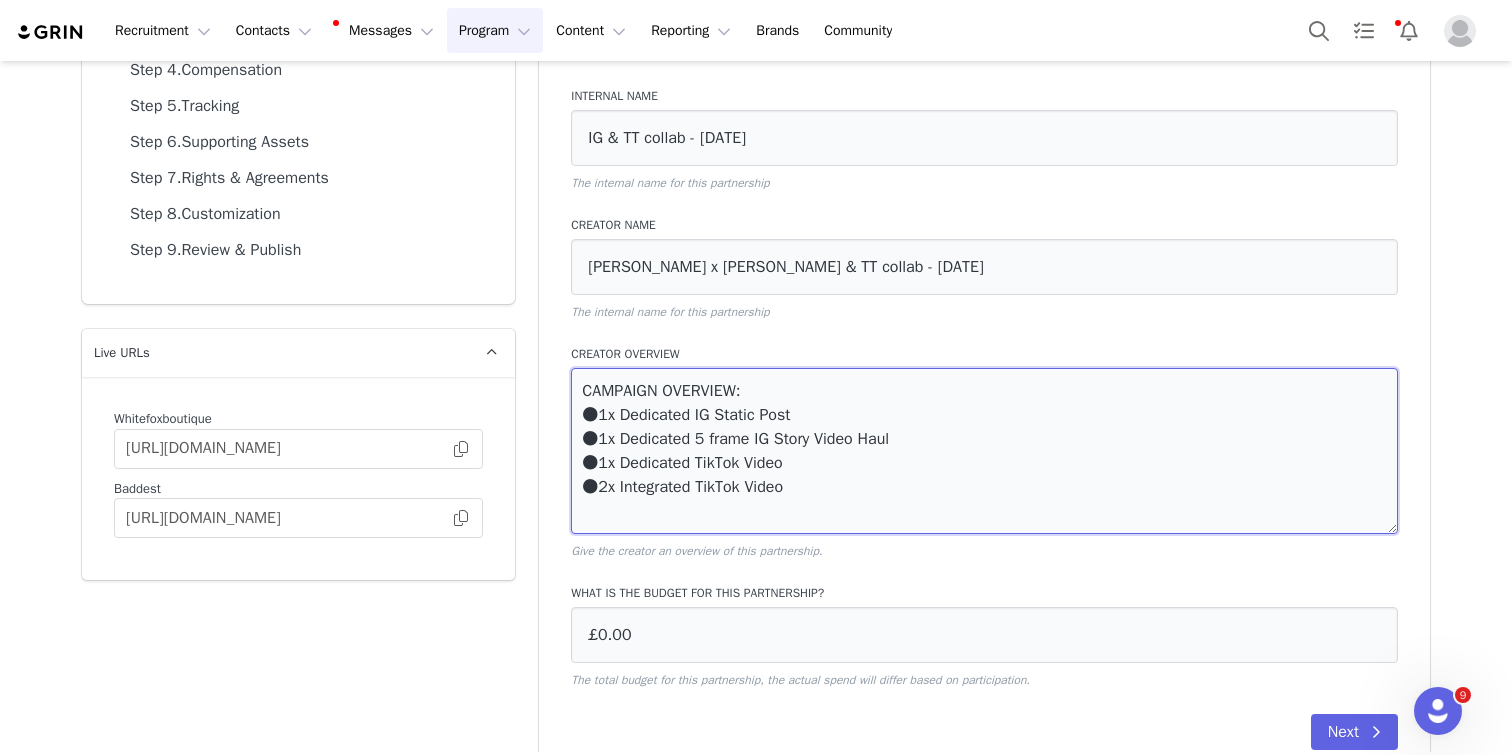type on "CAMPAIGN OVERVIEW:
●1x Dedicated IG Static Post
●1x Dedicated 5 frame IG Story Video Haul
●1x Dedicated TikTok Video
●2x Integrated TikTok Video" 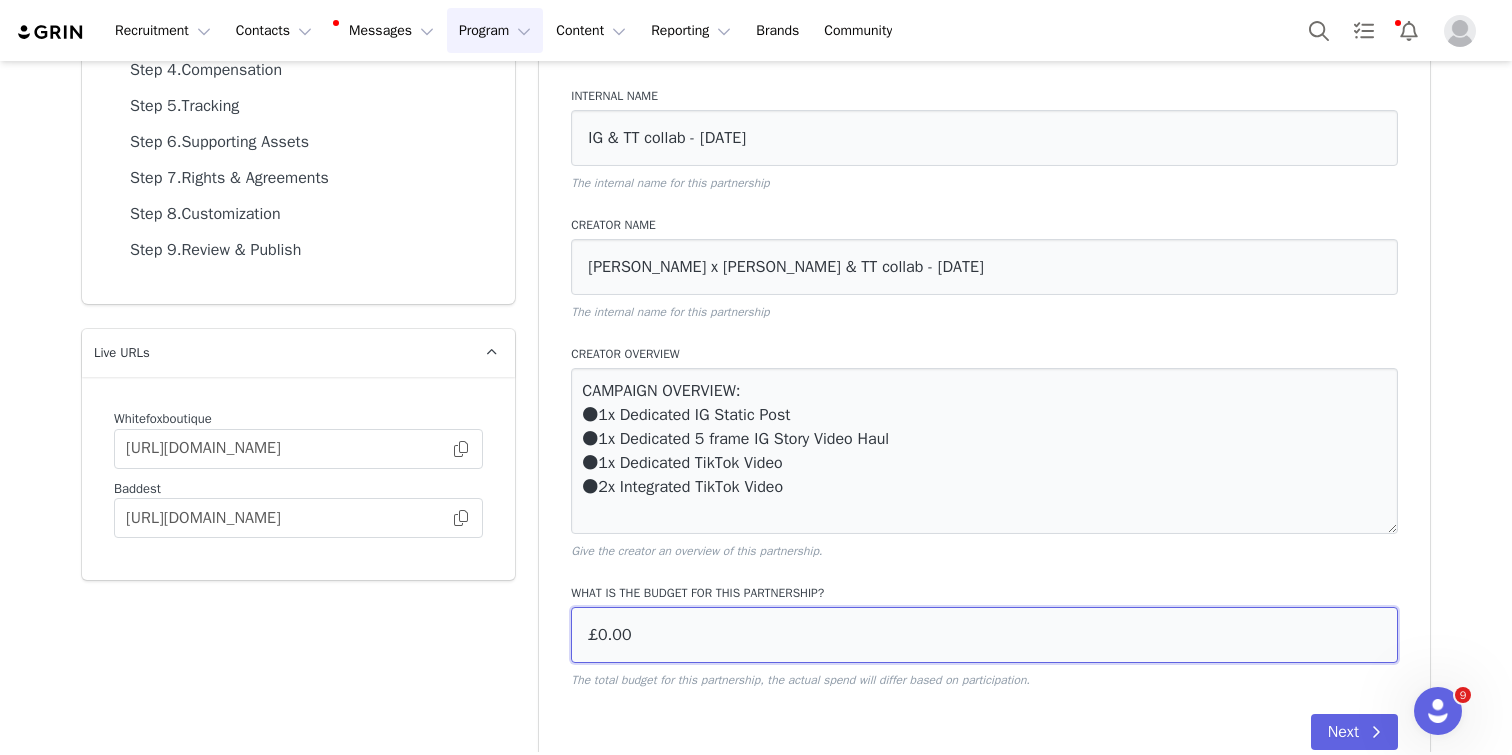click on "£0.00" at bounding box center (984, 635) 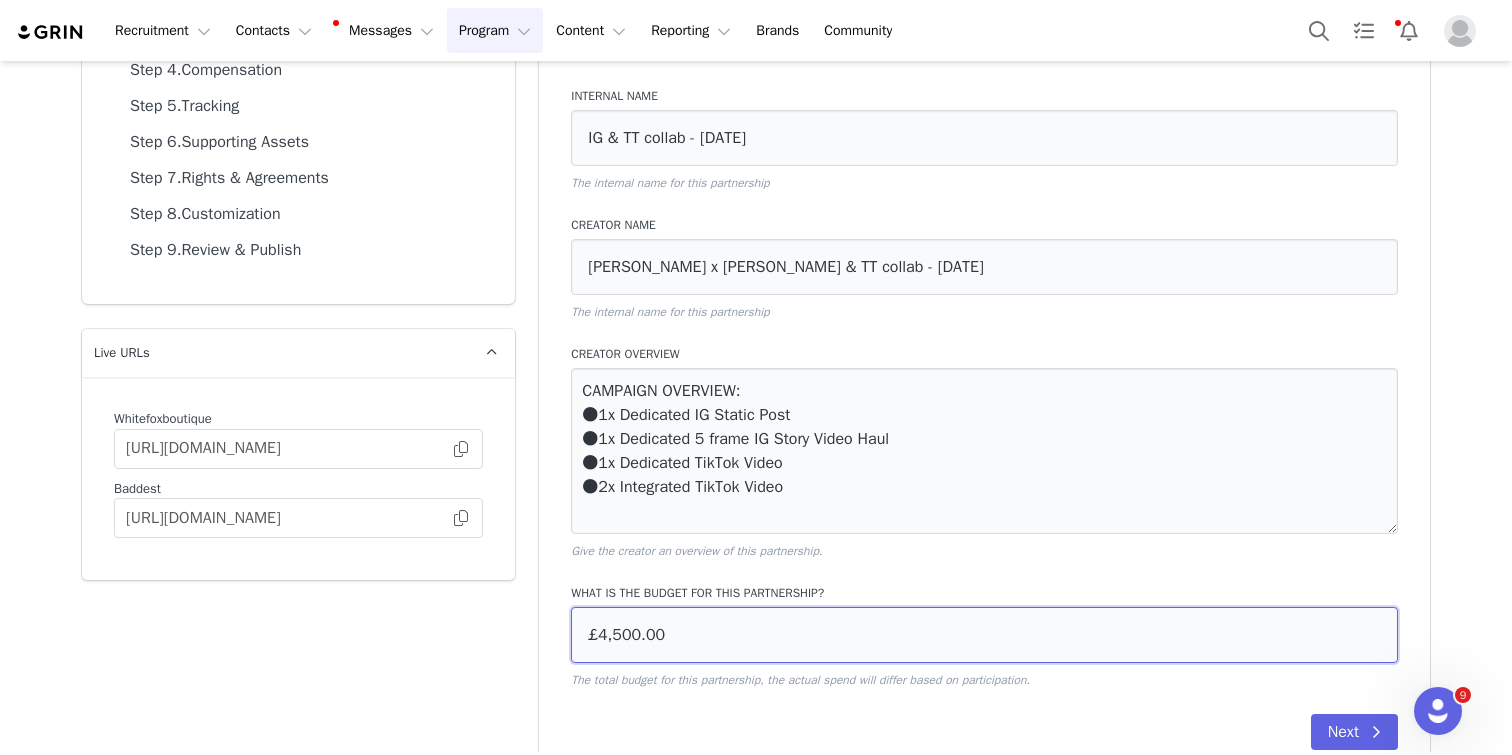type on "£4,500.00" 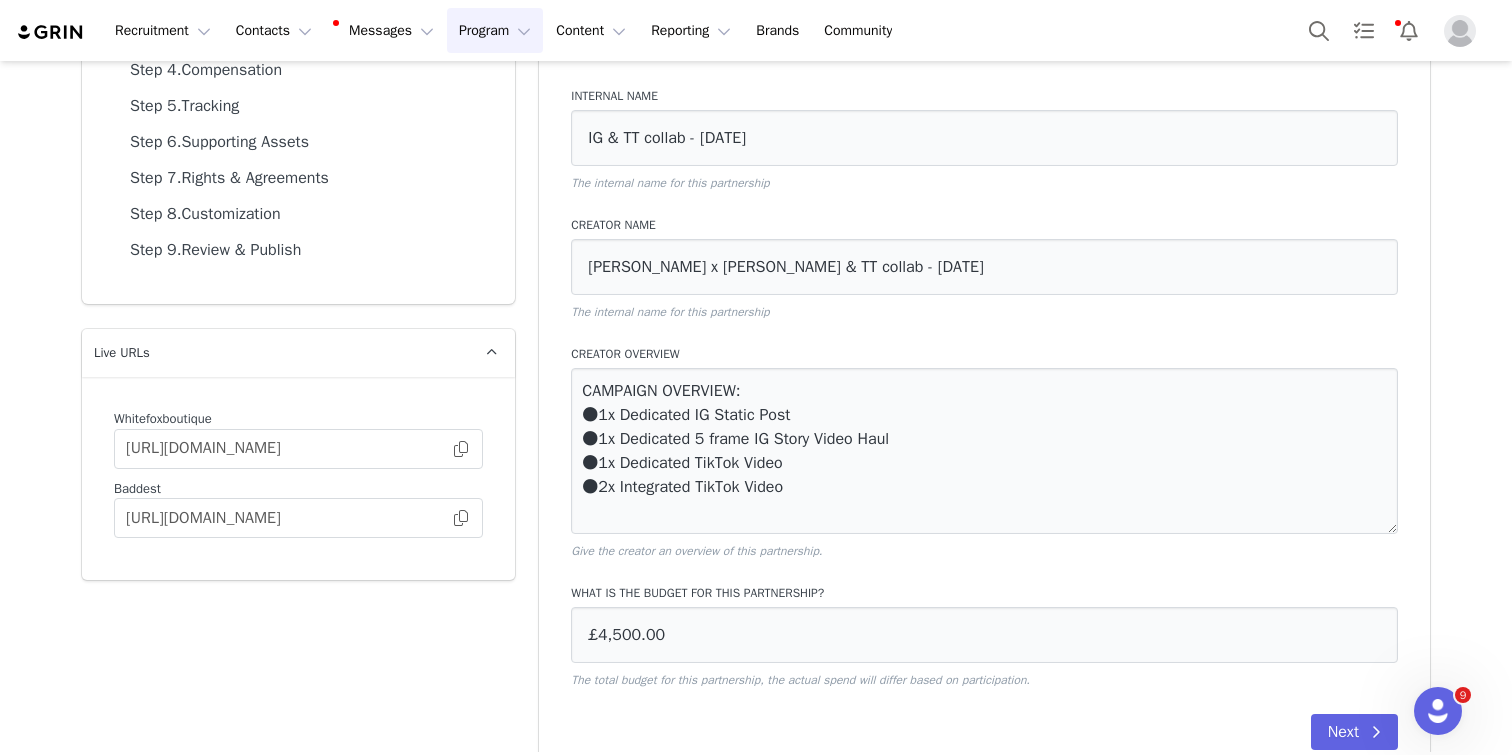 click on "What is the budget for this partnership?" at bounding box center [984, 593] 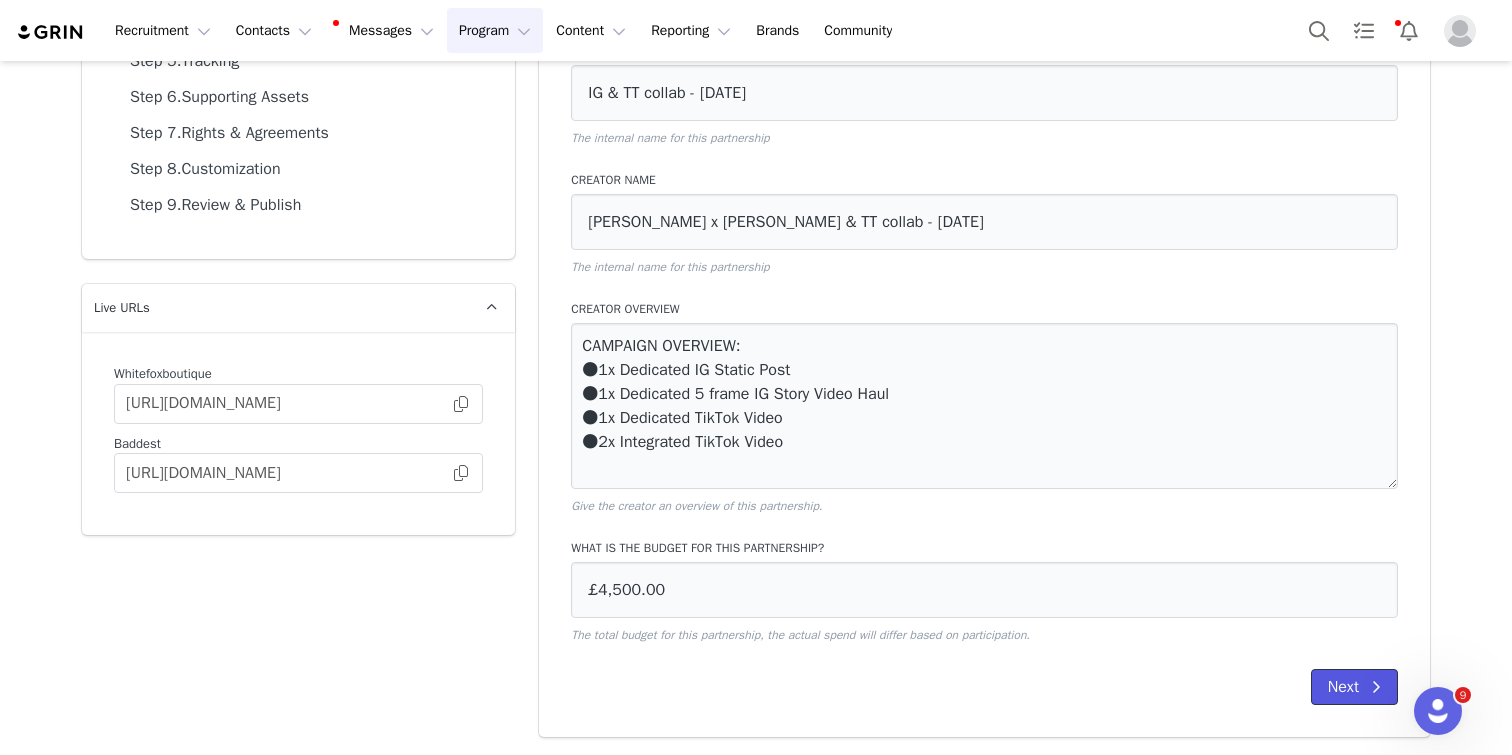 click on "Next" at bounding box center [1354, 687] 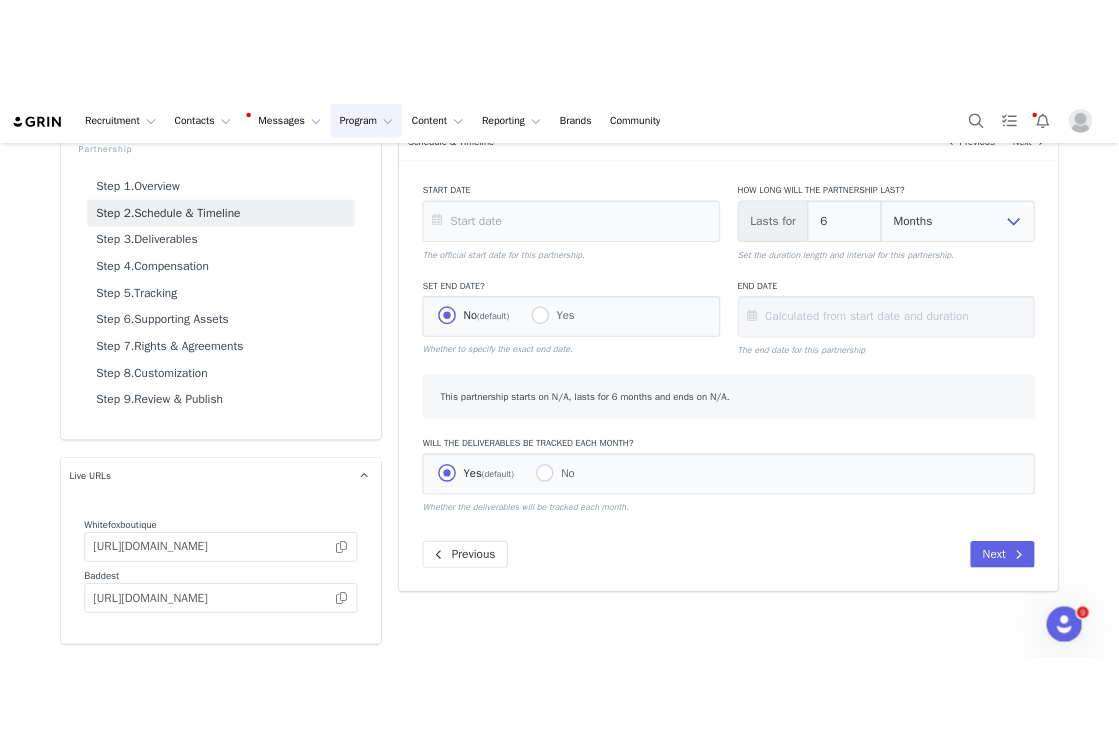 scroll, scrollTop: 121, scrollLeft: 0, axis: vertical 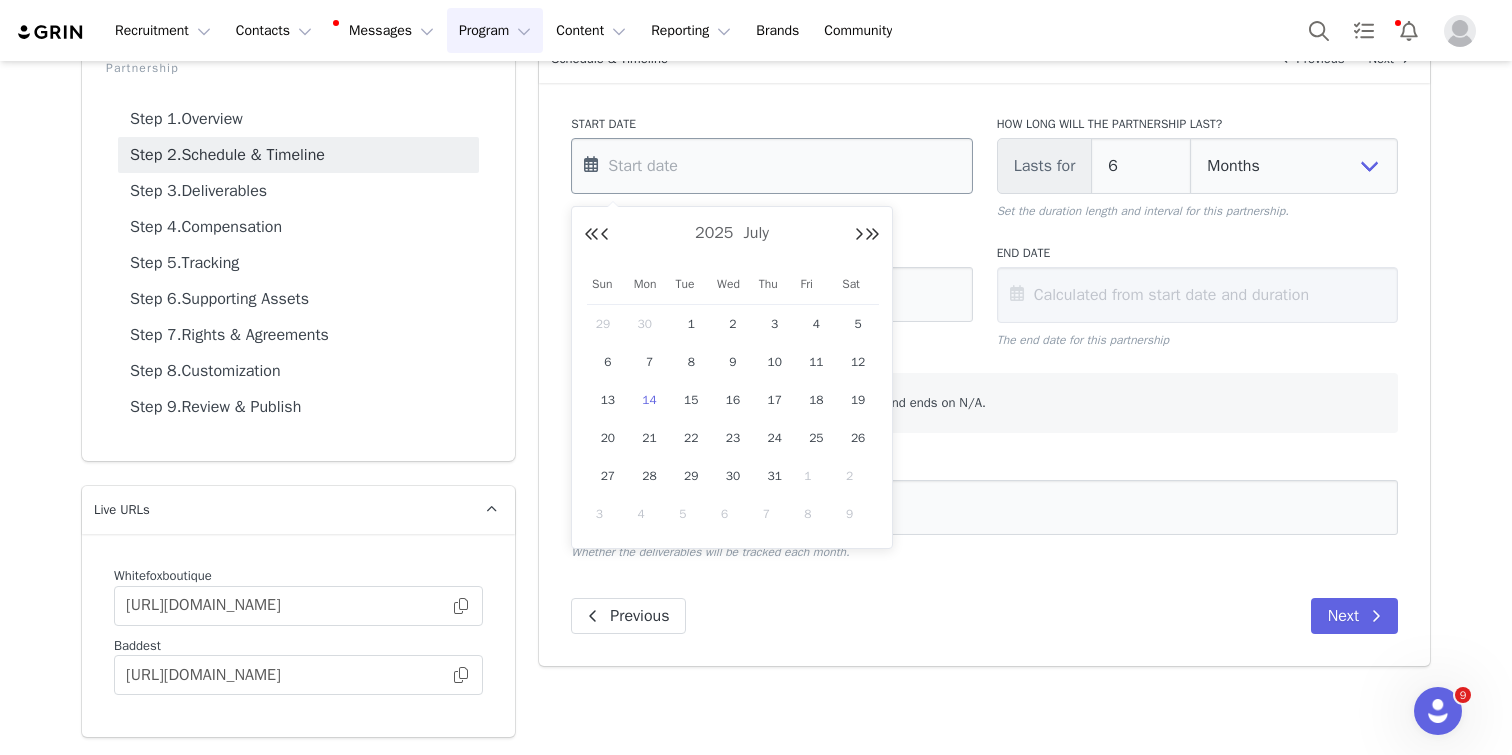 click at bounding box center [771, 166] 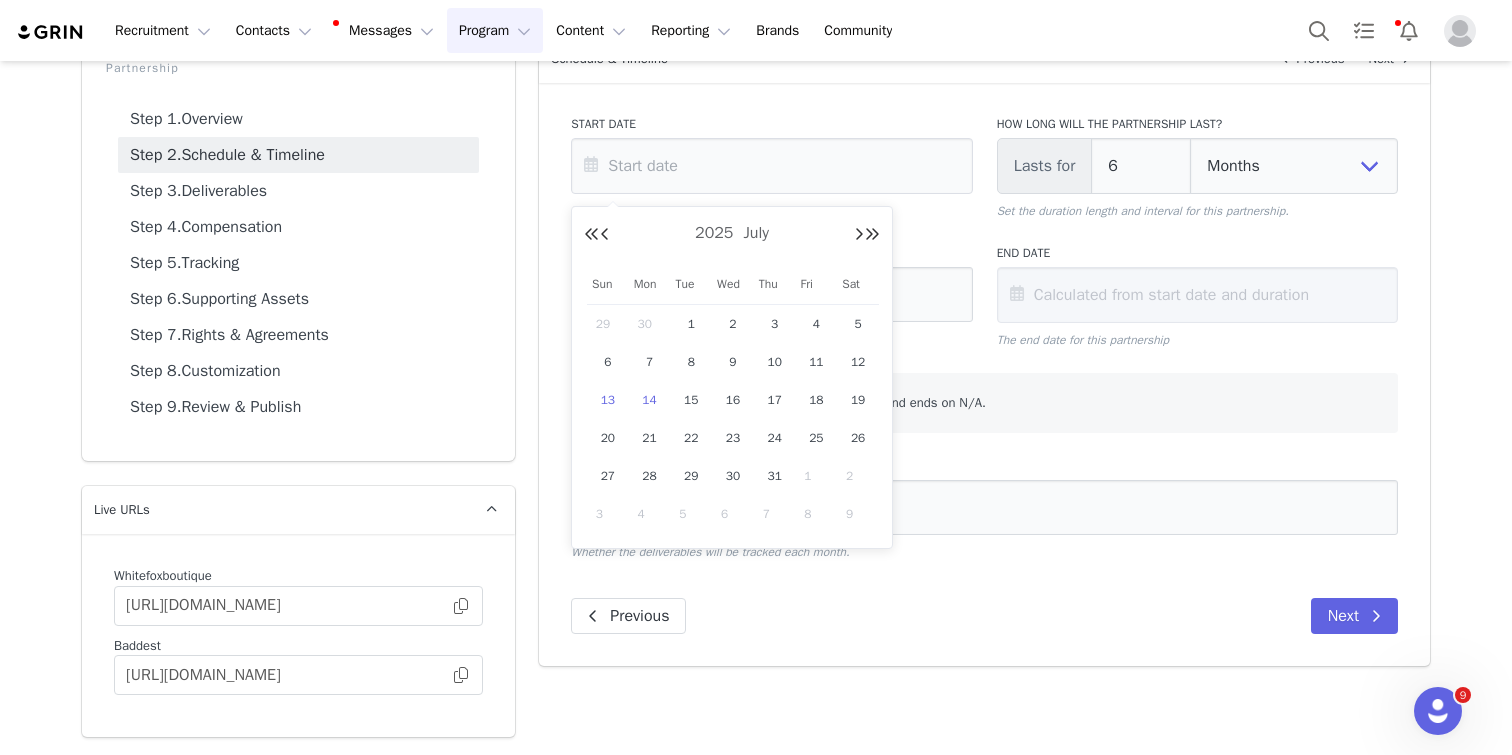 click on "13" at bounding box center [608, 400] 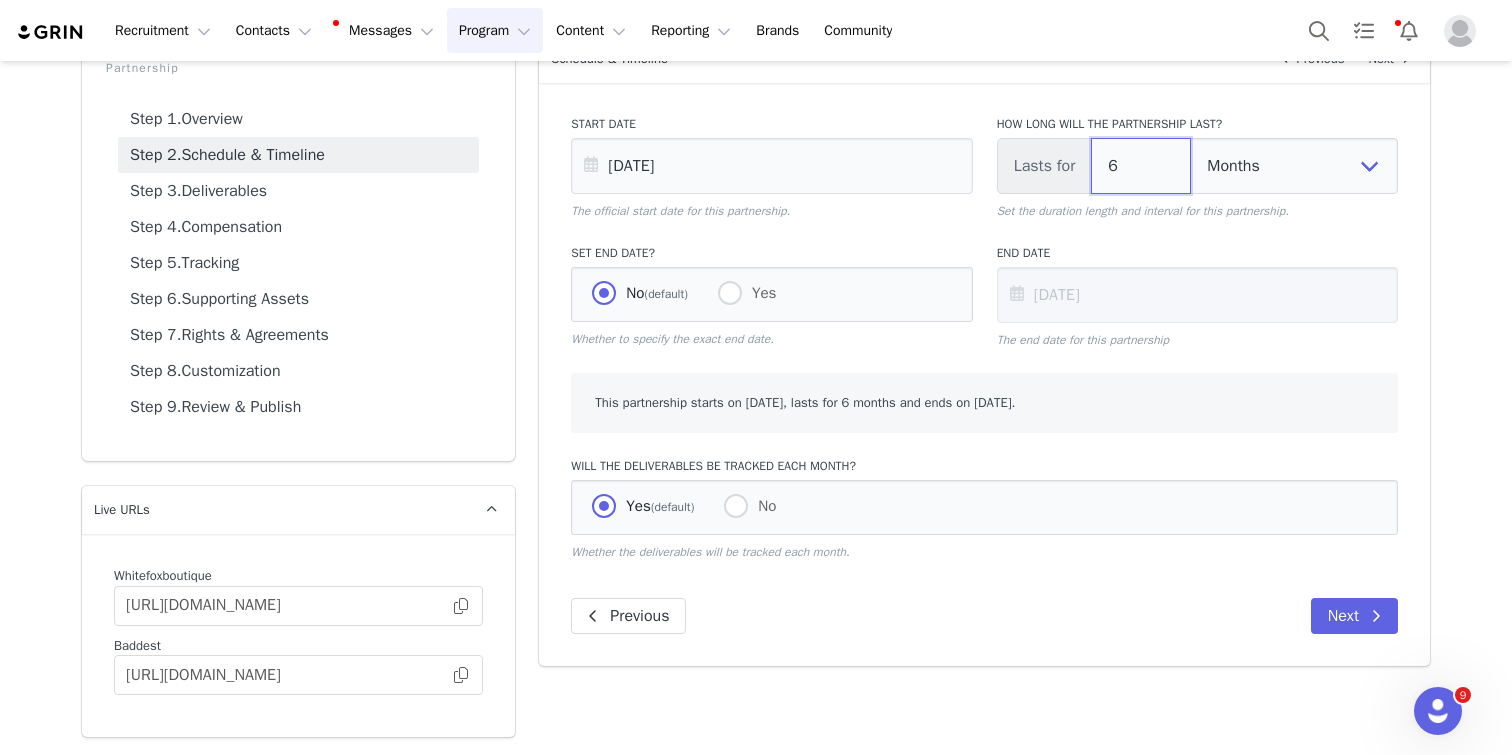 click on "6" at bounding box center (1141, 166) 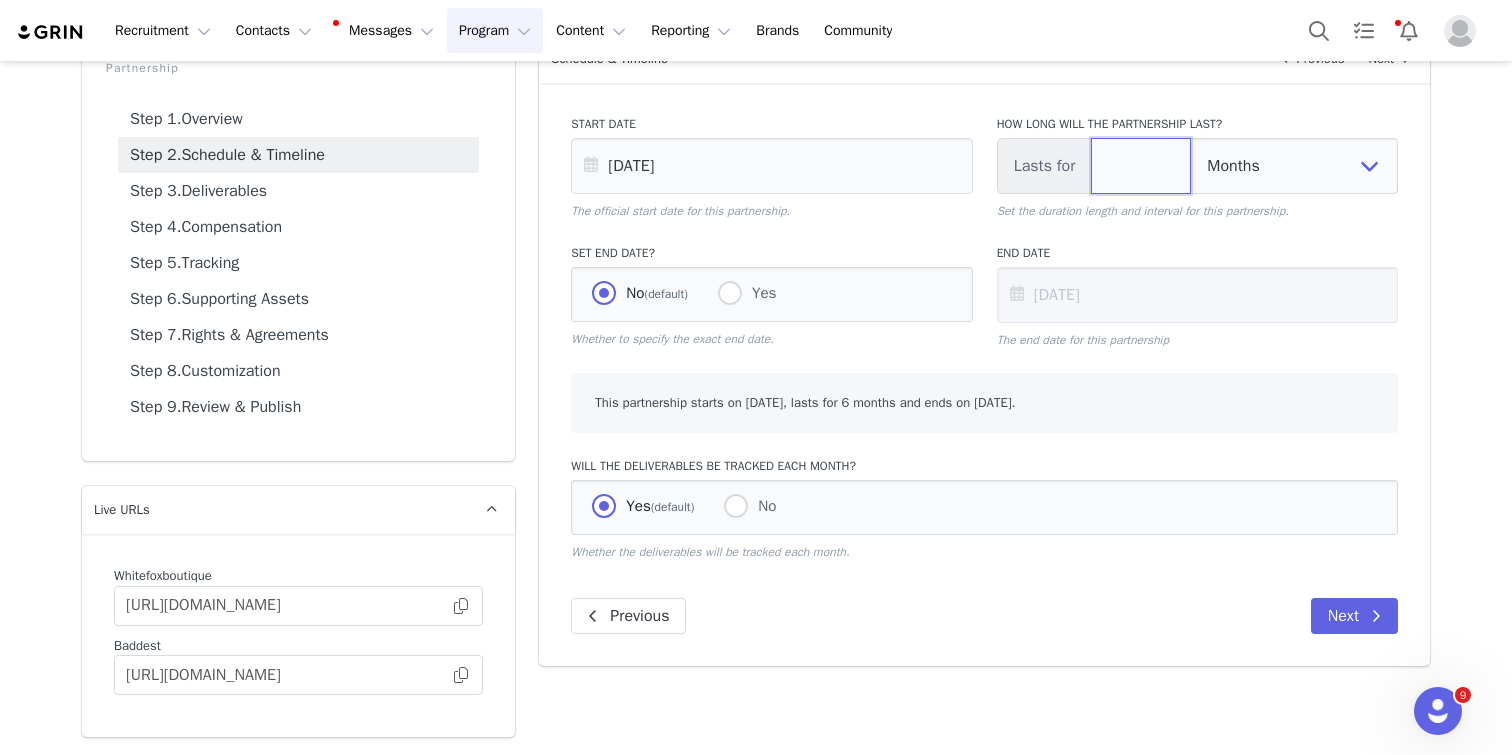 type on "1" 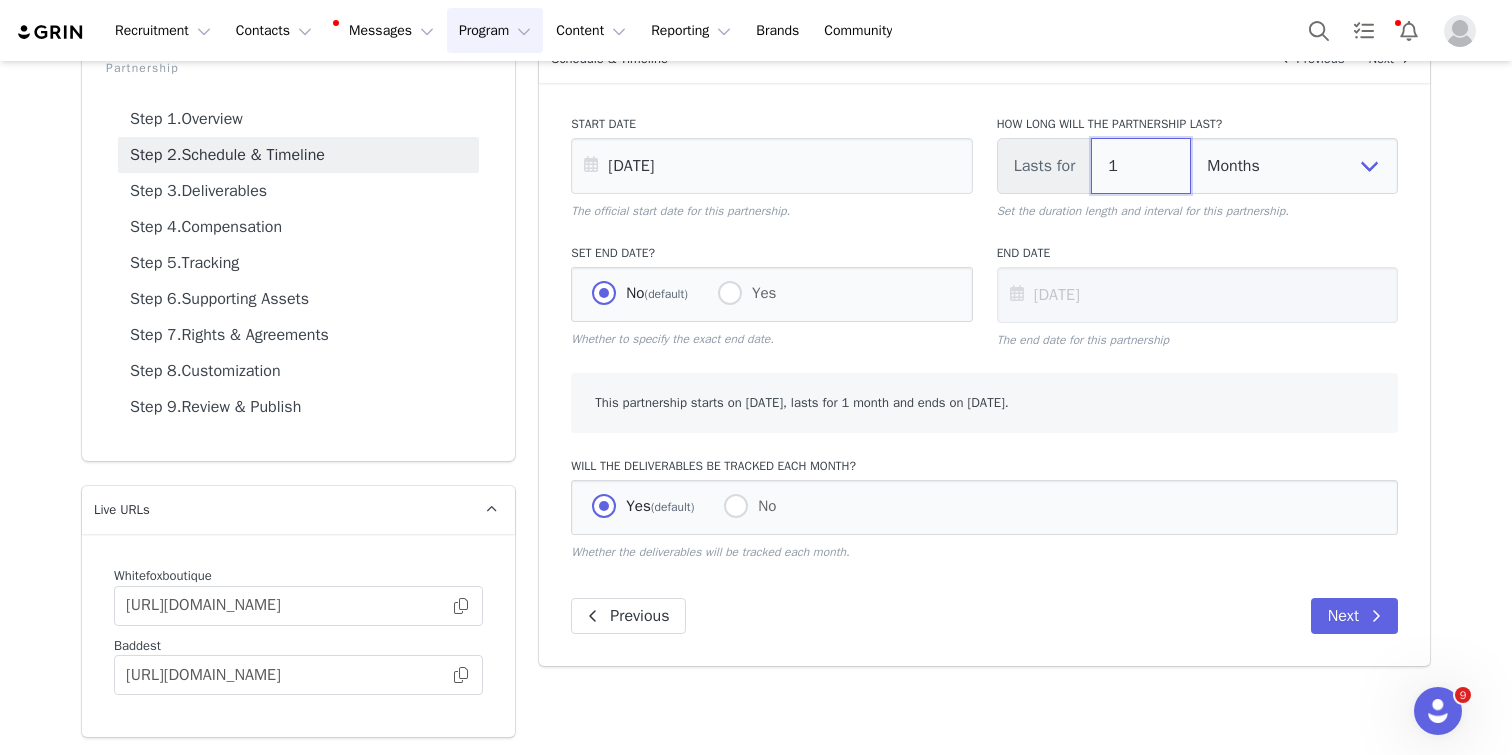 type on "1" 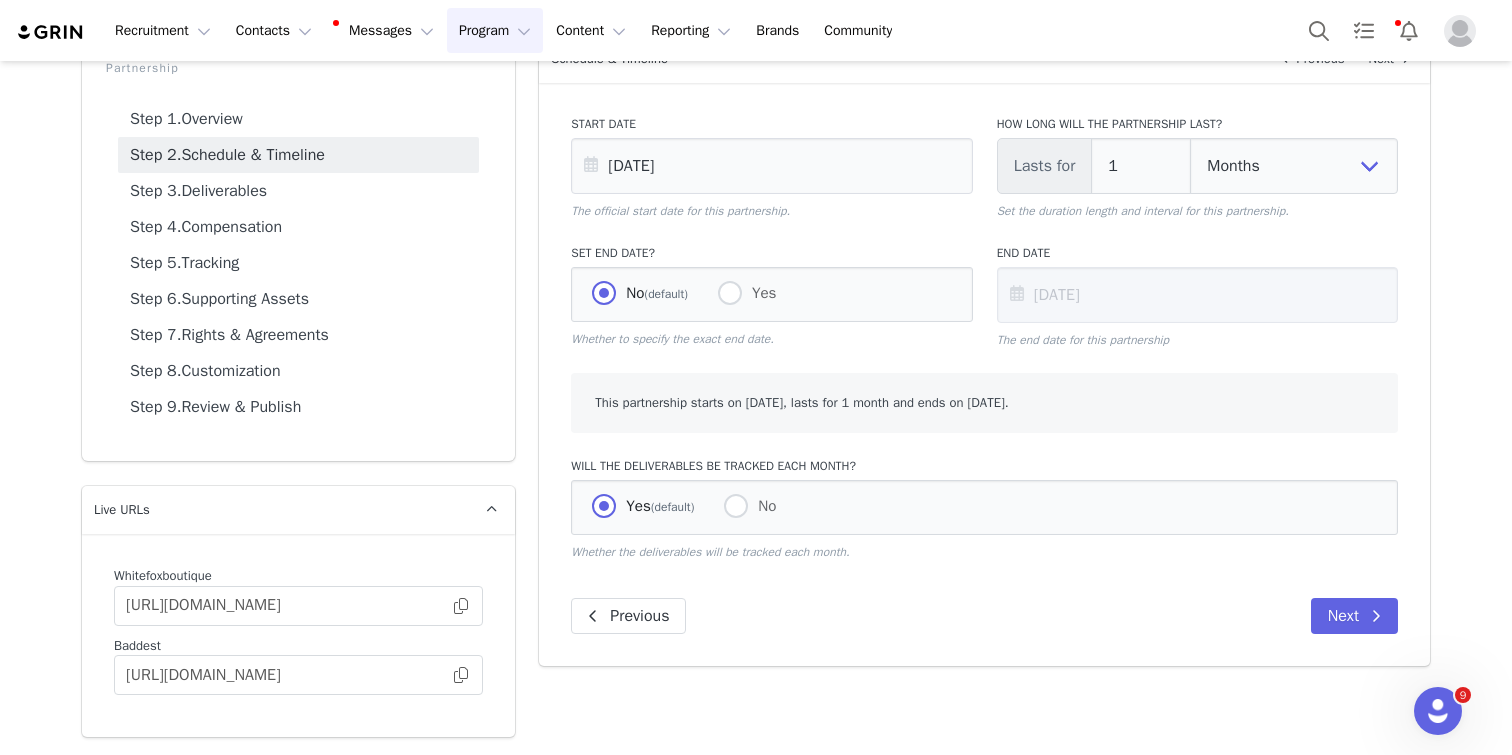 click on "Start Date  [DATE] The official start date for this partnership.  How long will the partnership last?  Lasts for 1 Days Weeks Months Set the duration length and interval for this partnership.  Set End Date?  No  (default) Yes Whether to specify the exact end date.  End Date  [DATE] The end date for this partnership  This partnership starts on [DATE], lasts for 1 month and ends on [DATE].   Will the deliverables be tracked each month?  Yes  (default) No  Whether the deliverables will be tracked each month.   Previous   Next" at bounding box center (984, 374) 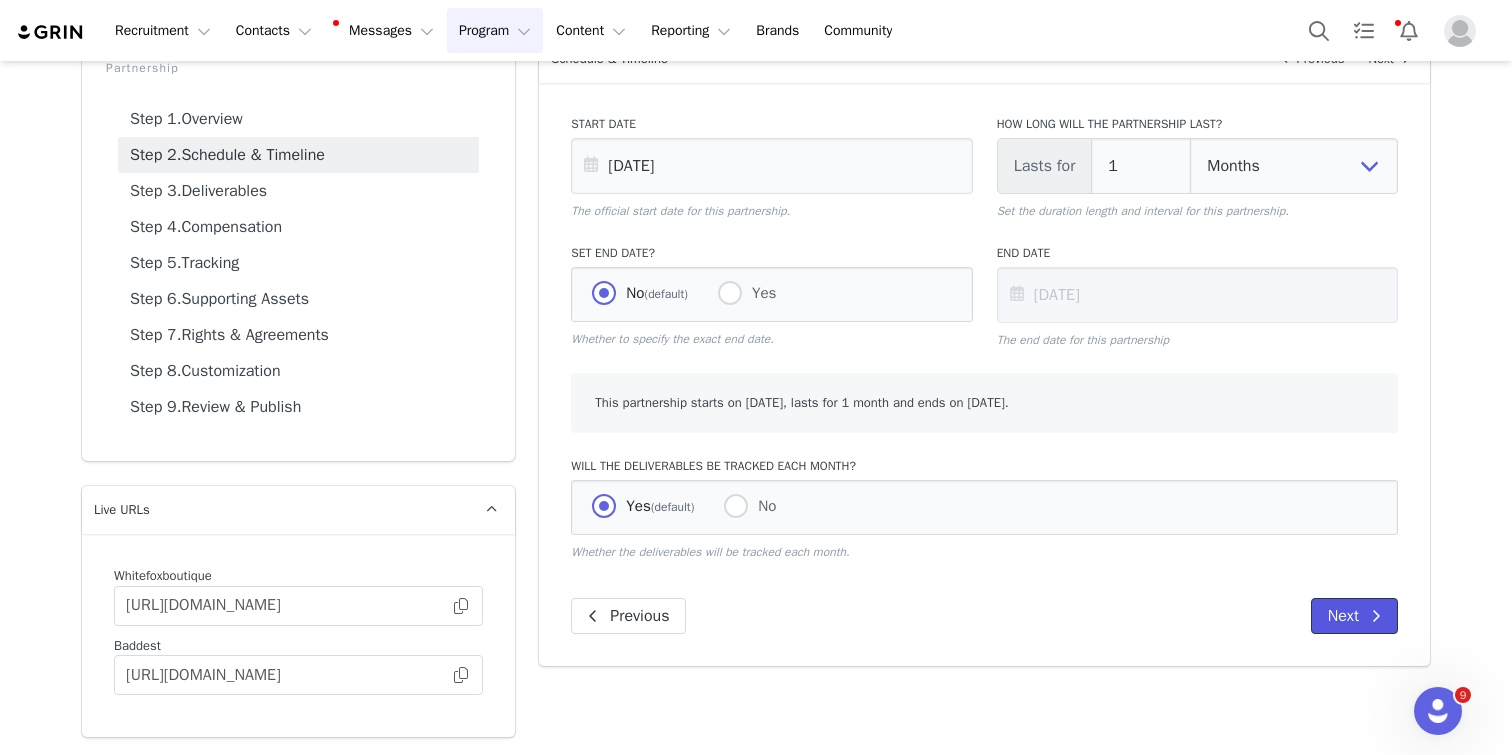 click at bounding box center (1376, 616) 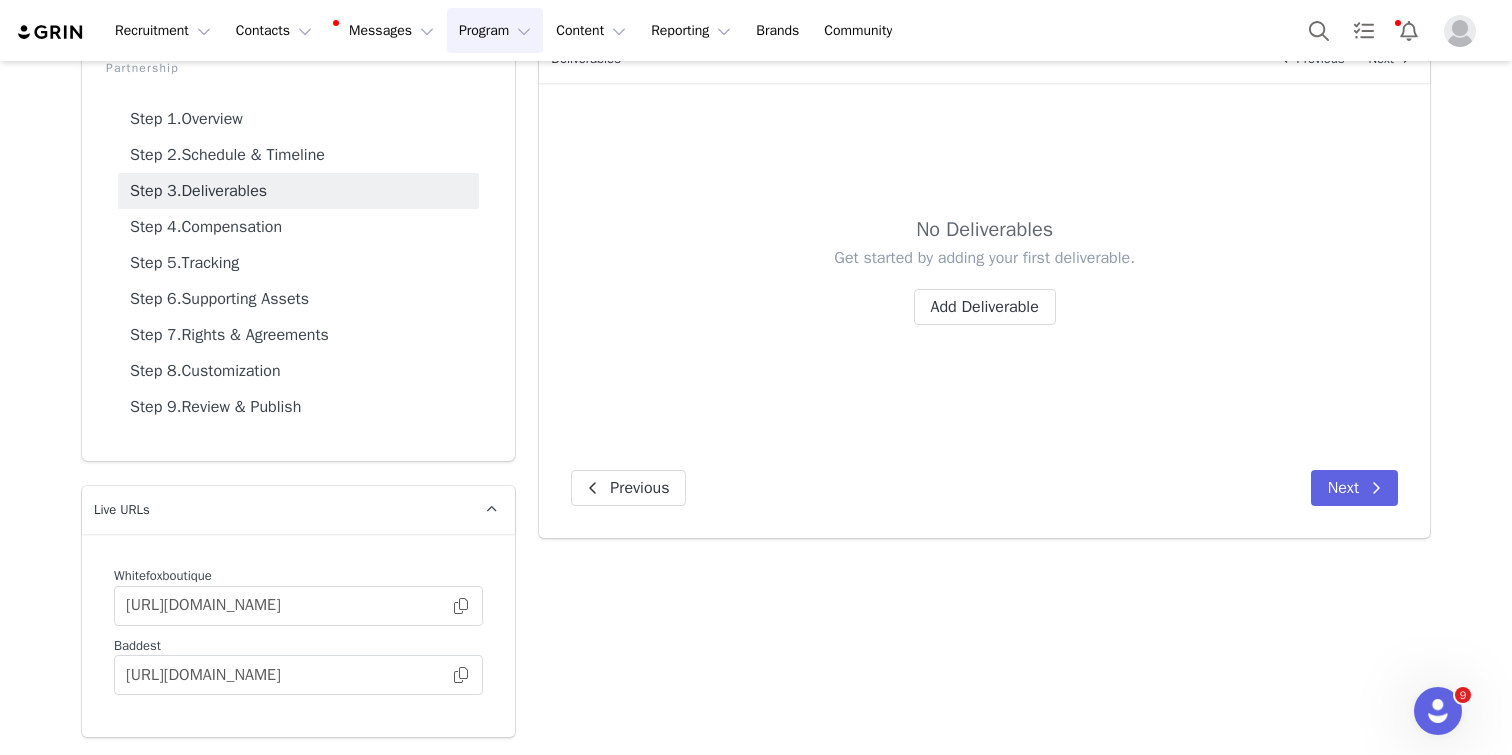 click on "No Deliverables Get started by adding your first deliverable. Add Deliverable" at bounding box center [984, 280] 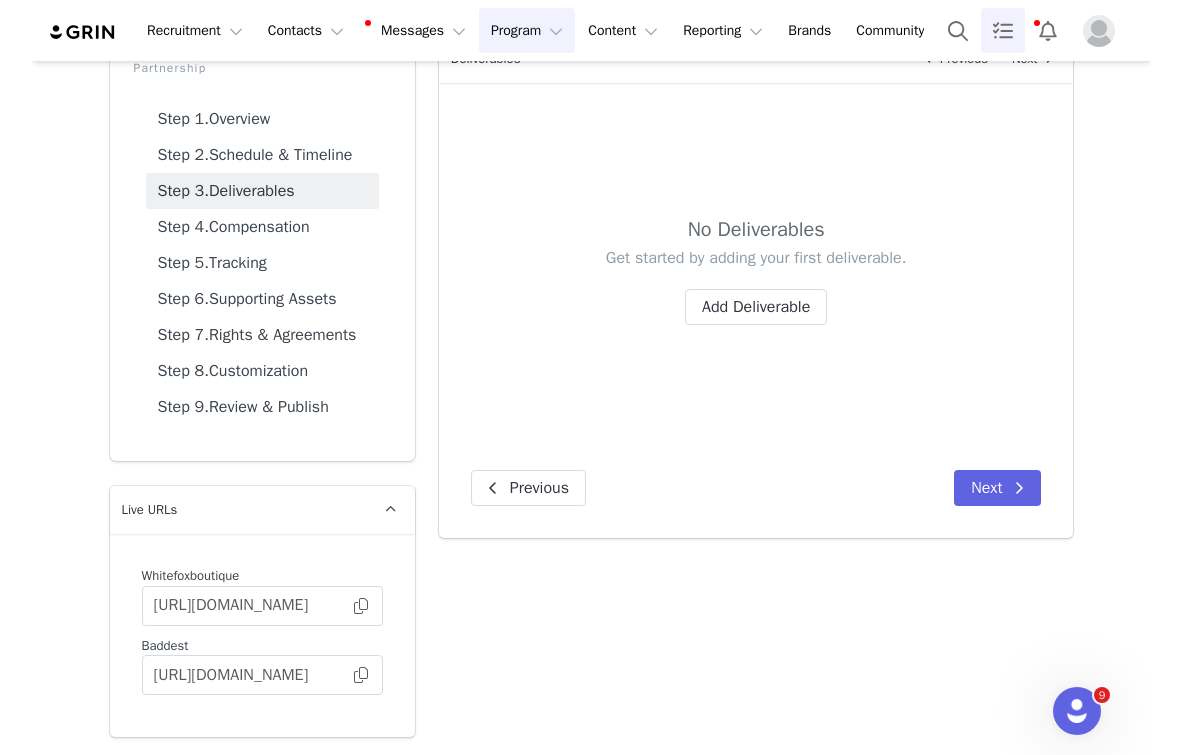scroll, scrollTop: 0, scrollLeft: 0, axis: both 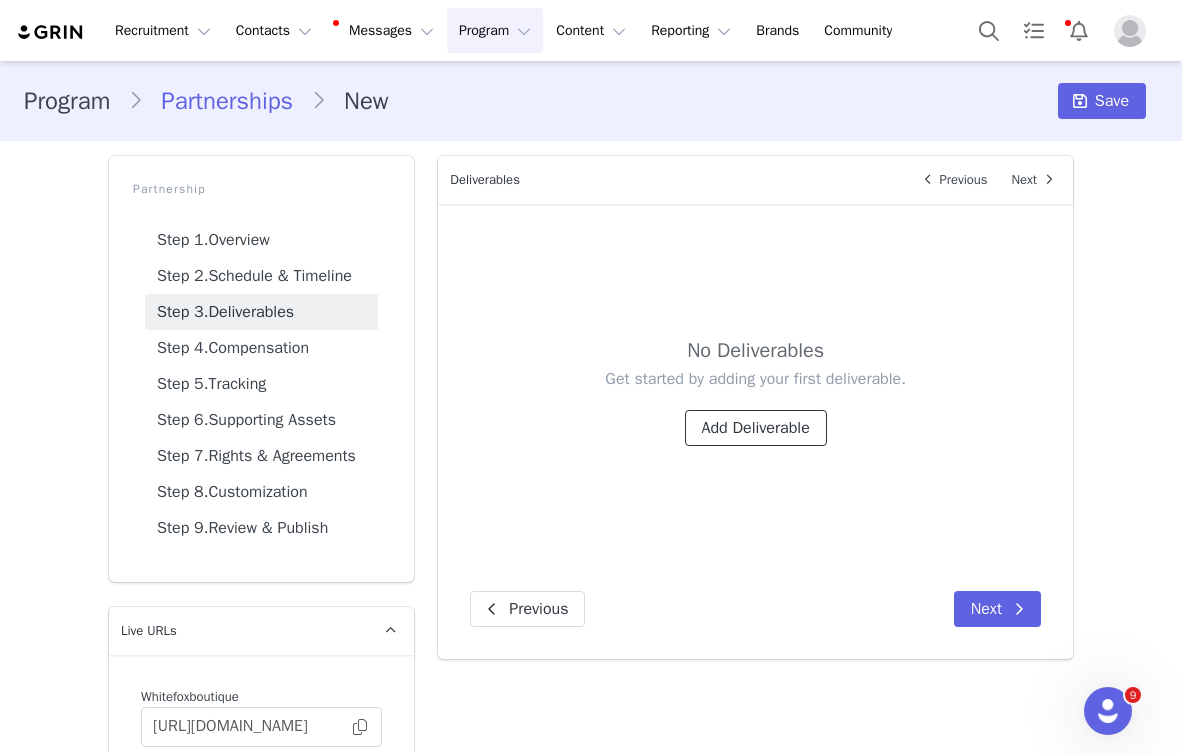 click on "Add Deliverable" at bounding box center [756, 428] 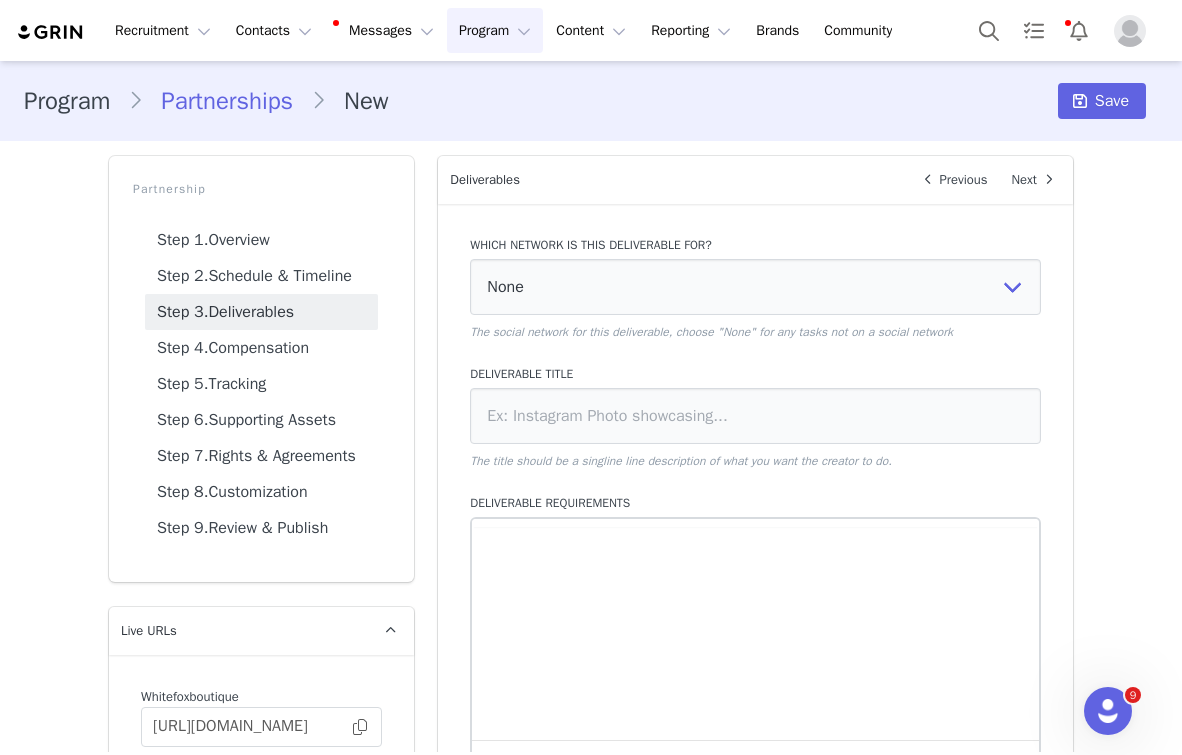 scroll, scrollTop: 0, scrollLeft: 0, axis: both 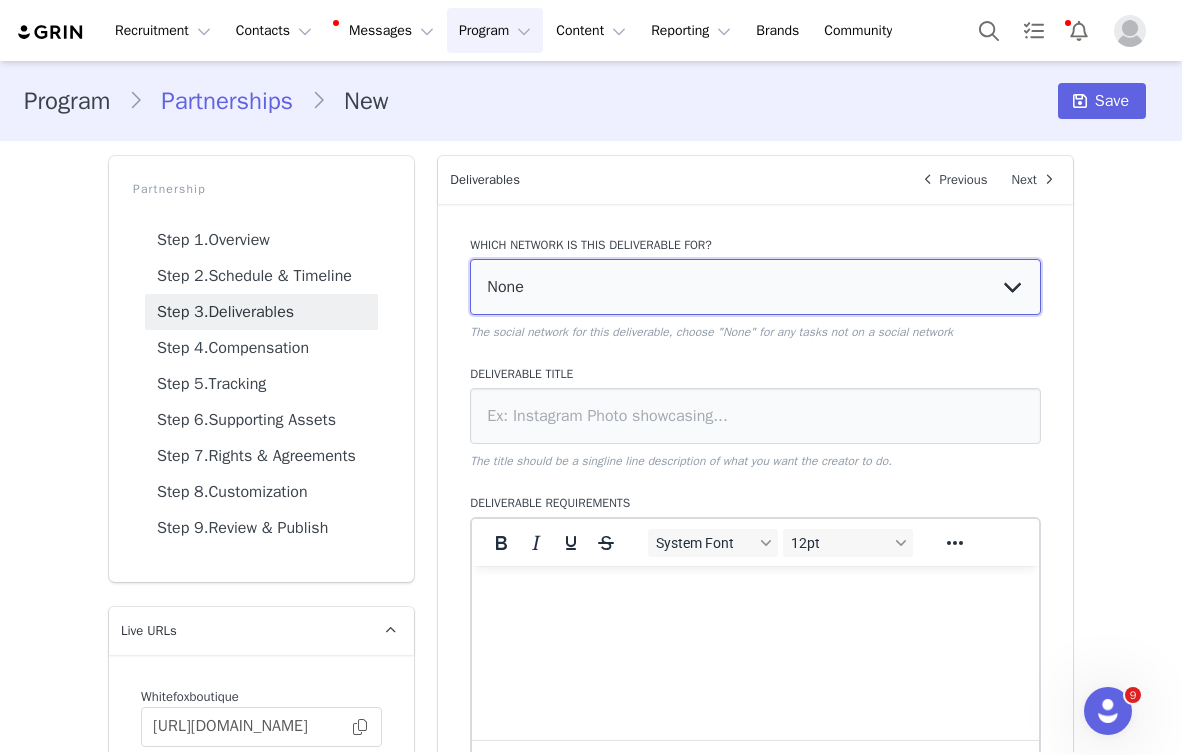 click on "None  YouTube   Twitter   Instagram   Facebook   Twitch   TikTok   Pinterest" at bounding box center [755, 287] 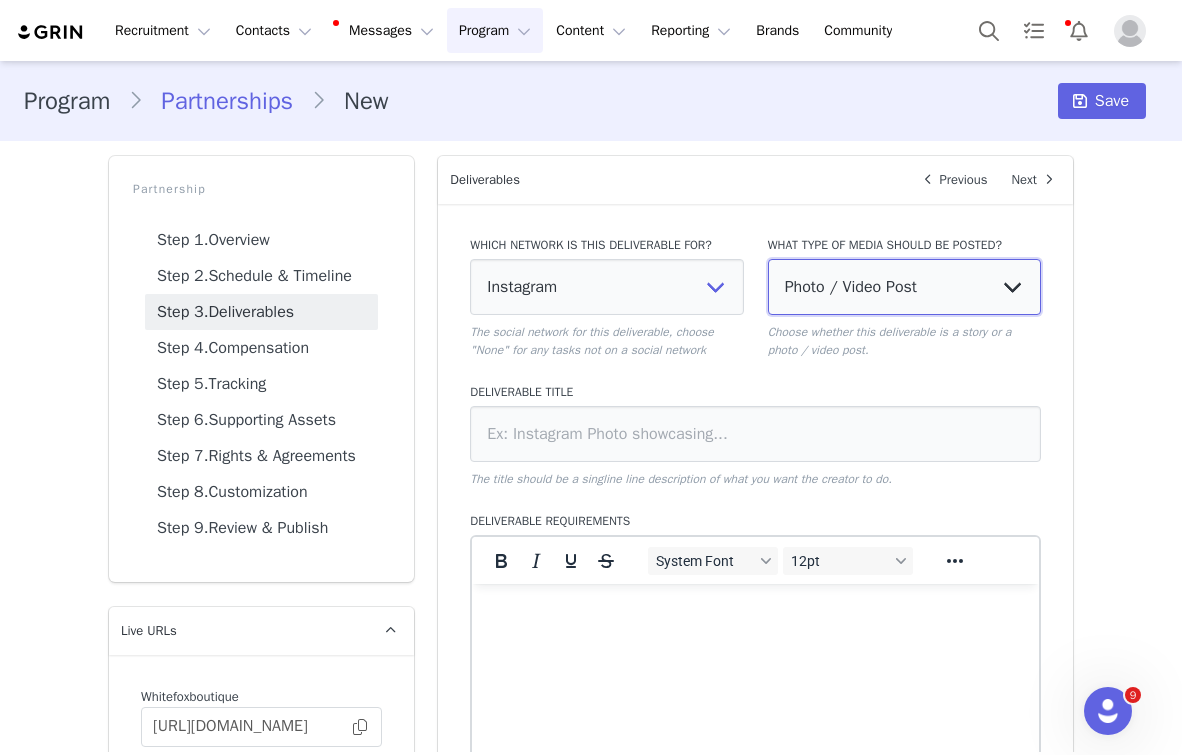 click on "Photo / Video Post   Story   Text in Bio   Highlight Reel" at bounding box center [904, 287] 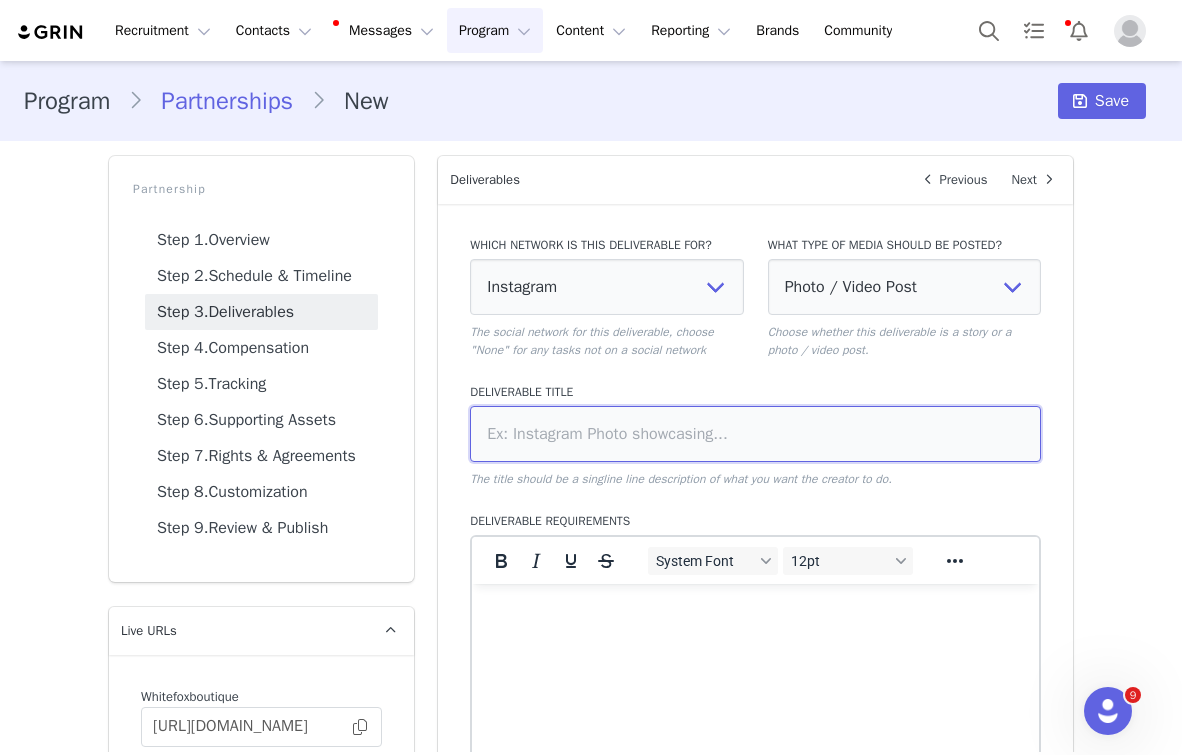 click at bounding box center [755, 434] 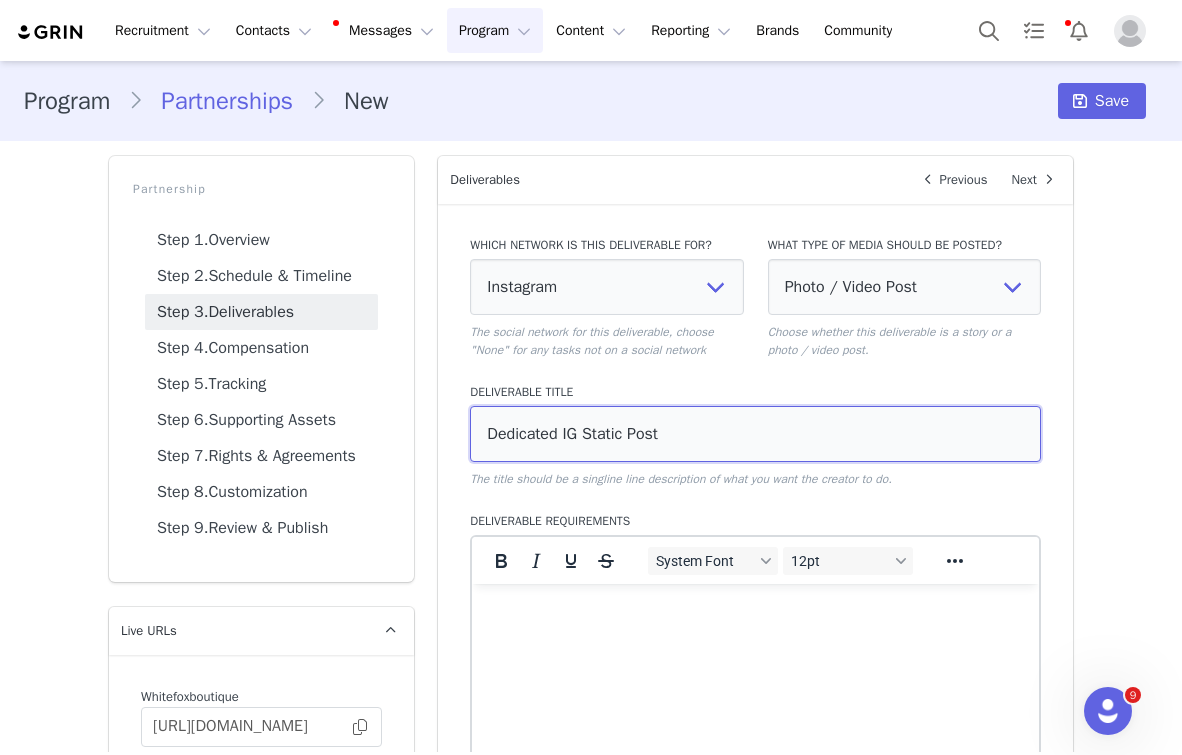type on "Dedicated IG Static Post" 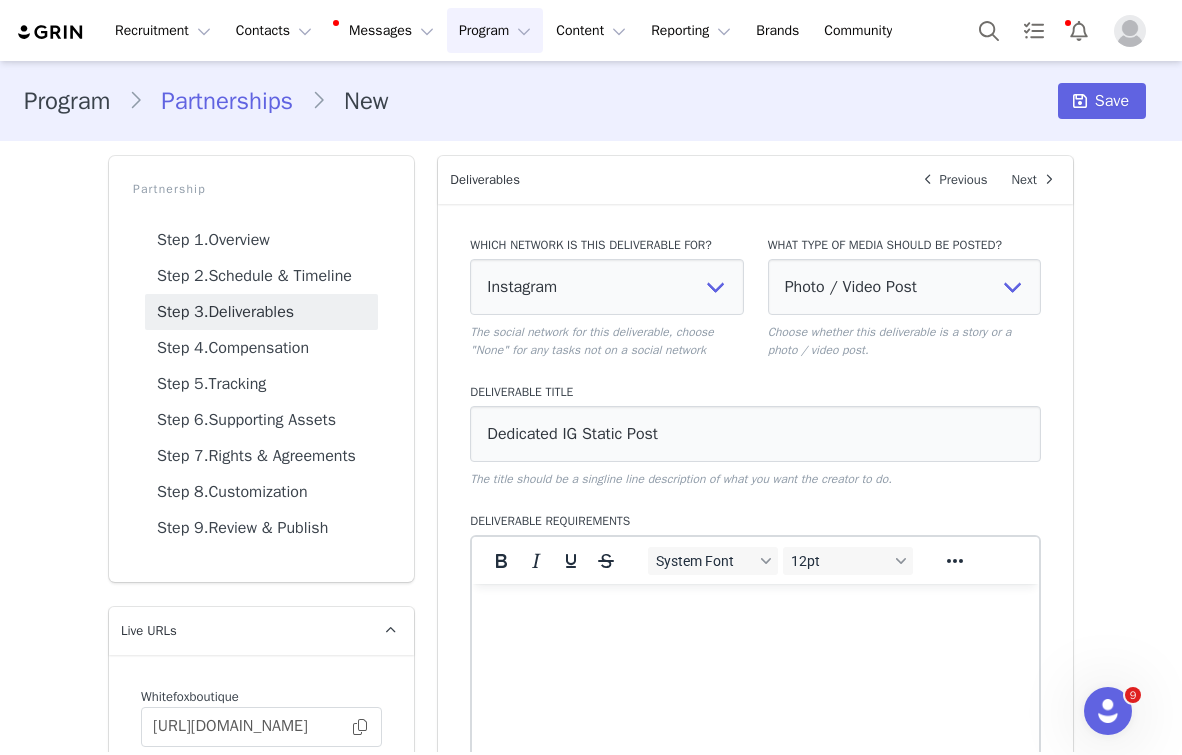 click at bounding box center (755, 611) 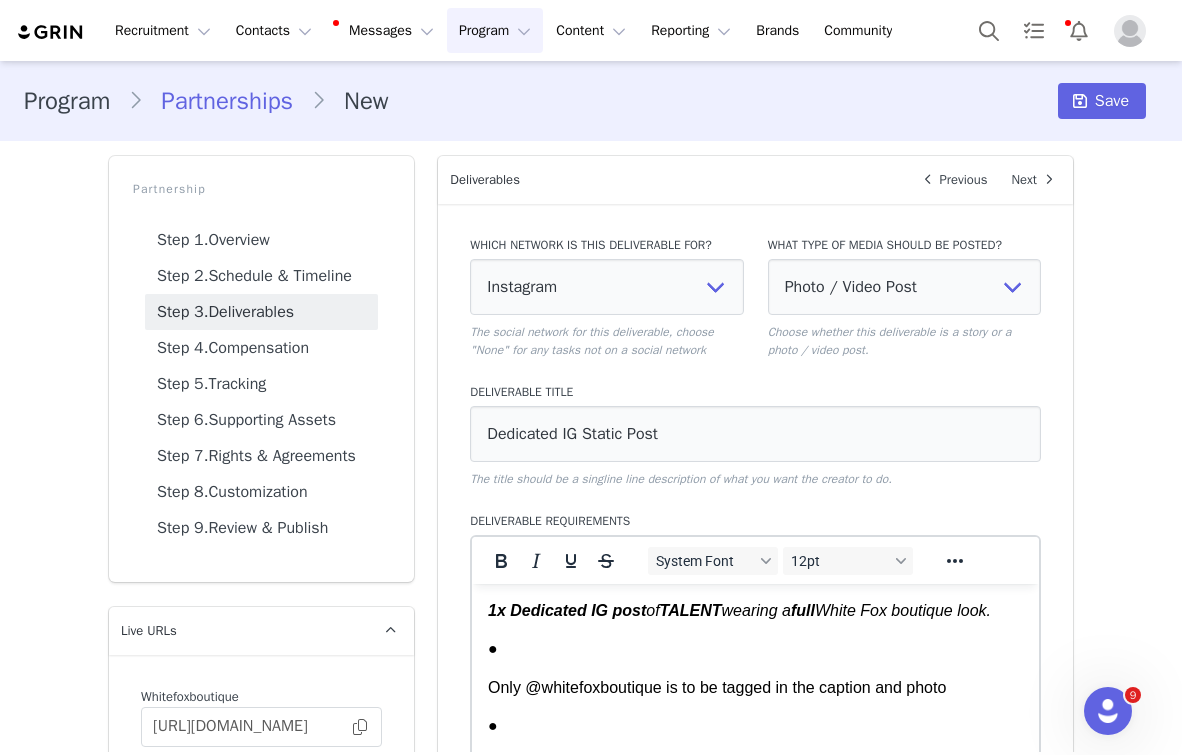 scroll, scrollTop: 1575, scrollLeft: 0, axis: vertical 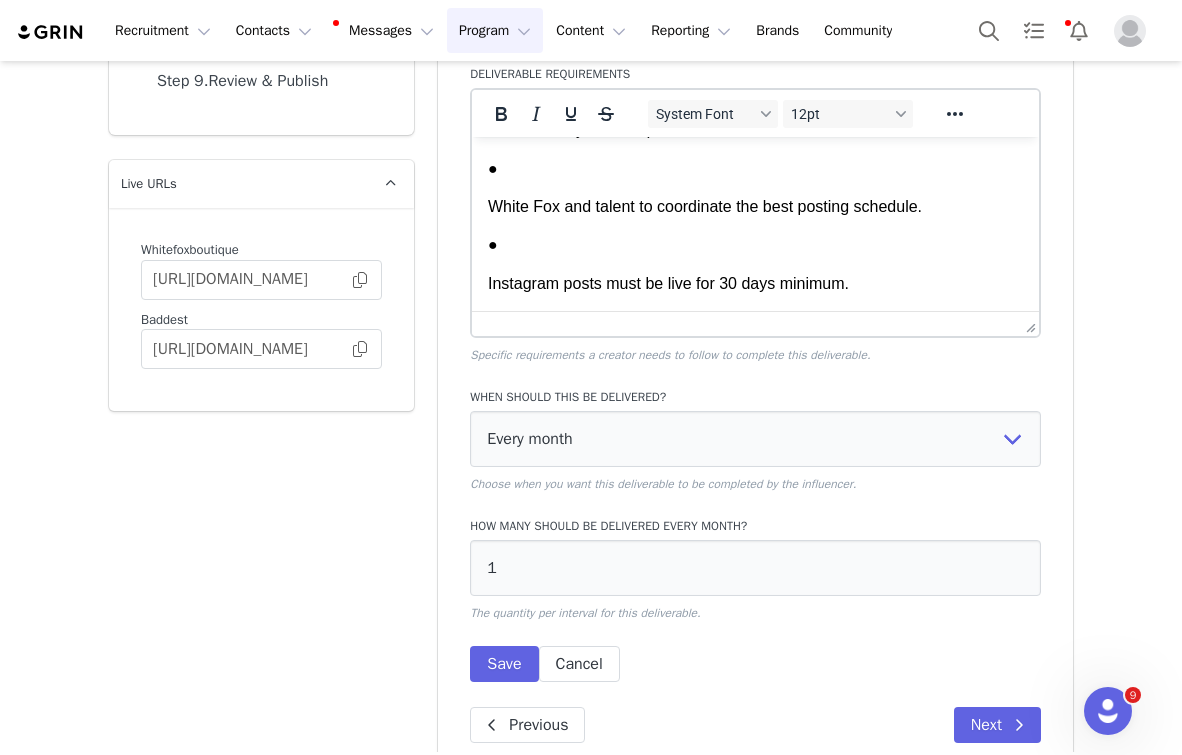 click on "1x Dedicated IG post  of  TALENT  wearing a  full  White Fox boutique look. ● Only @whitefoxboutique is to be tagged in the caption and photo ● Discount code PROVIDED BY WF must be included in the first line of the caption. ● Content brief to be used as reference when creating content. ● Caption must comply with the UCPD and TMG guidelines, ensuring transparency in disclosures of content. ● #anzeige (ad), #werbung (advertisement) “sponsored” , “gifted” or “paid partnership” must be included in the caption. ● Product names must be listed in comments. ● No other clothing brands to be worn or featured in the post. ● Must feature a full body image with great lighting. (Natural filtered lighting or night time flash photos are preferred) ● No Selfies unless discussed with and approved by WFB ahead of taking content. ● No cropped outfit images unless discussed with the PR team at White Fox ● with the White Fox PR team. ● ● Comments must not be limited and account must be public" at bounding box center [755, -582] 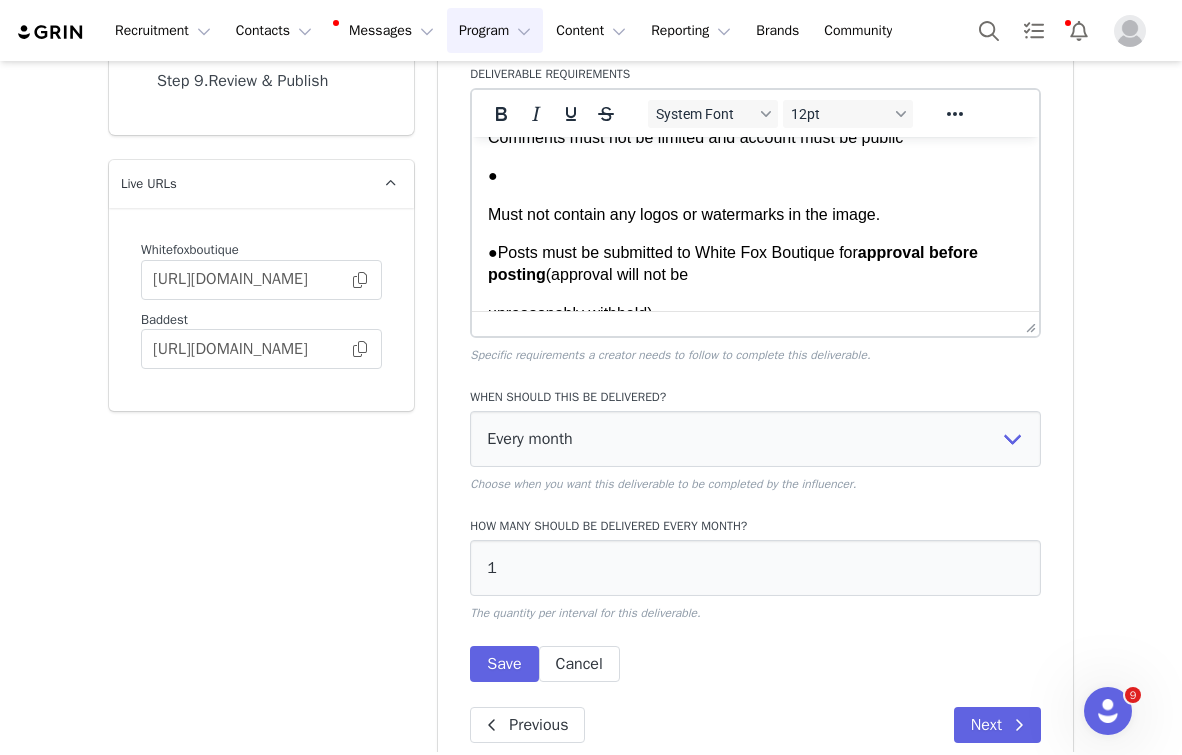 scroll, scrollTop: 1359, scrollLeft: 0, axis: vertical 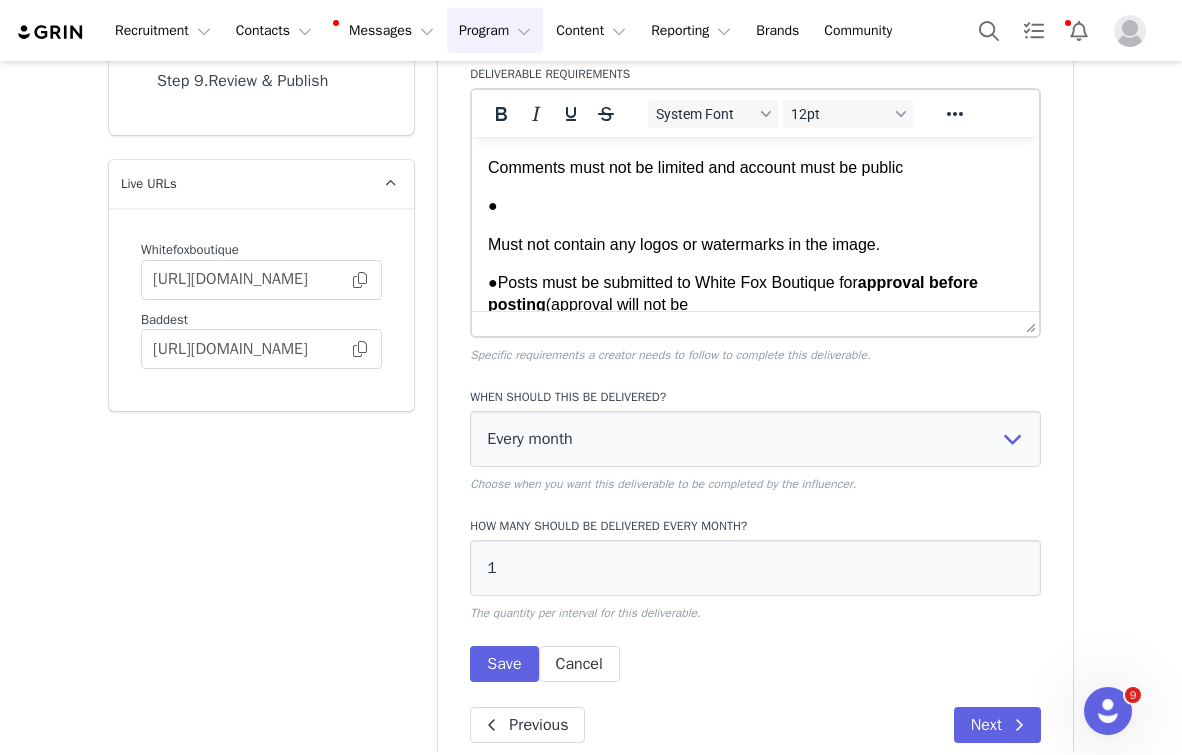 click on "Must not contain any logos or watermarks in the image." at bounding box center (755, 245) 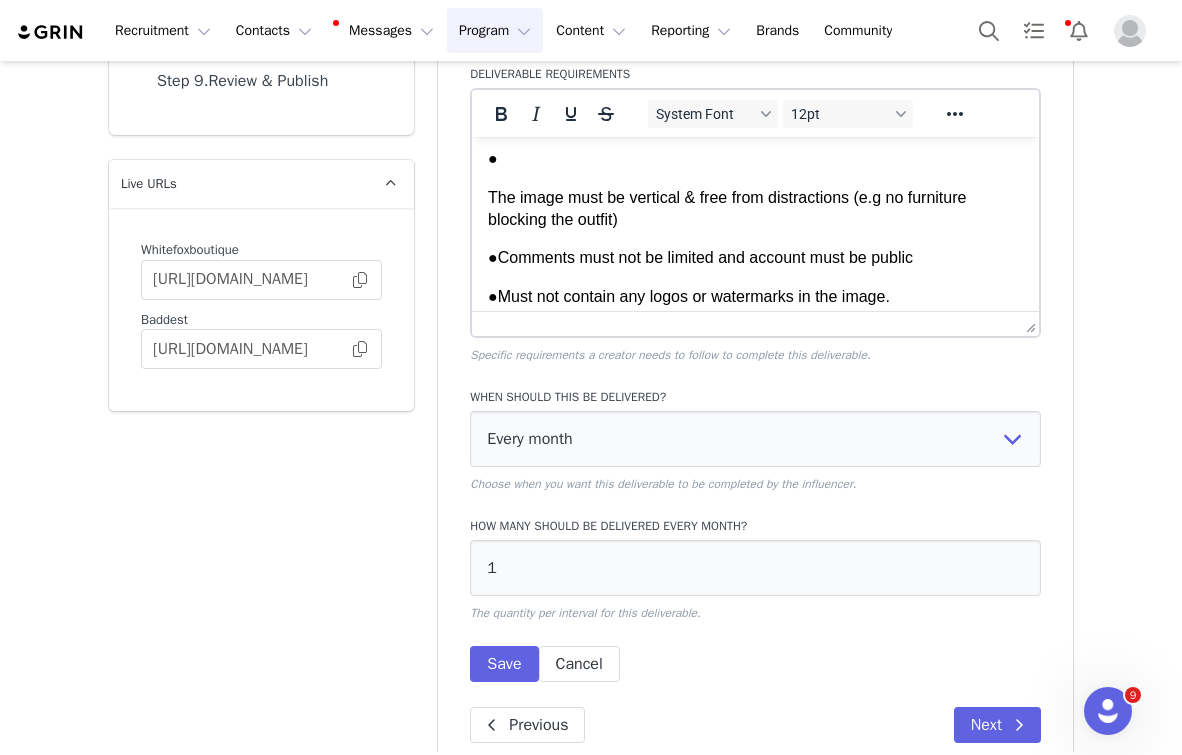scroll, scrollTop: 1214, scrollLeft: 0, axis: vertical 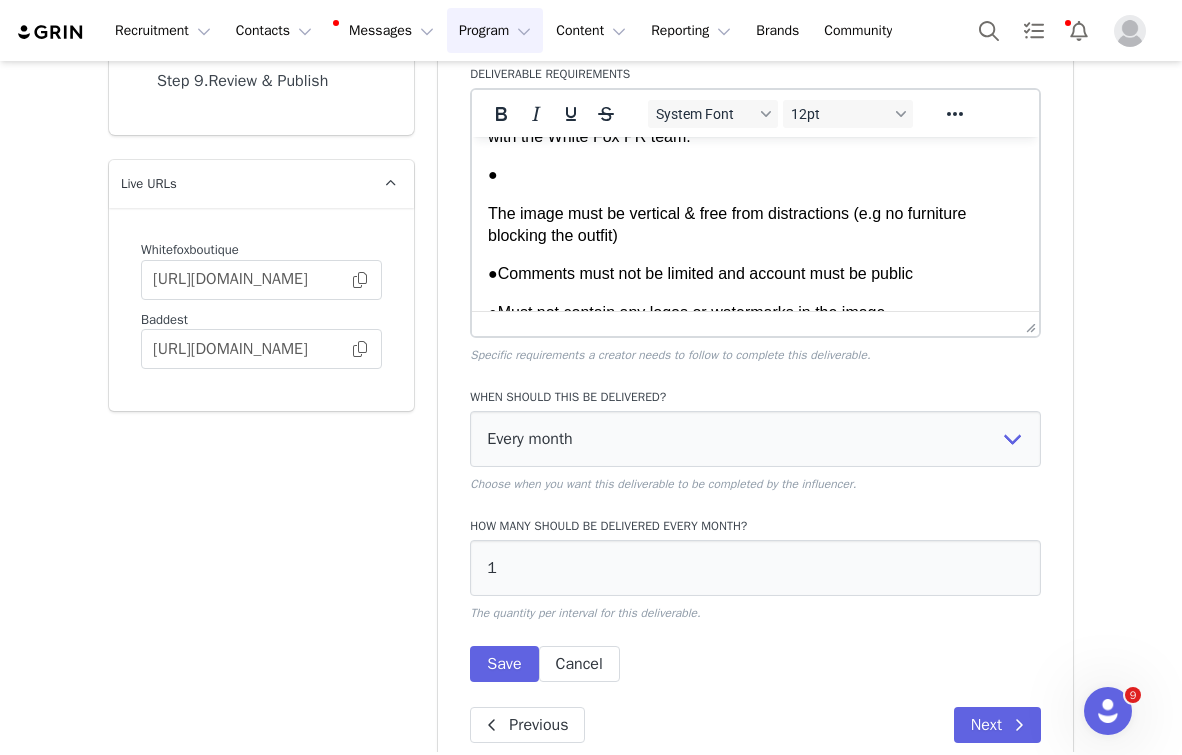 click on "The image must be vertical & free from distractions (e.g no furniture blocking the outfit)" at bounding box center (755, 225) 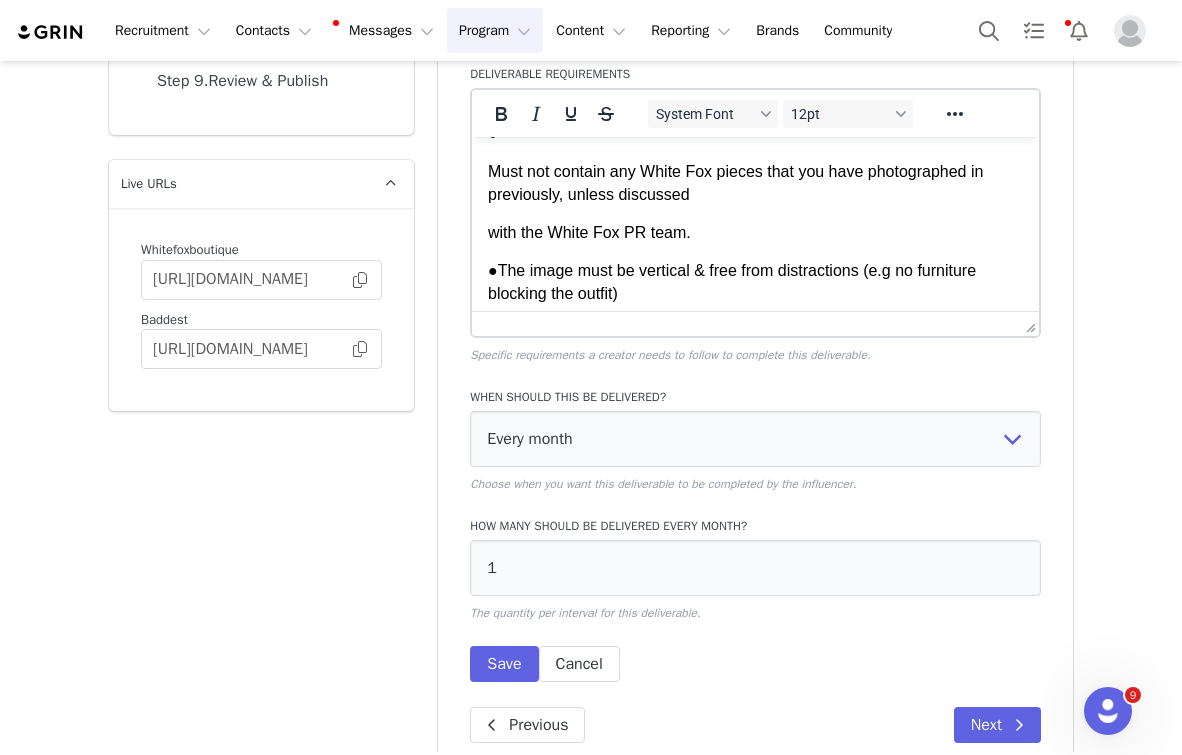 scroll, scrollTop: 1102, scrollLeft: 0, axis: vertical 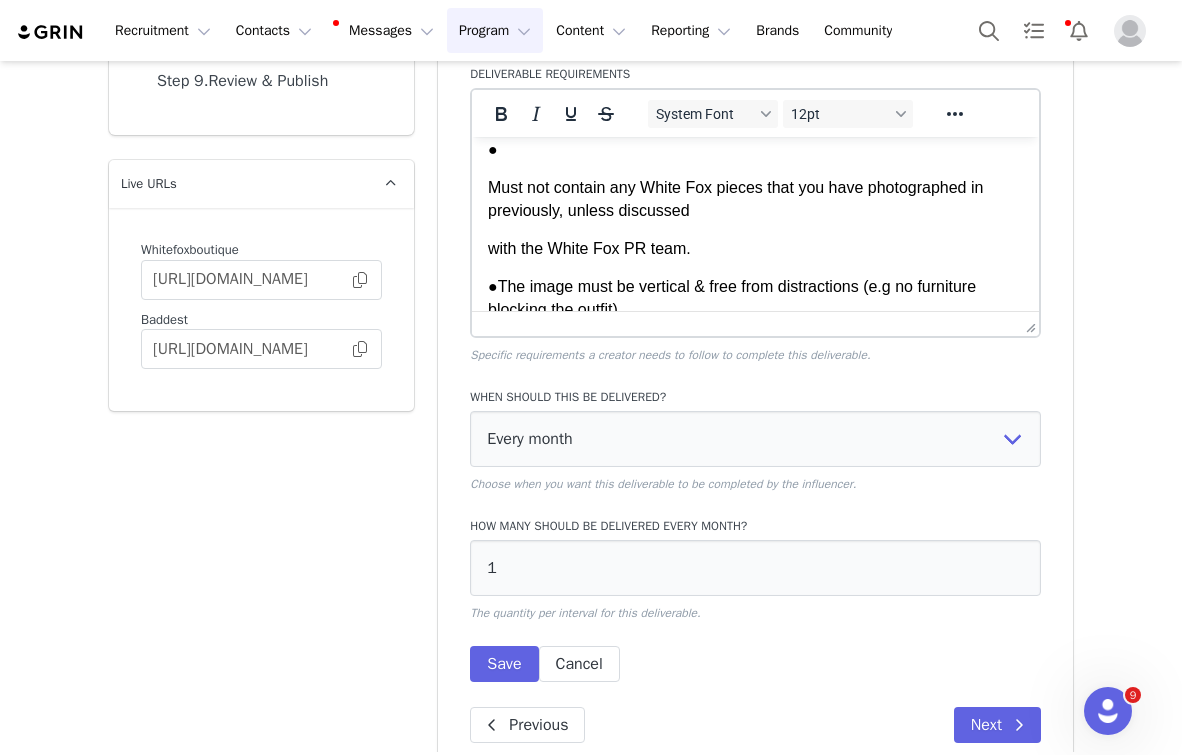 click on "Must not contain any White Fox pieces that you have photographed in previously, unless discussed" at bounding box center [755, 199] 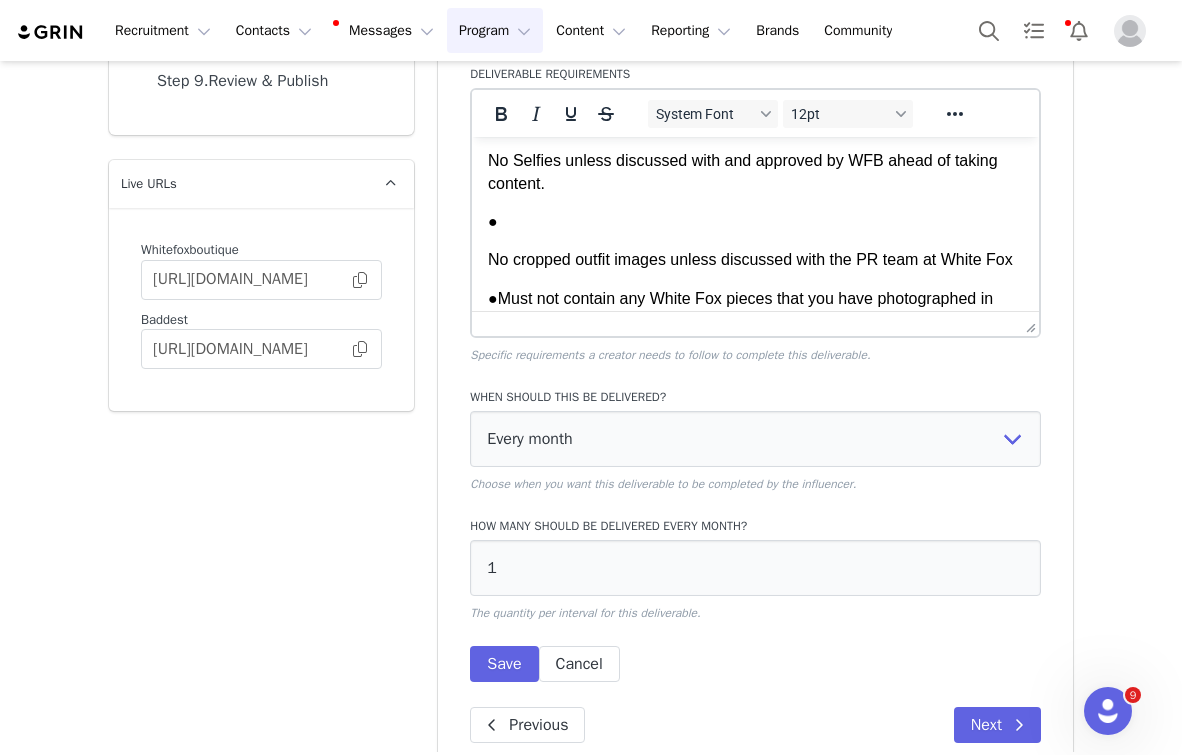 scroll, scrollTop: 948, scrollLeft: 0, axis: vertical 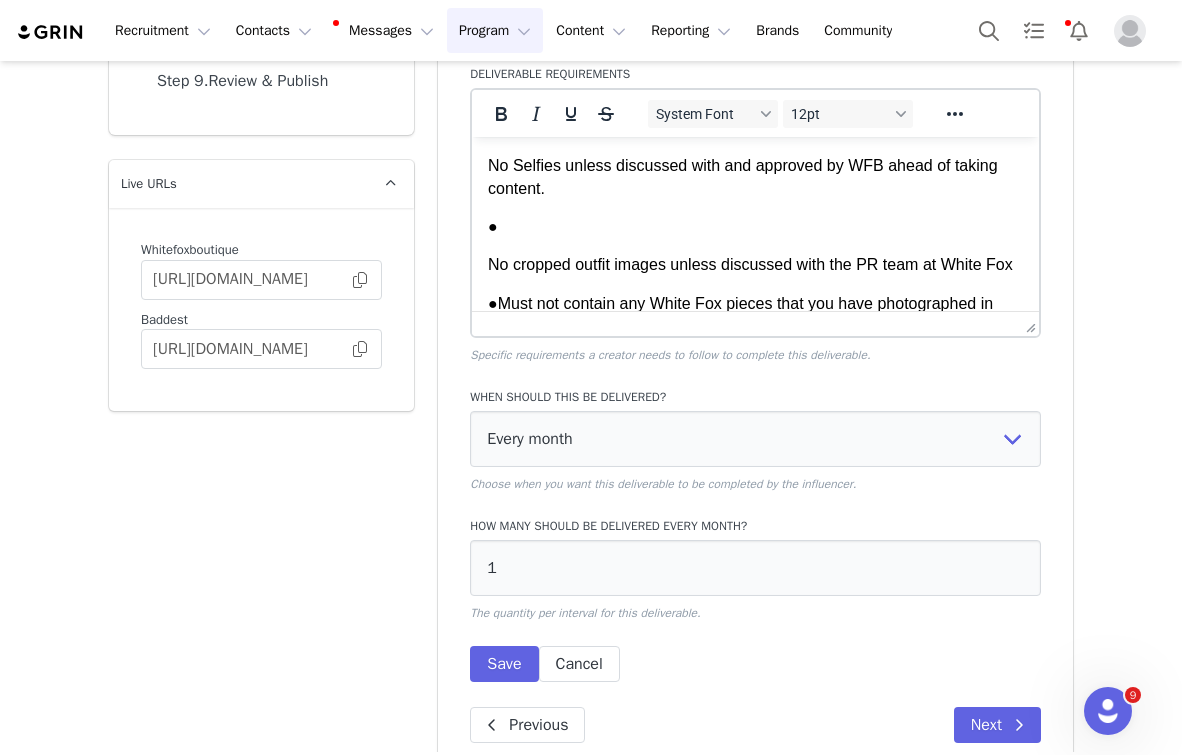 click on "No cropped outfit images unless discussed with the PR team at White Fox" at bounding box center [755, 265] 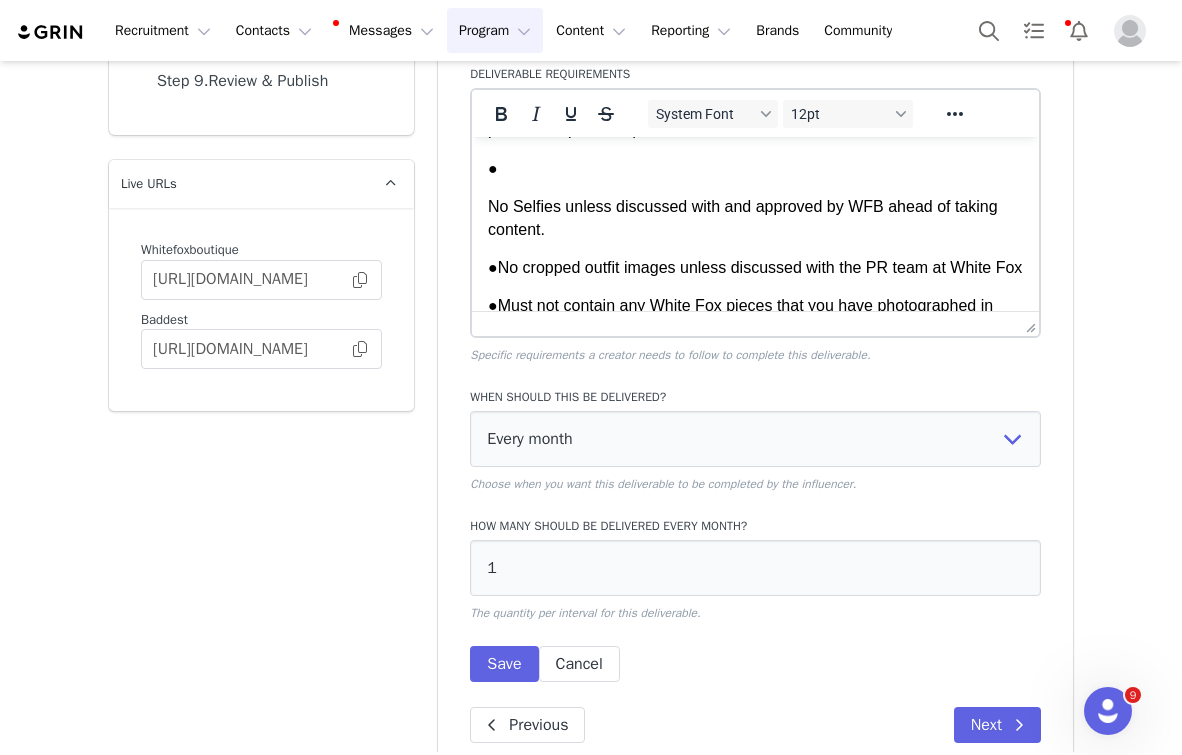 scroll, scrollTop: 895, scrollLeft: 0, axis: vertical 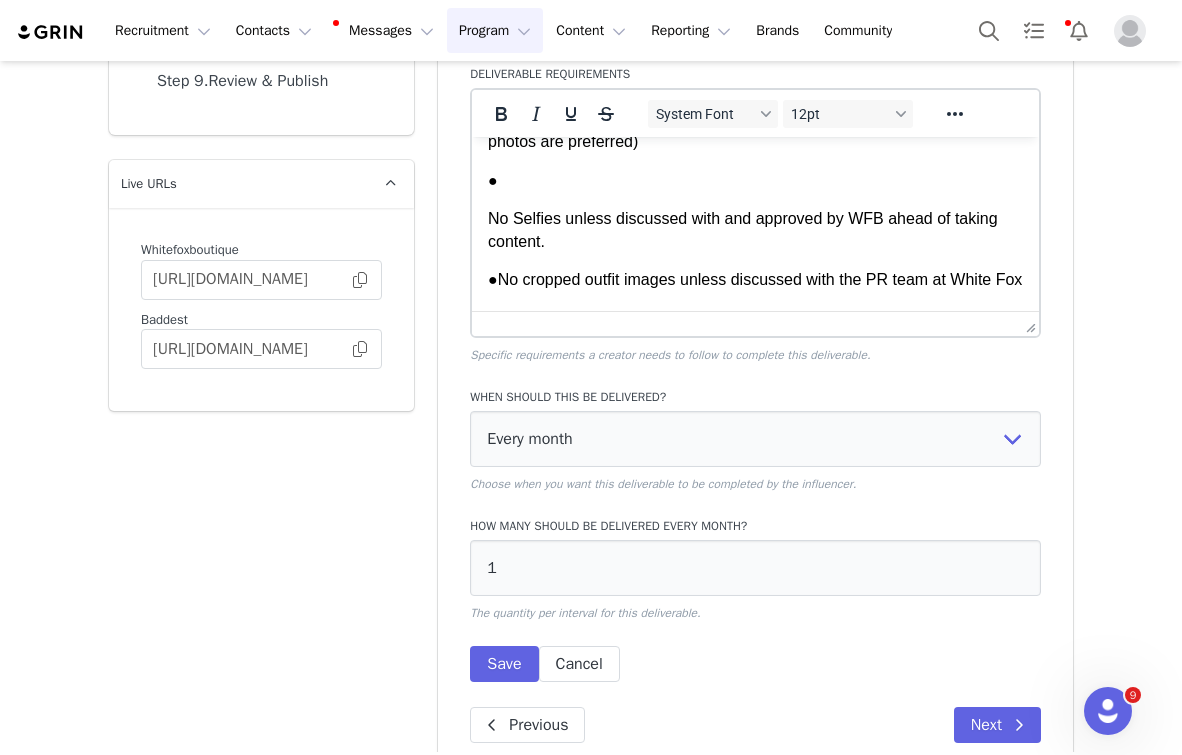 click on "No Selfies unless discussed with and approved by WFB ahead of taking content." at bounding box center [755, 230] 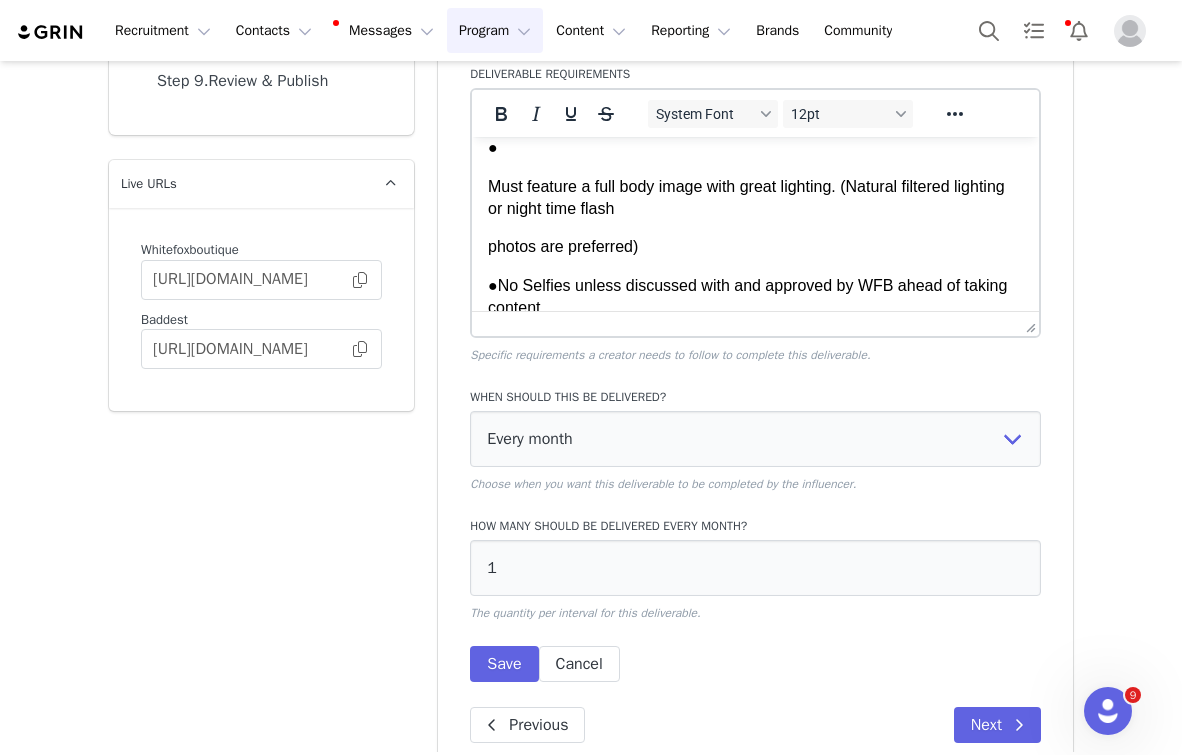 scroll, scrollTop: 780, scrollLeft: 0, axis: vertical 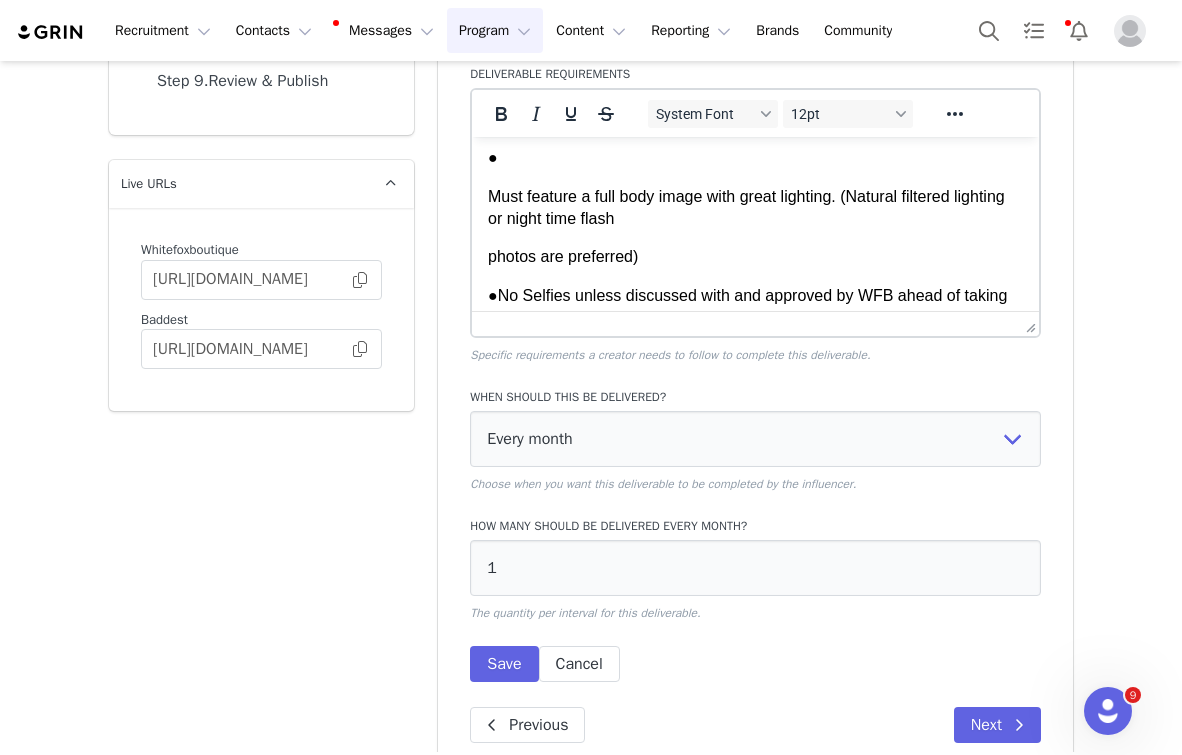 click on "1x Dedicated IG post  of  TALENT  wearing a  full  White Fox boutique look. ● Only @whitefoxboutique is to be tagged in the caption and photo ● Discount code PROVIDED BY WF must be included in the first line of the caption. ● Content brief to be used as reference when creating content. ● Caption must comply with the UCPD and TMG guidelines, ensuring transparency in disclosures of content. ● #anzeige (ad), #werbung (advertisement) “sponsored” , “gifted” or “paid partnership” must be included in the caption. ● Product names must be listed in comments. ● No other clothing brands to be worn or featured in the post. ● Must feature a full body image with great lighting. (Natural filtered lighting or night time flash photos are preferred) ● No Selfies unless discussed with and approved by WFB ahead of taking content. ● No cropped outfit images unless discussed with the PR team at White Fox ● with the White Fox PR team. ● ● Comments must not be limited and account must be public" at bounding box center [755, 77] 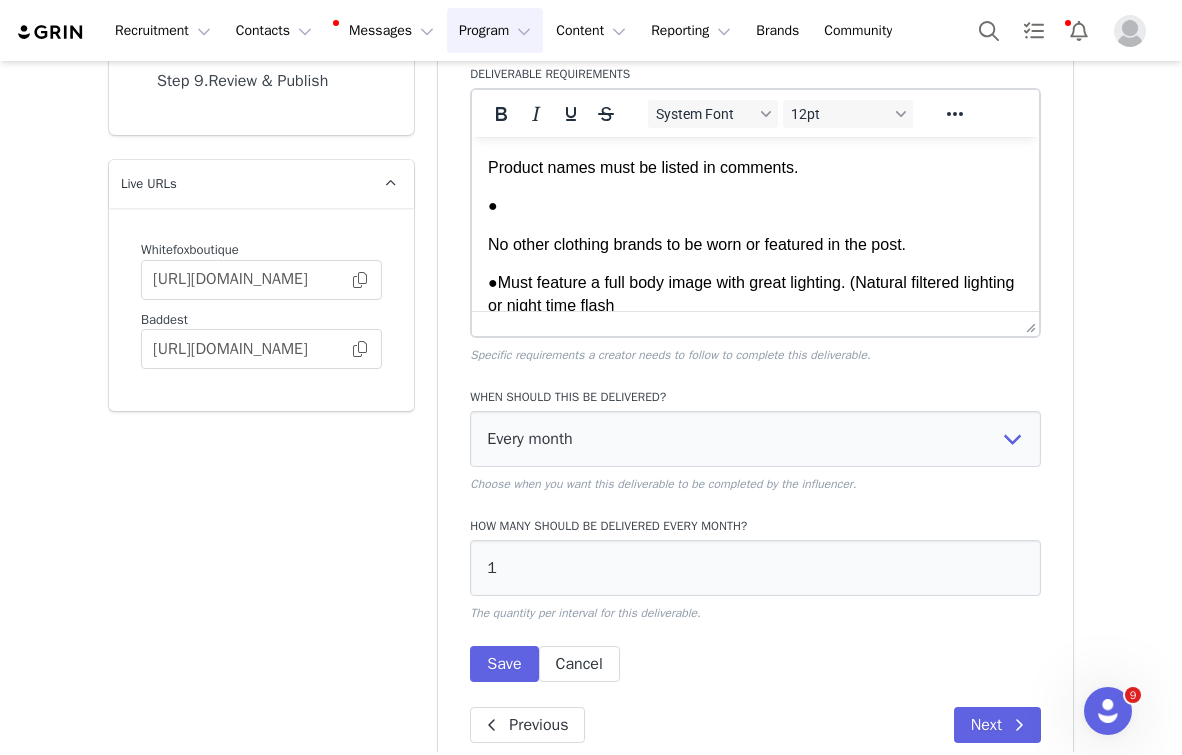 scroll, scrollTop: 637, scrollLeft: 0, axis: vertical 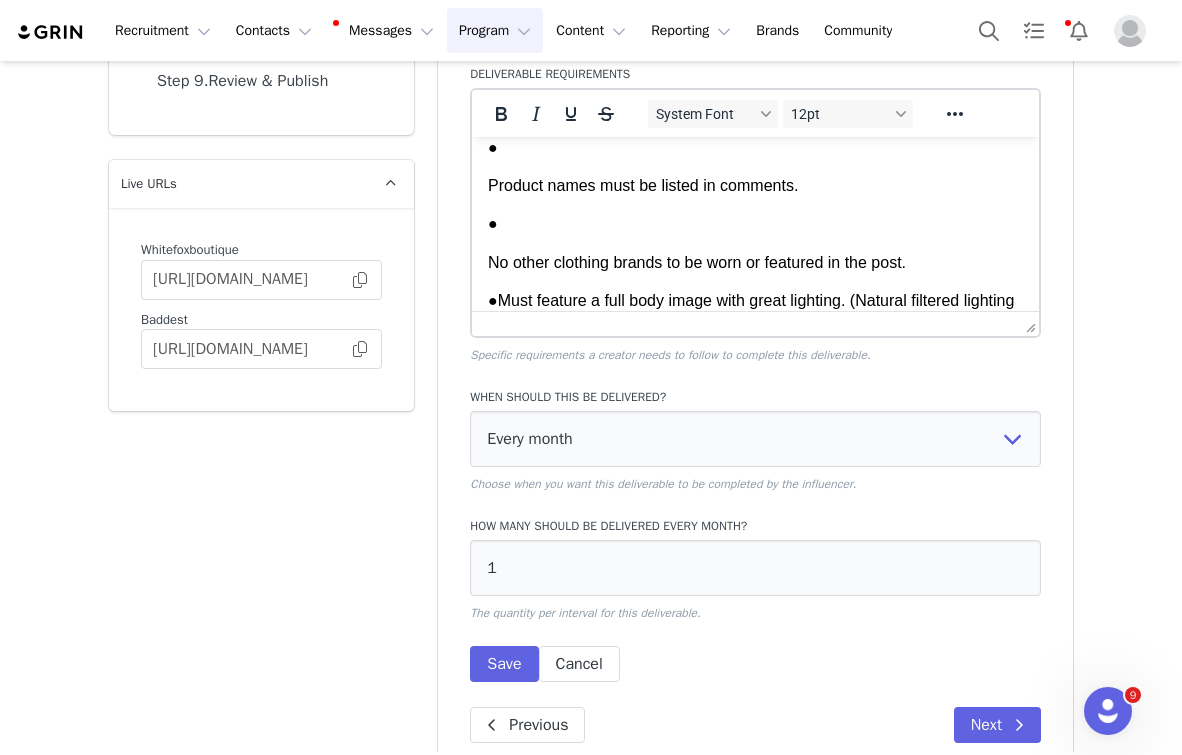 click on "No other clothing brands to be worn or featured in the post." at bounding box center (755, 263) 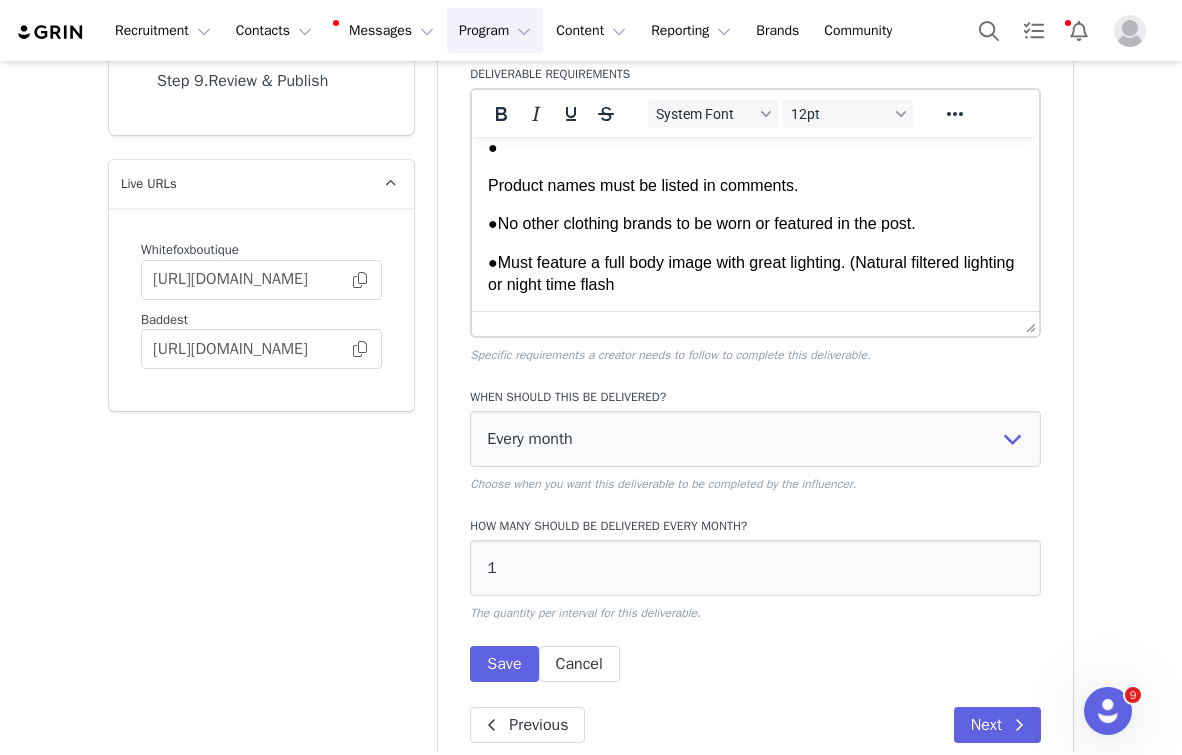 click on "Product names must be listed in comments." at bounding box center [755, 186] 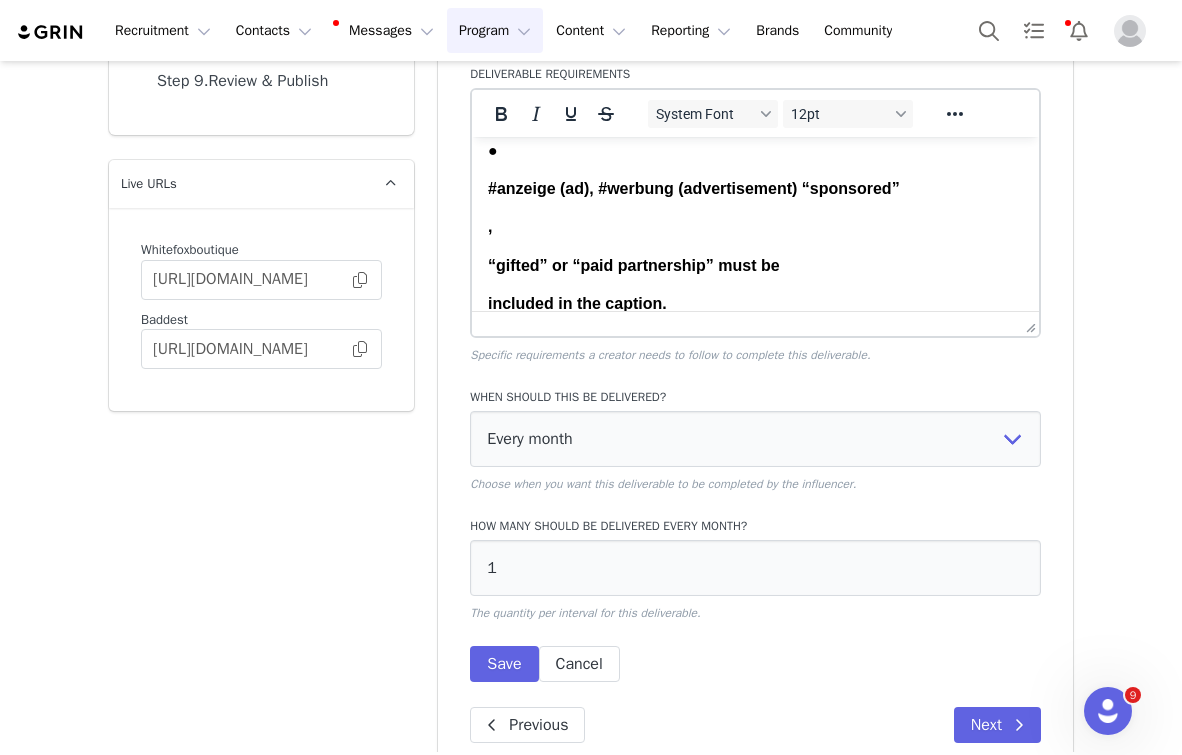 scroll, scrollTop: 414, scrollLeft: 0, axis: vertical 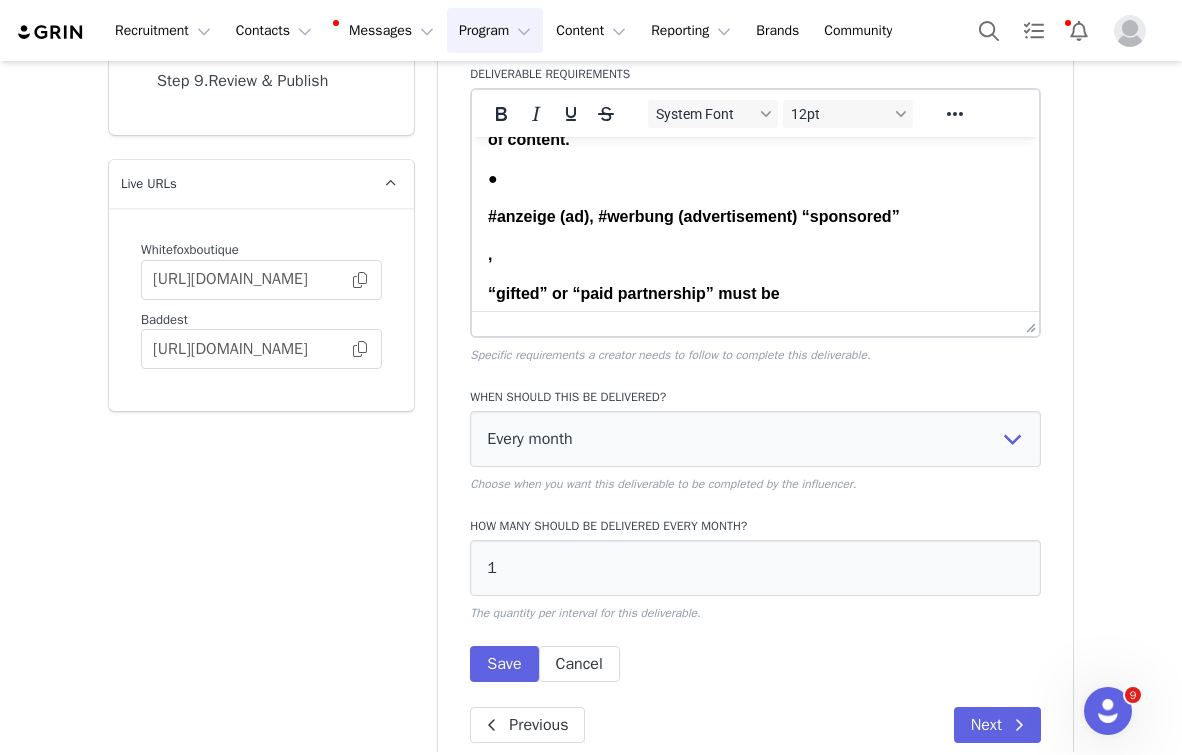 click on "#anzeige (ad), #werbung (advertisement) “sponsored”" at bounding box center (694, 216) 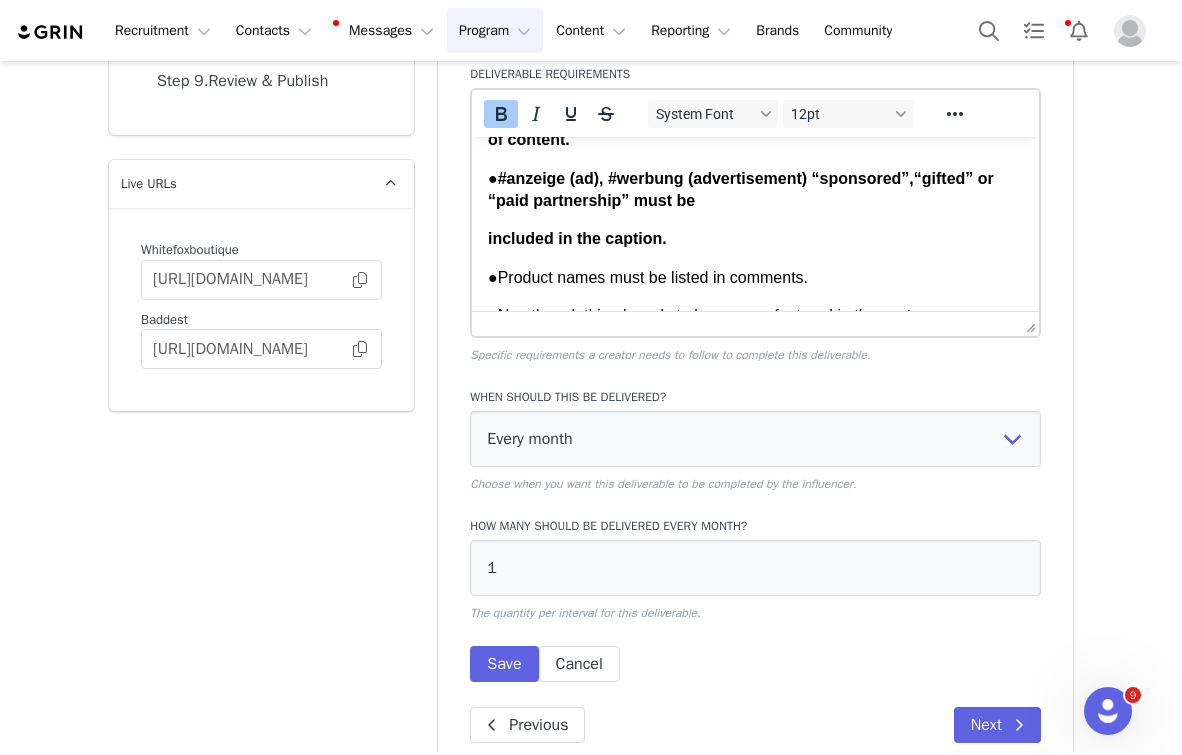 click on "included in the caption." at bounding box center (577, 238) 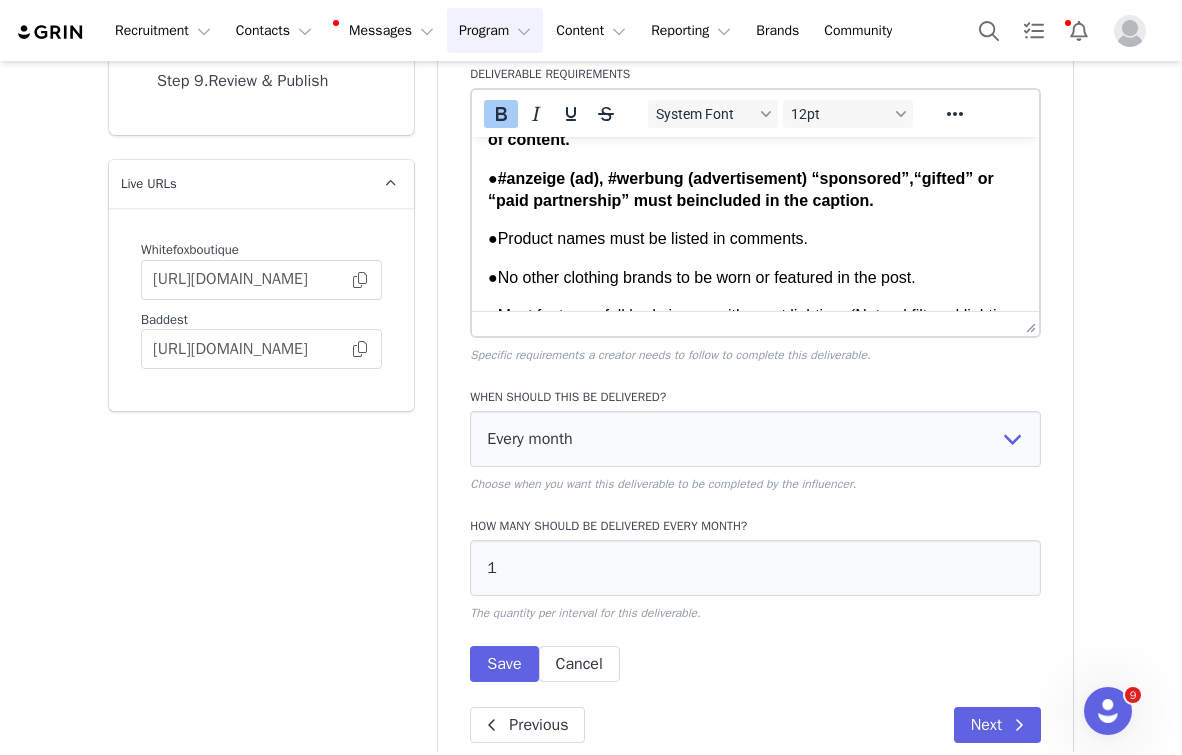 type 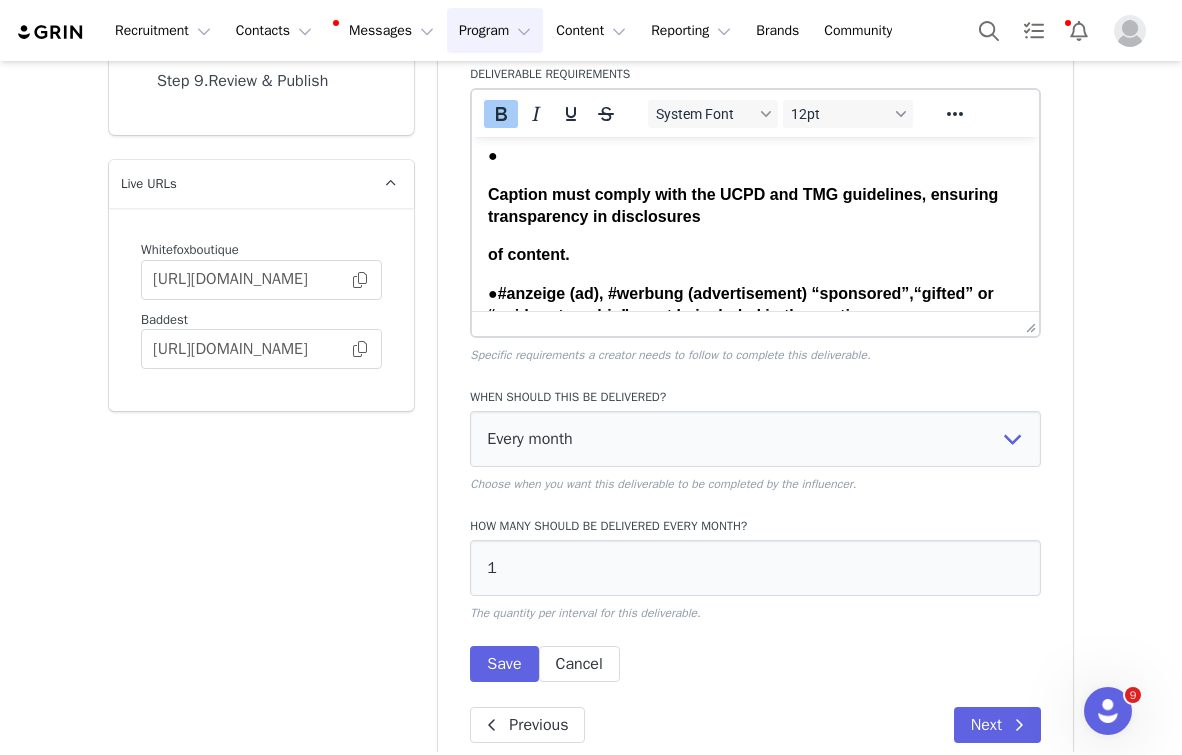 scroll, scrollTop: 293, scrollLeft: 0, axis: vertical 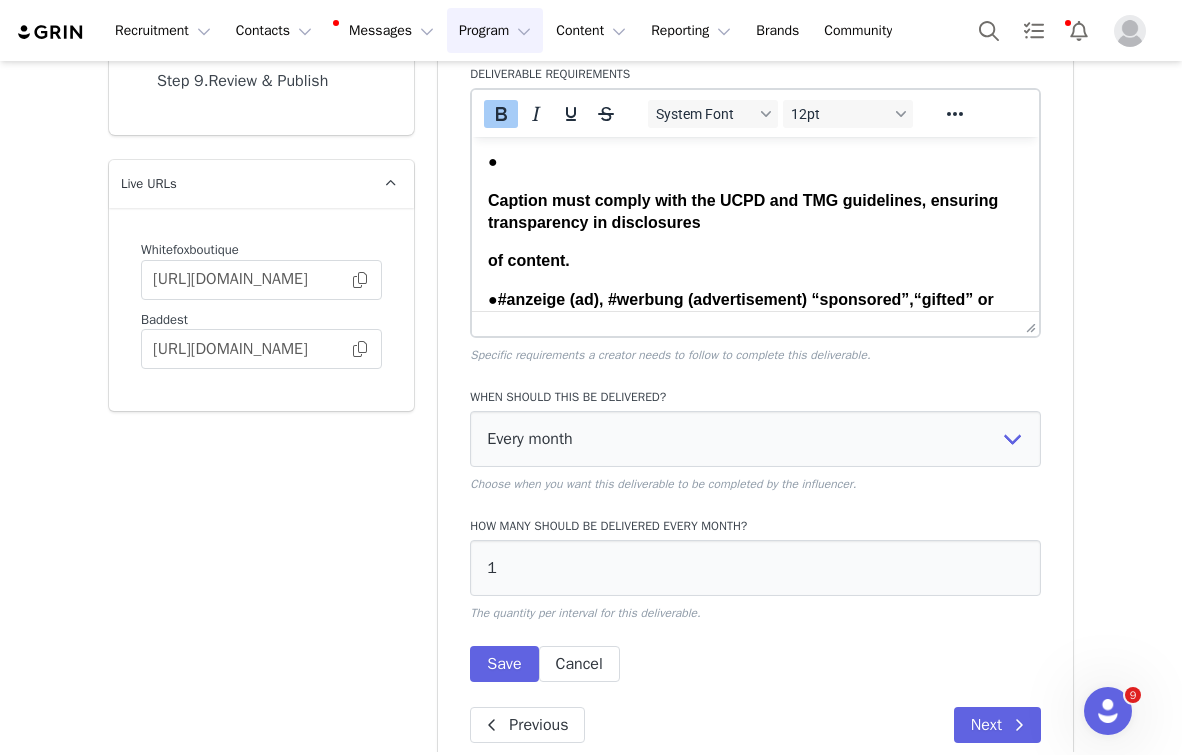 click on "Caption must comply with the UCPD and TMG guidelines, ensuring transparency in disclosures" at bounding box center (743, 211) 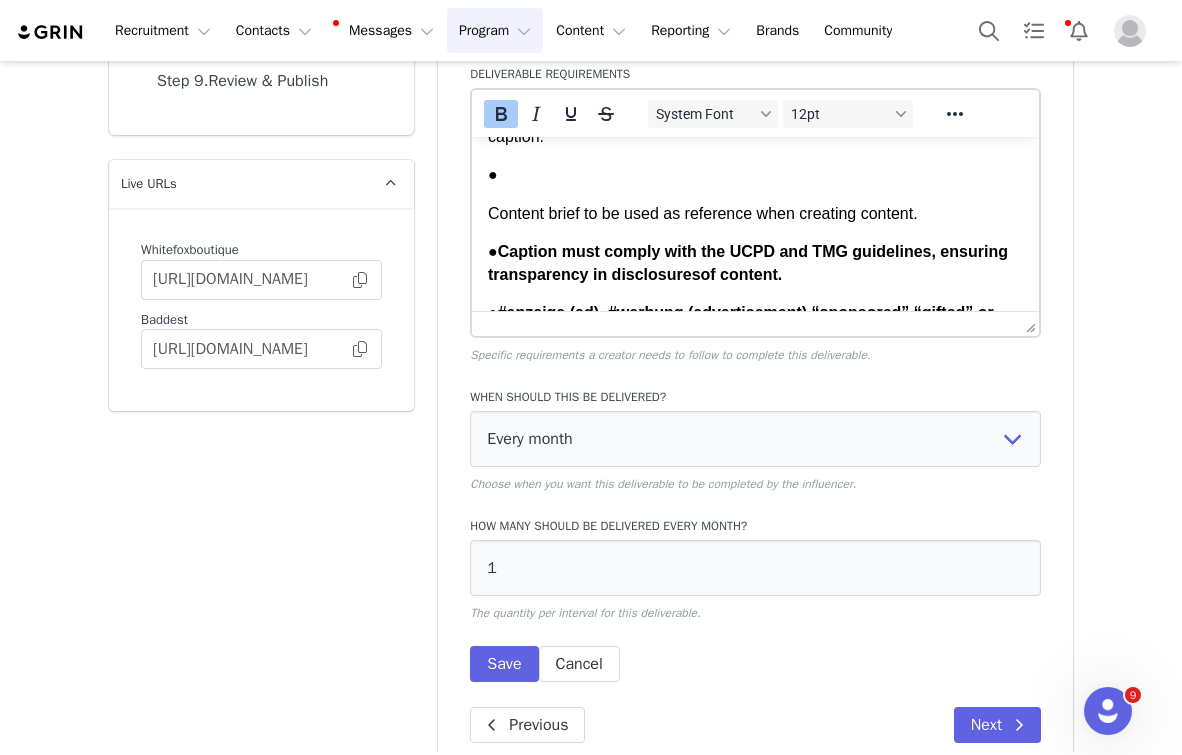 scroll, scrollTop: 171, scrollLeft: 0, axis: vertical 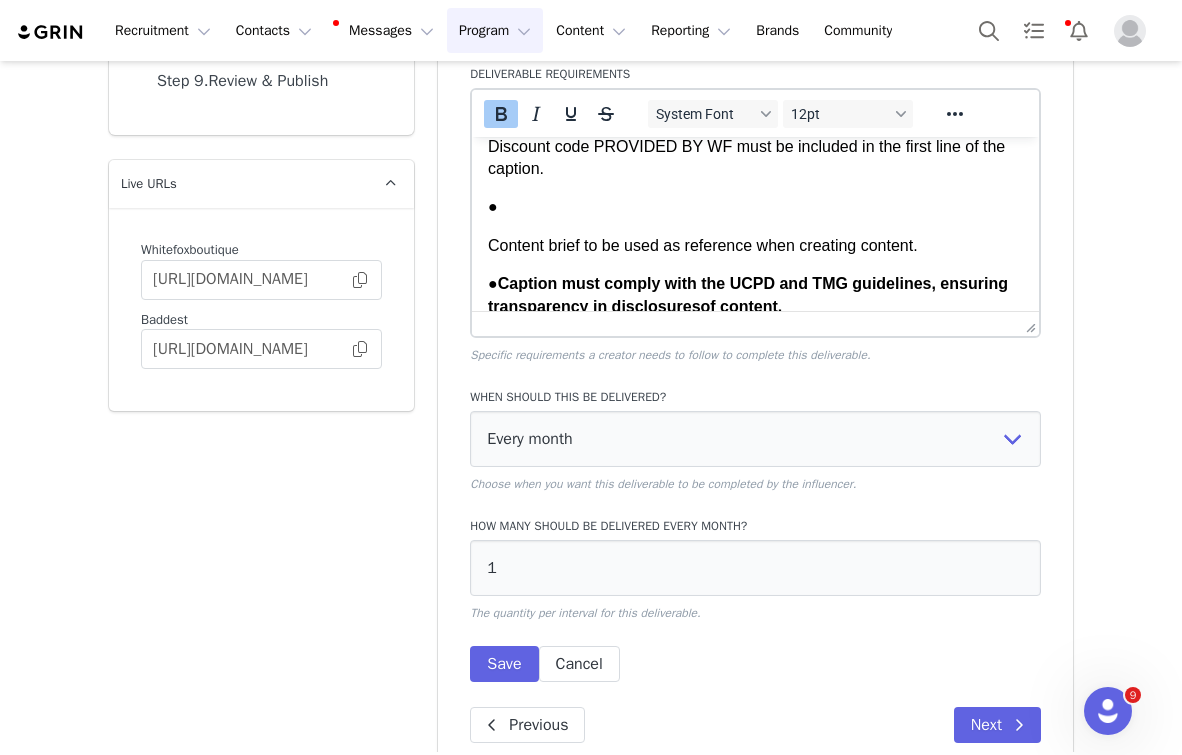 click on "Content brief to be used as reference when creating content." at bounding box center [755, 246] 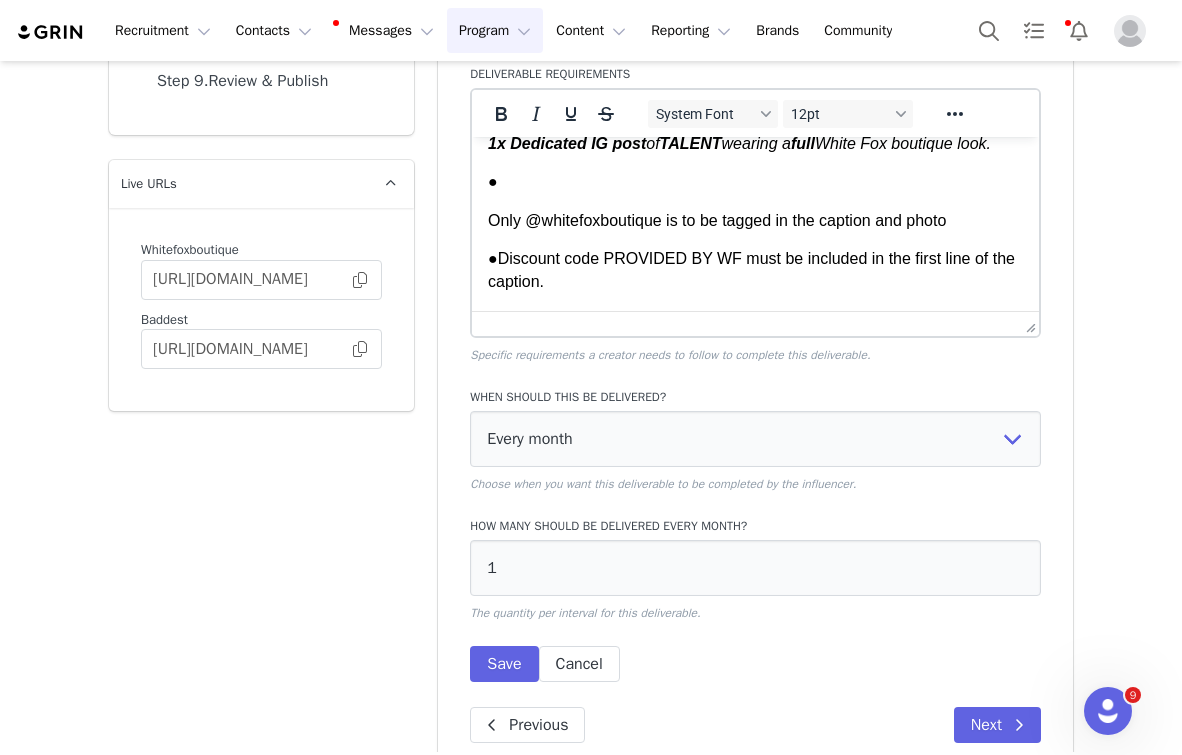 scroll, scrollTop: 0, scrollLeft: 0, axis: both 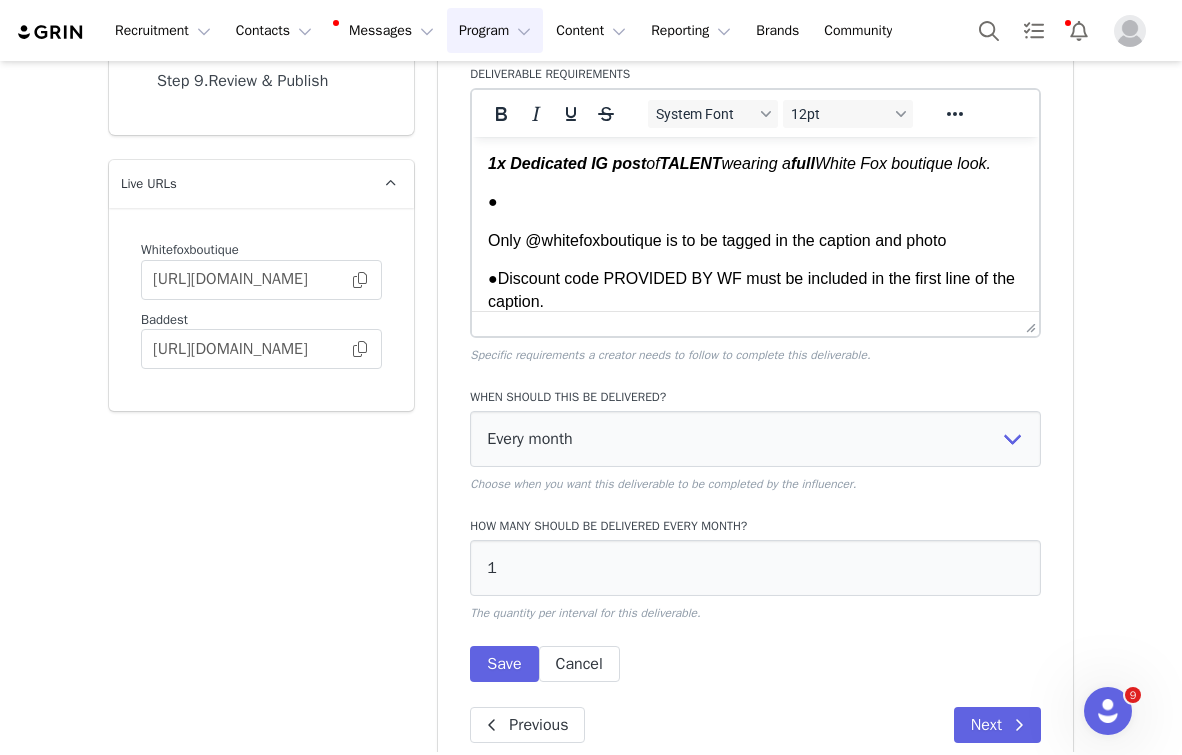 click on "Only @whitefoxboutique is to be tagged in the caption and photo" at bounding box center [755, 241] 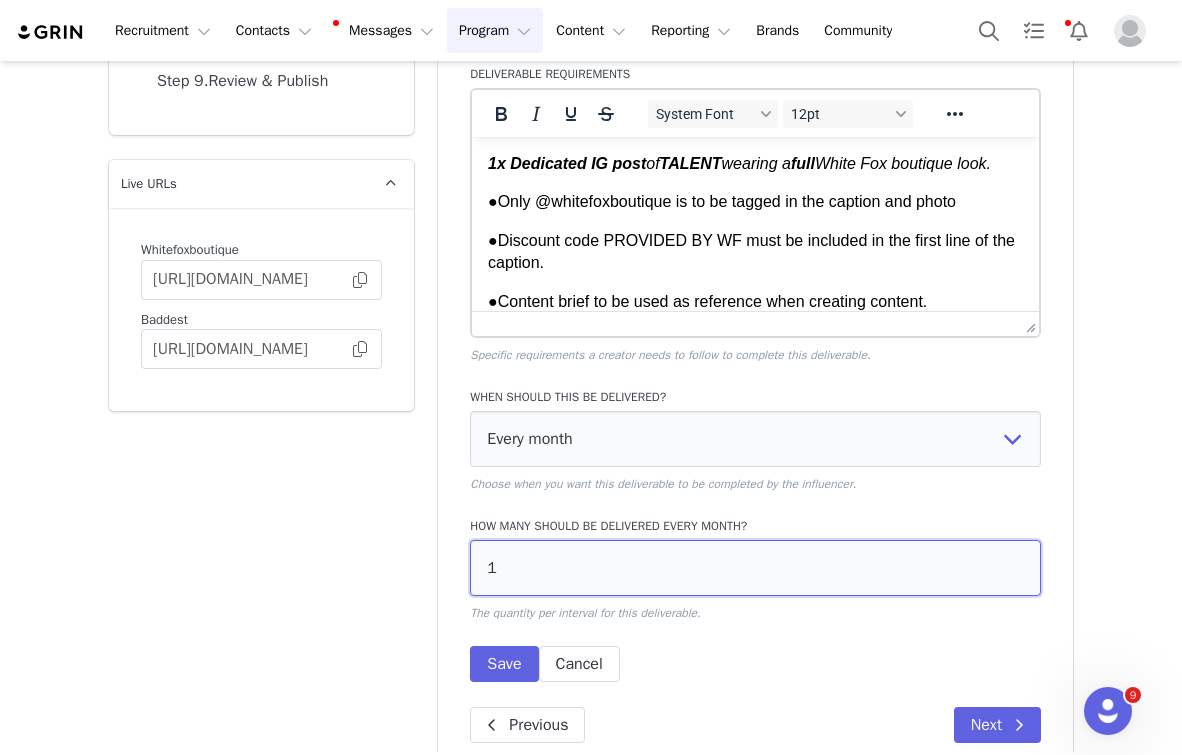 click on "1" at bounding box center [755, 568] 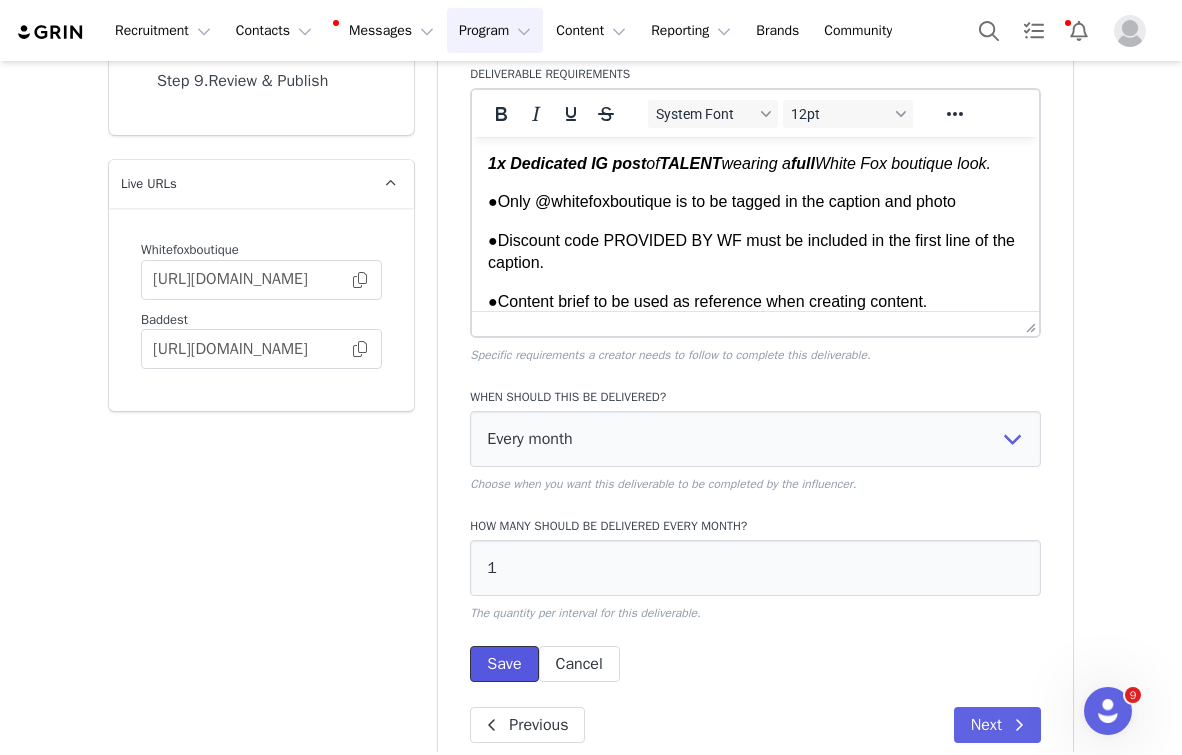 click on "Save" at bounding box center (504, 664) 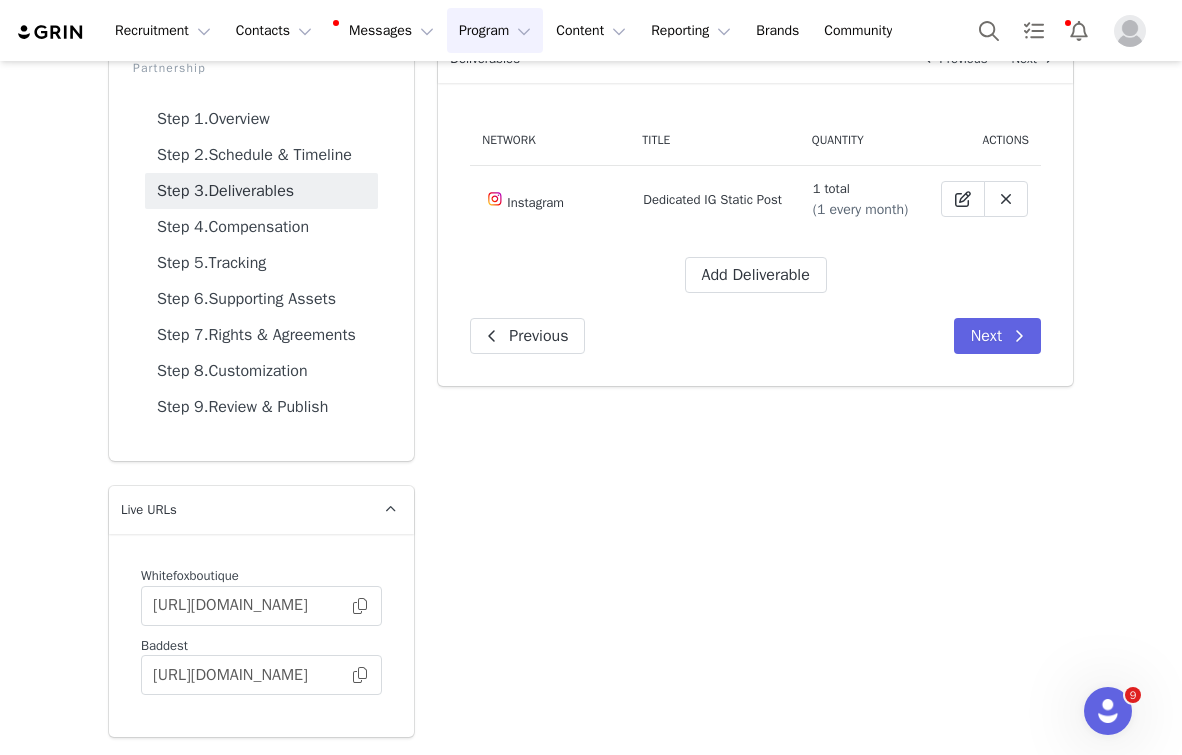 scroll, scrollTop: 141, scrollLeft: 0, axis: vertical 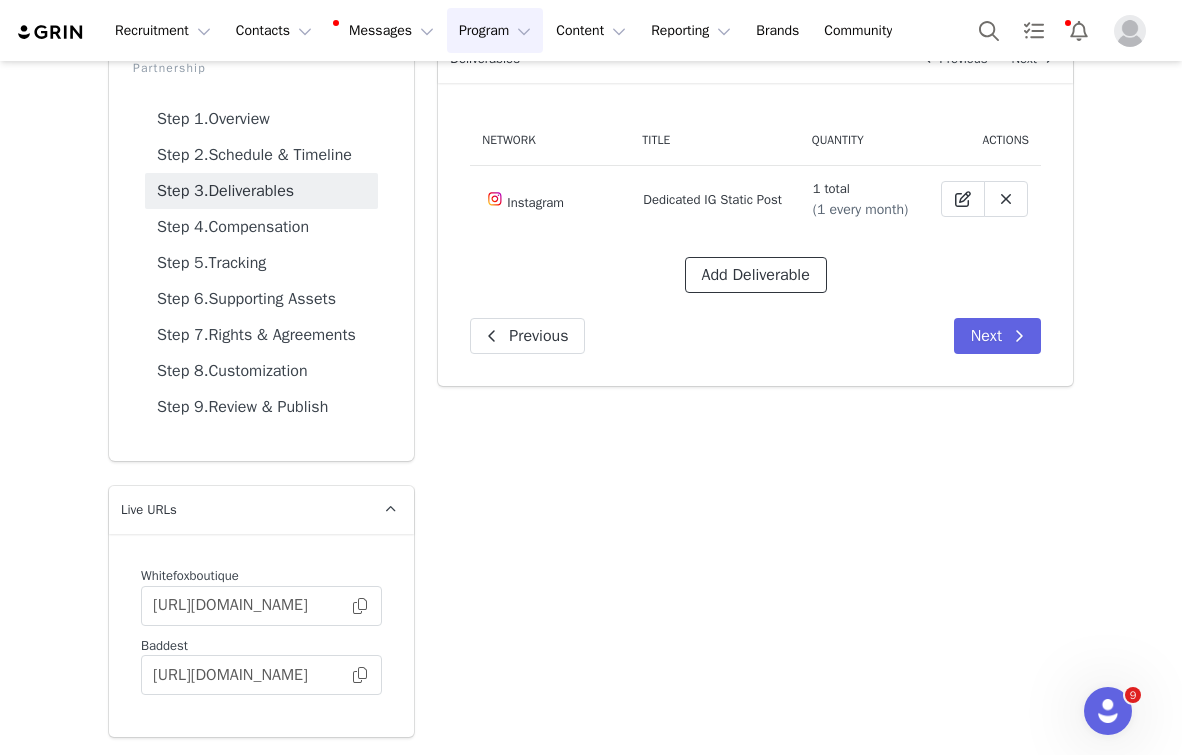click on "Add Deliverable" at bounding box center (756, 275) 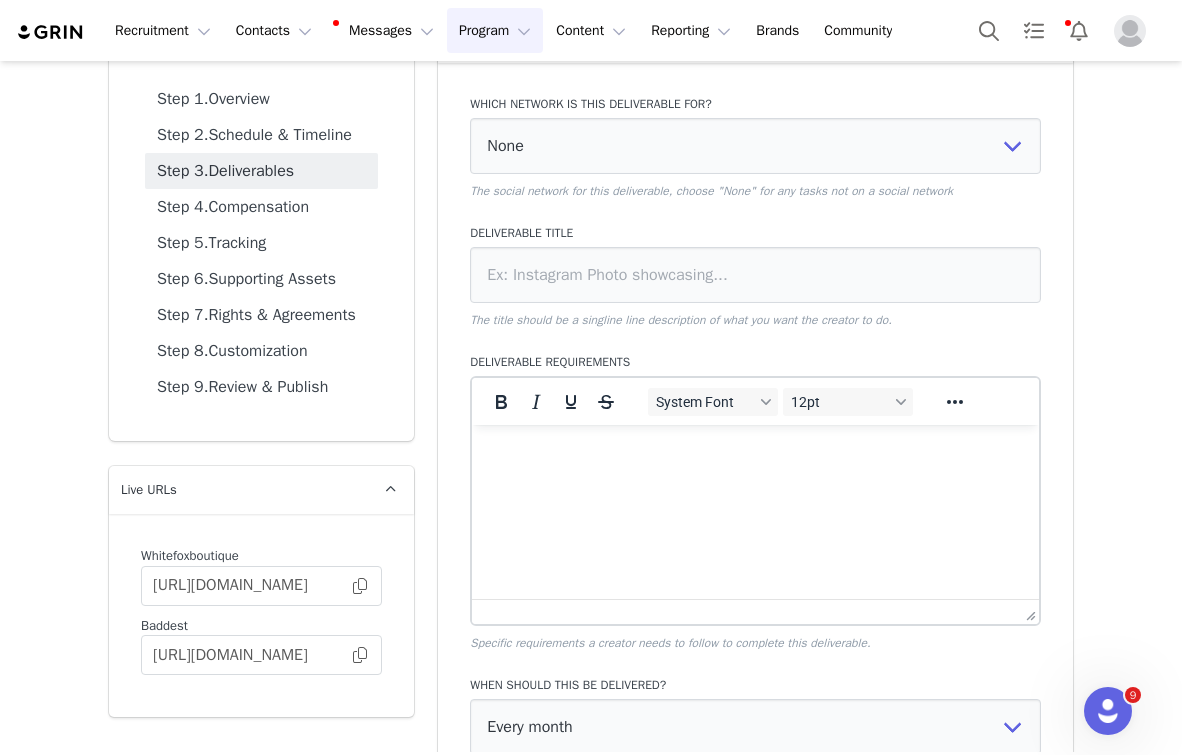 scroll, scrollTop: 0, scrollLeft: 0, axis: both 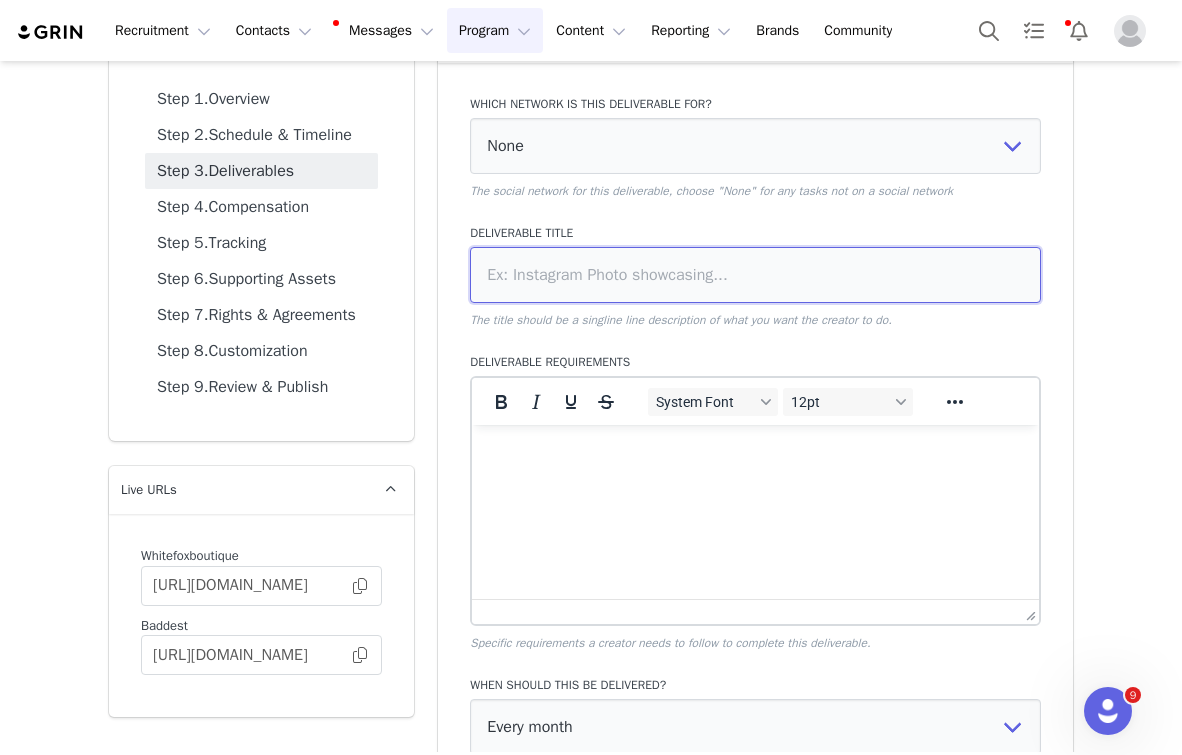 click at bounding box center (755, 275) 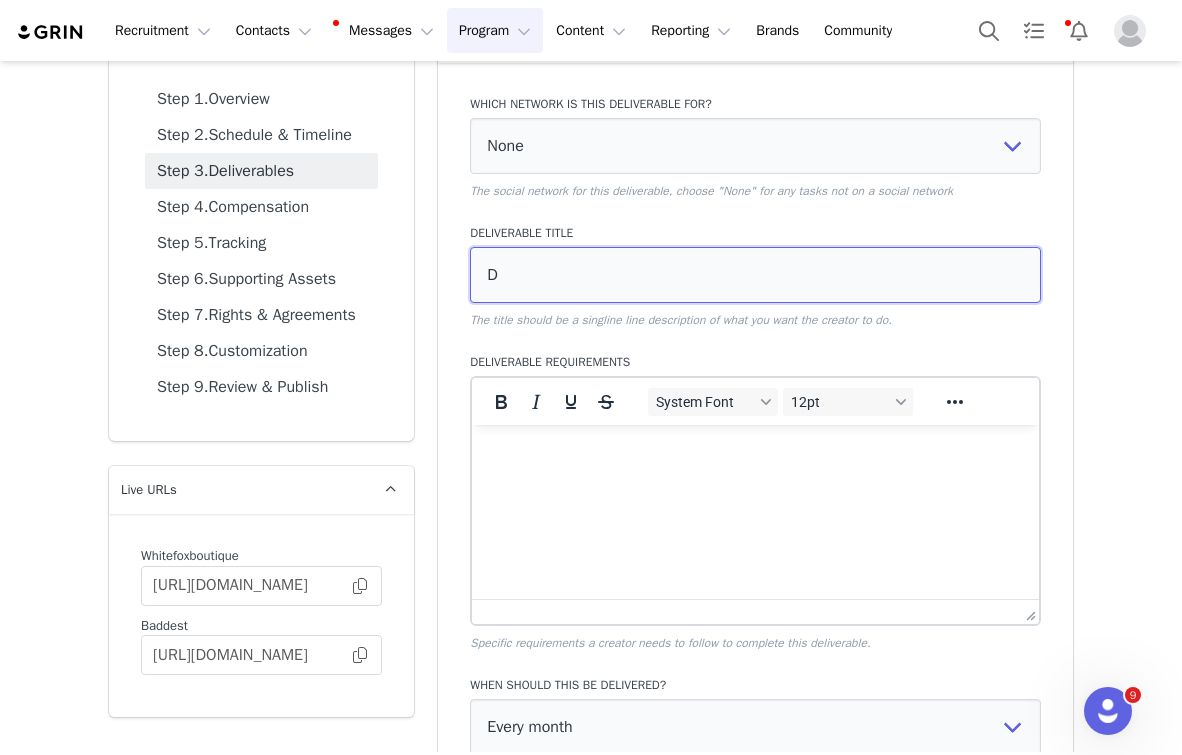 paste on "edicated story set (minimum 5 frames)" 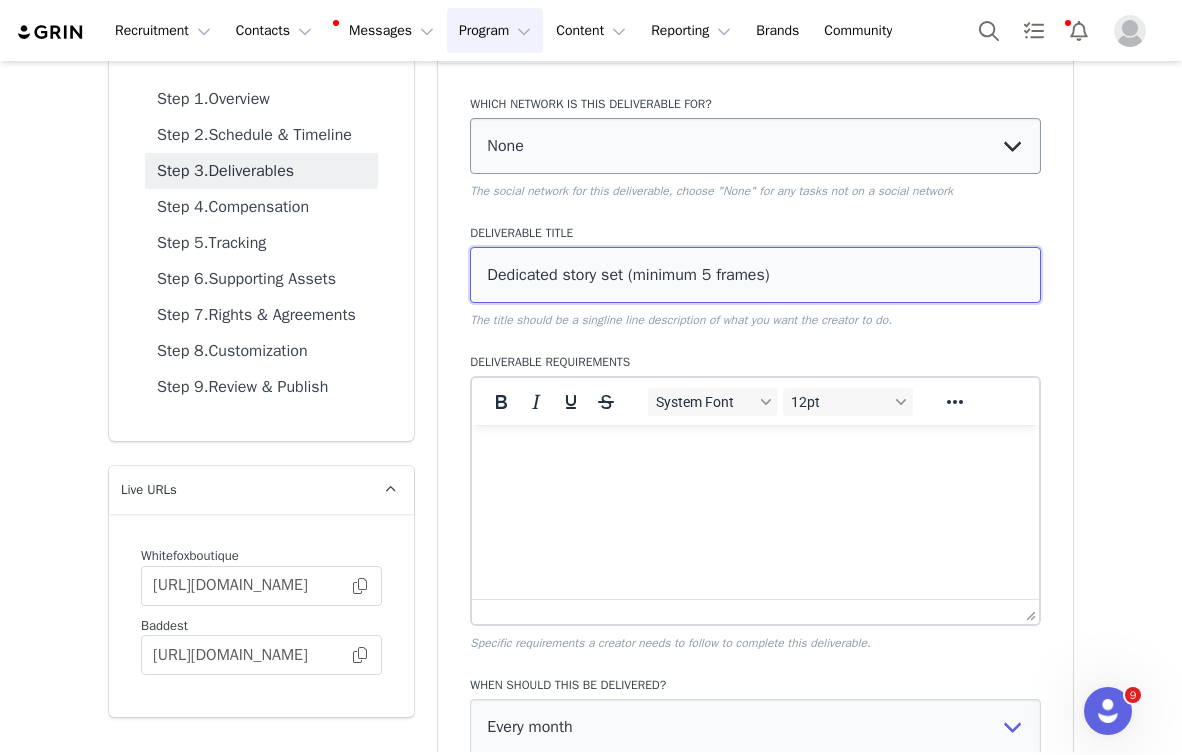 type on "Dedicated story set (minimum 5 frames)" 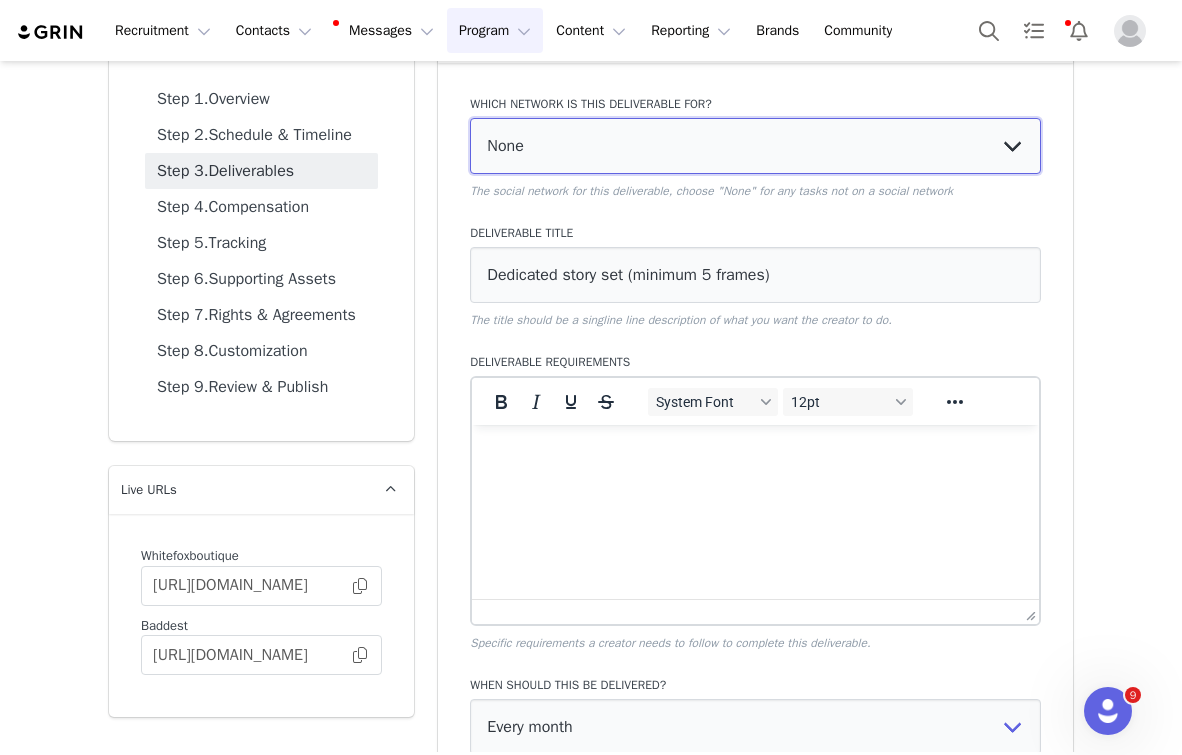 click on "None  YouTube   Twitter   Instagram   Facebook   Twitch   TikTok   Pinterest" at bounding box center (755, 146) 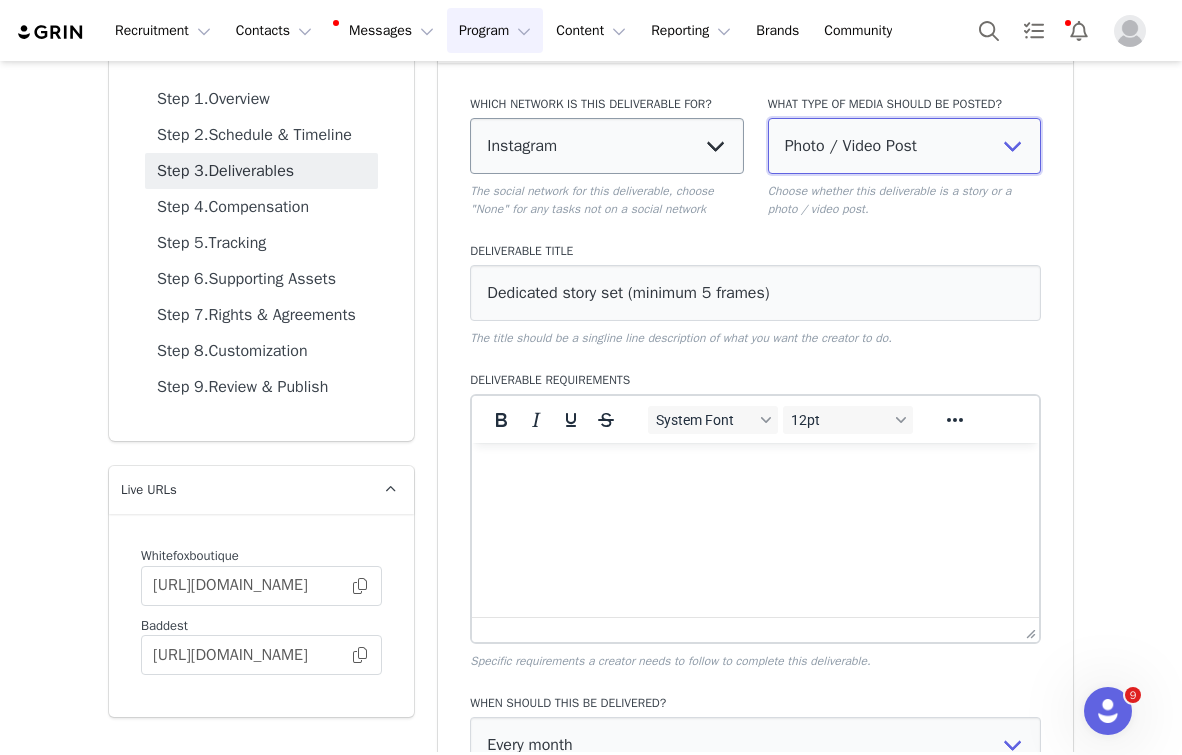 click on "Photo / Video Post   Story   Text in Bio   Highlight Reel" at bounding box center (904, 146) 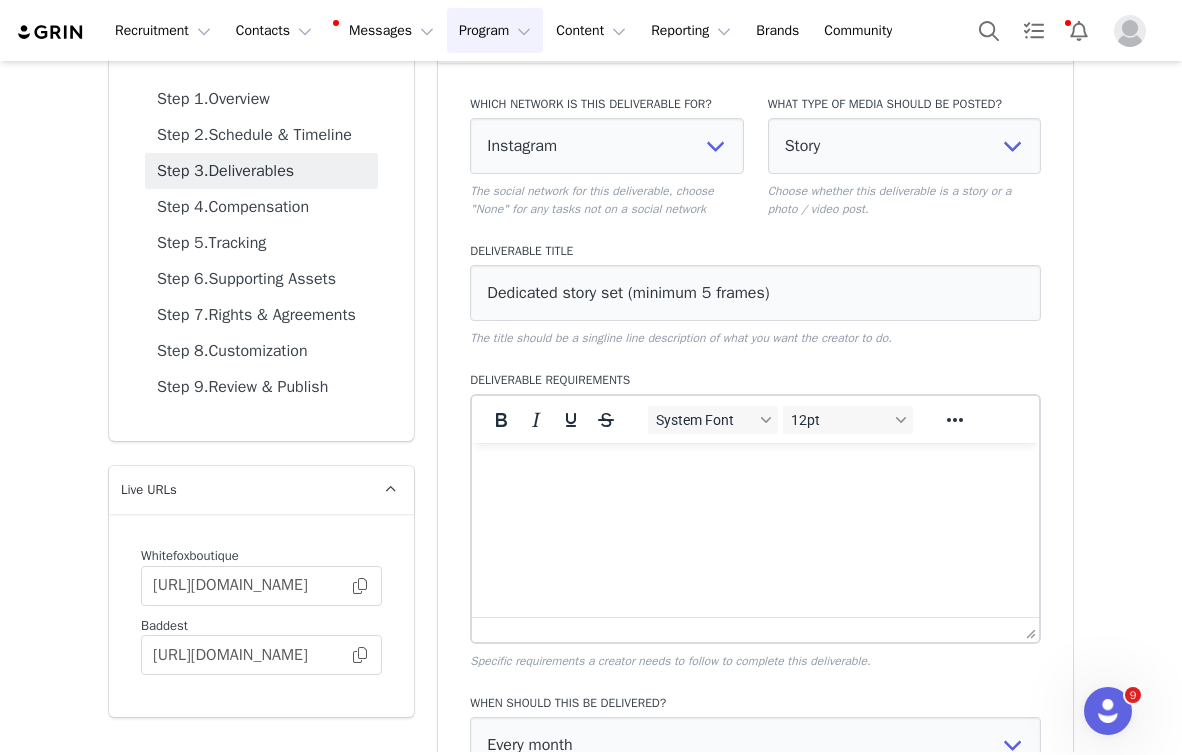 click at bounding box center [755, 470] 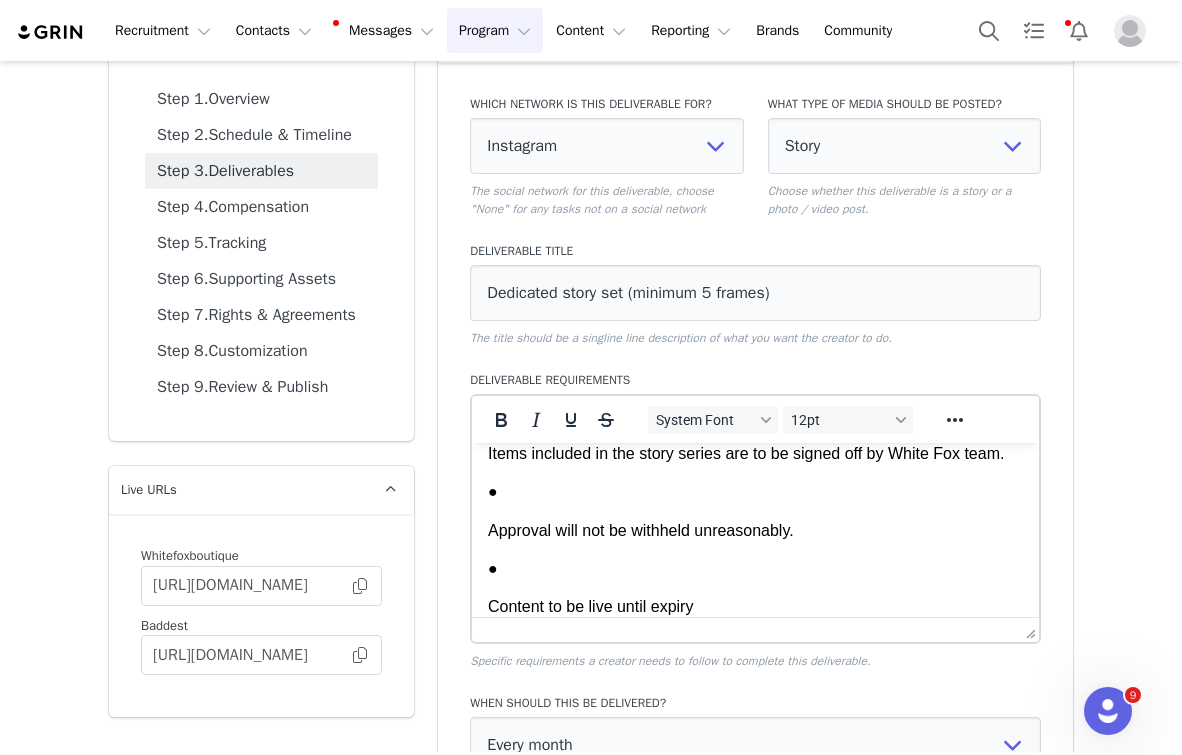 scroll, scrollTop: 1090, scrollLeft: 0, axis: vertical 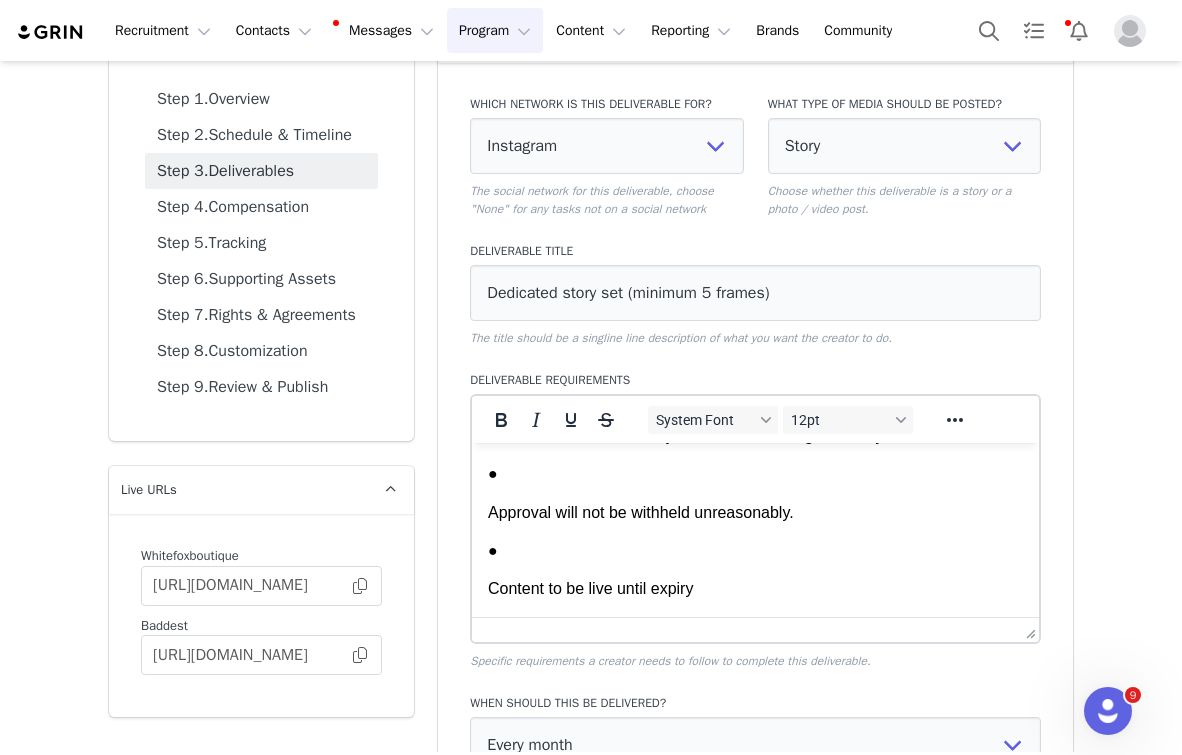 click on "Content to be live until expiry" at bounding box center (755, 589) 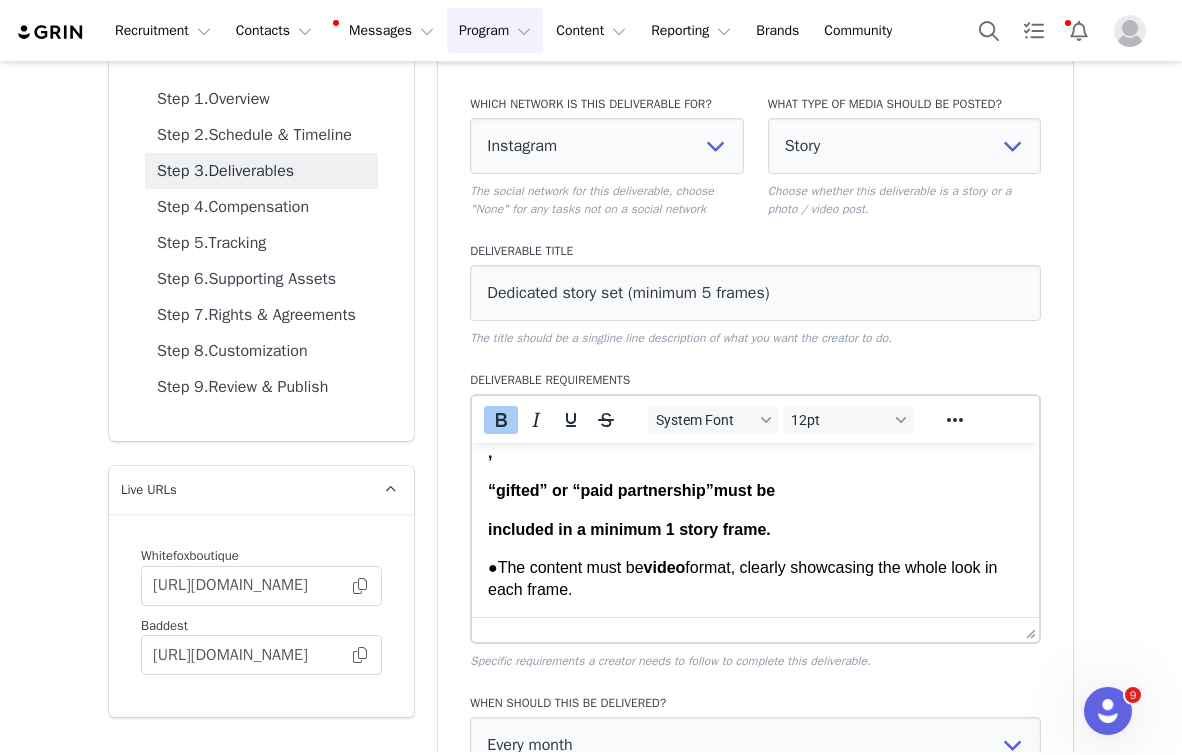 scroll, scrollTop: 430, scrollLeft: 0, axis: vertical 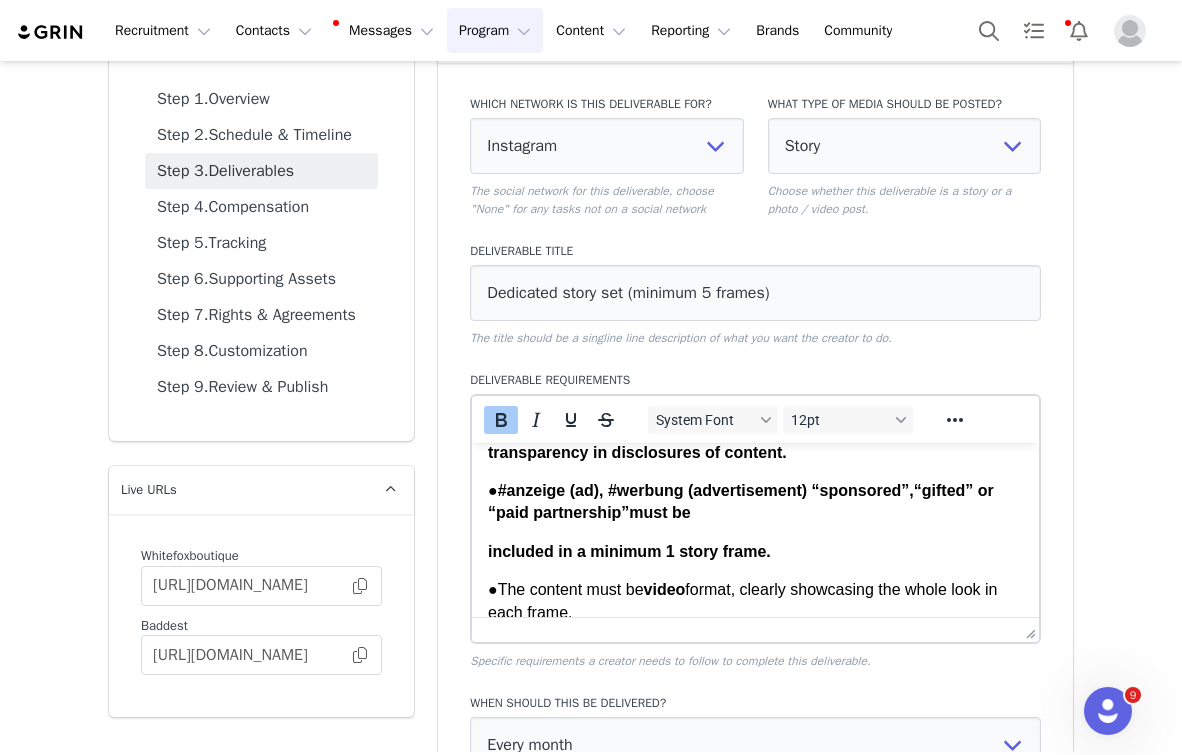 click on "included in a minimum 1 story frame." at bounding box center (629, 551) 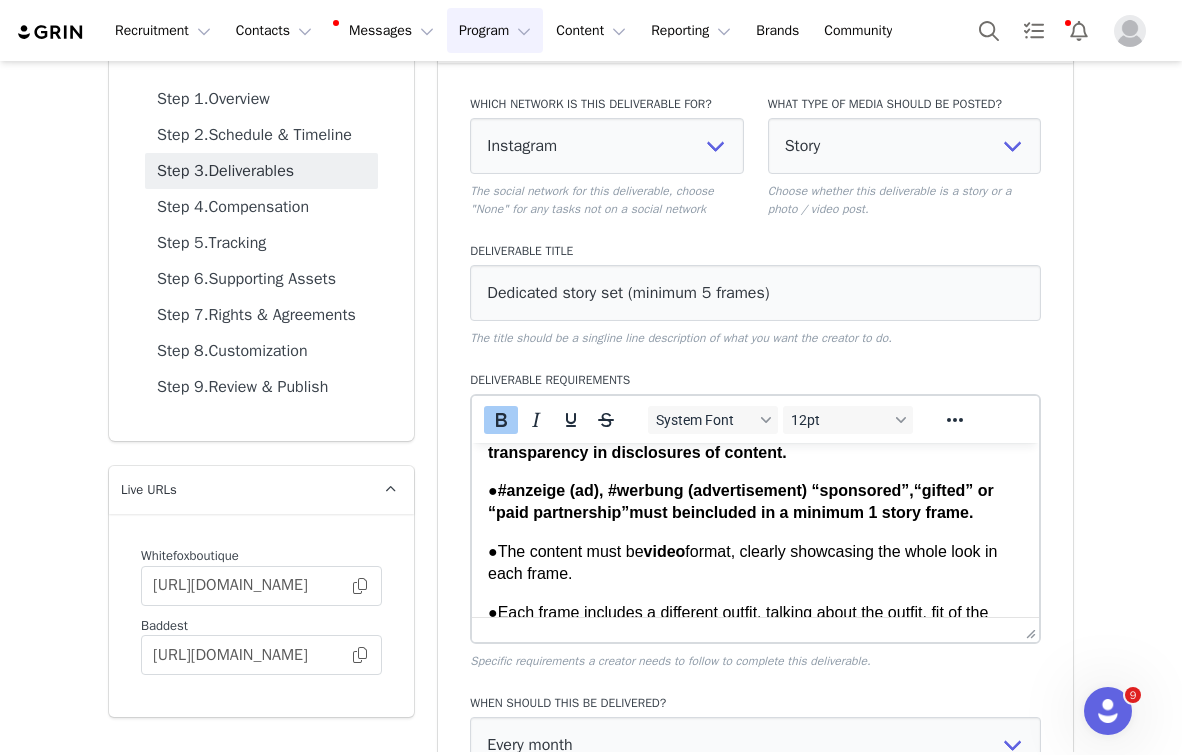 type 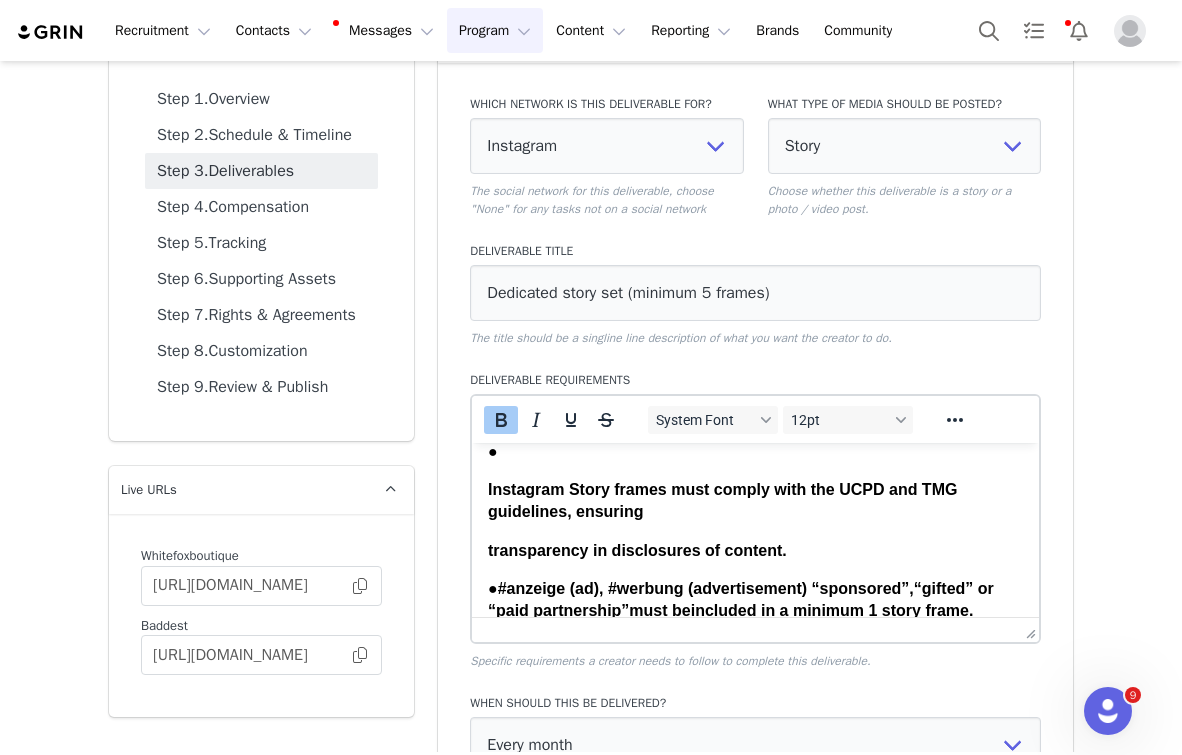 scroll, scrollTop: 321, scrollLeft: 0, axis: vertical 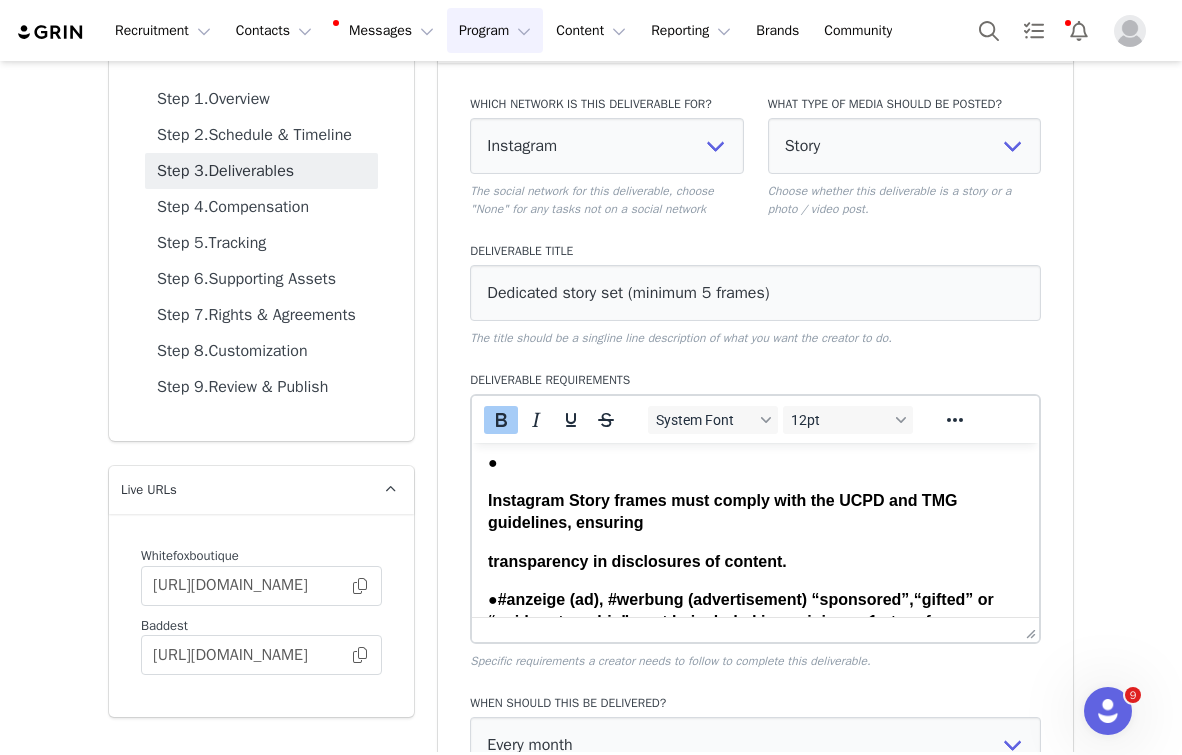 click on "Instagram Story frames must comply with the UCPD and TMG guidelines, ensuring" at bounding box center (722, 511) 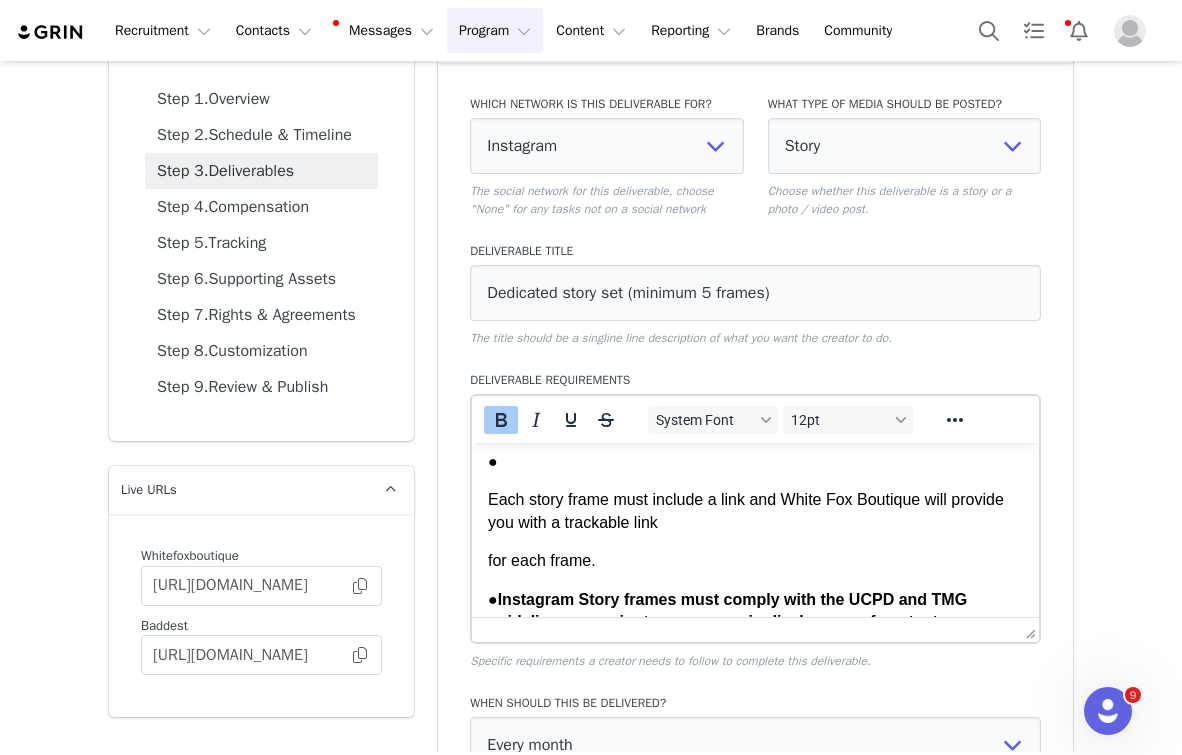 scroll, scrollTop: 167, scrollLeft: 0, axis: vertical 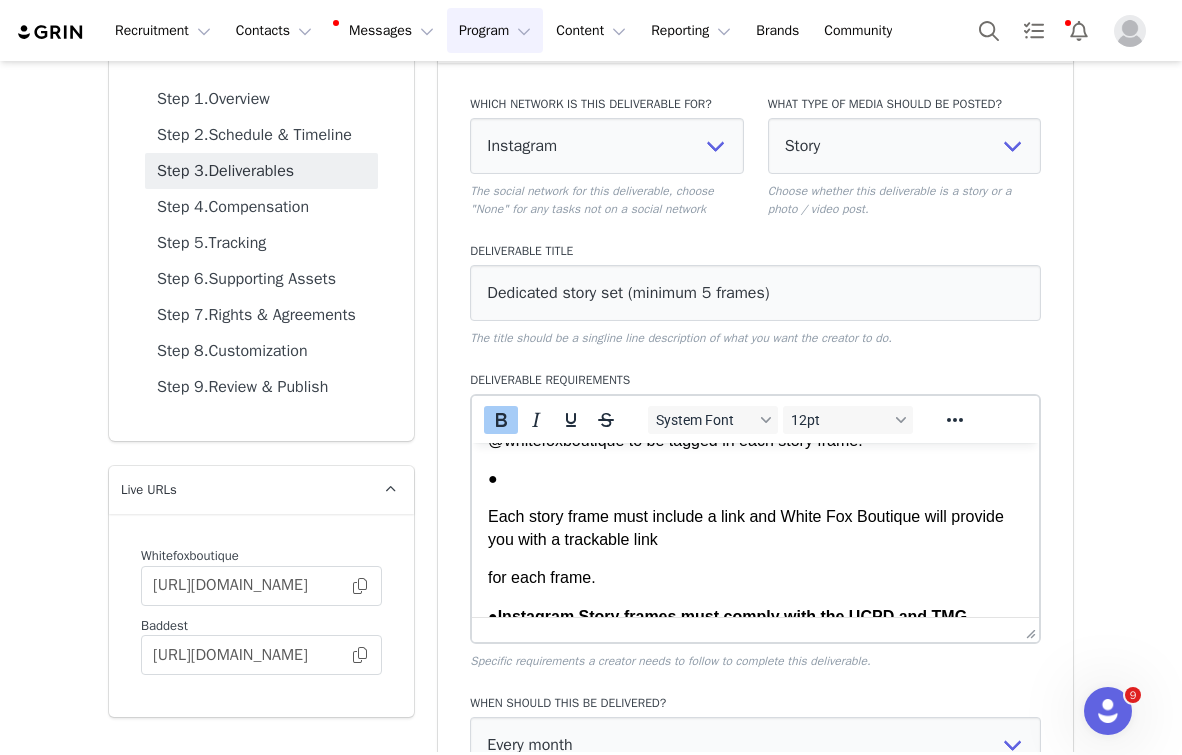 click on "Each story frame must include a link and White Fox Boutique will provide you with a trackable link" at bounding box center (755, 528) 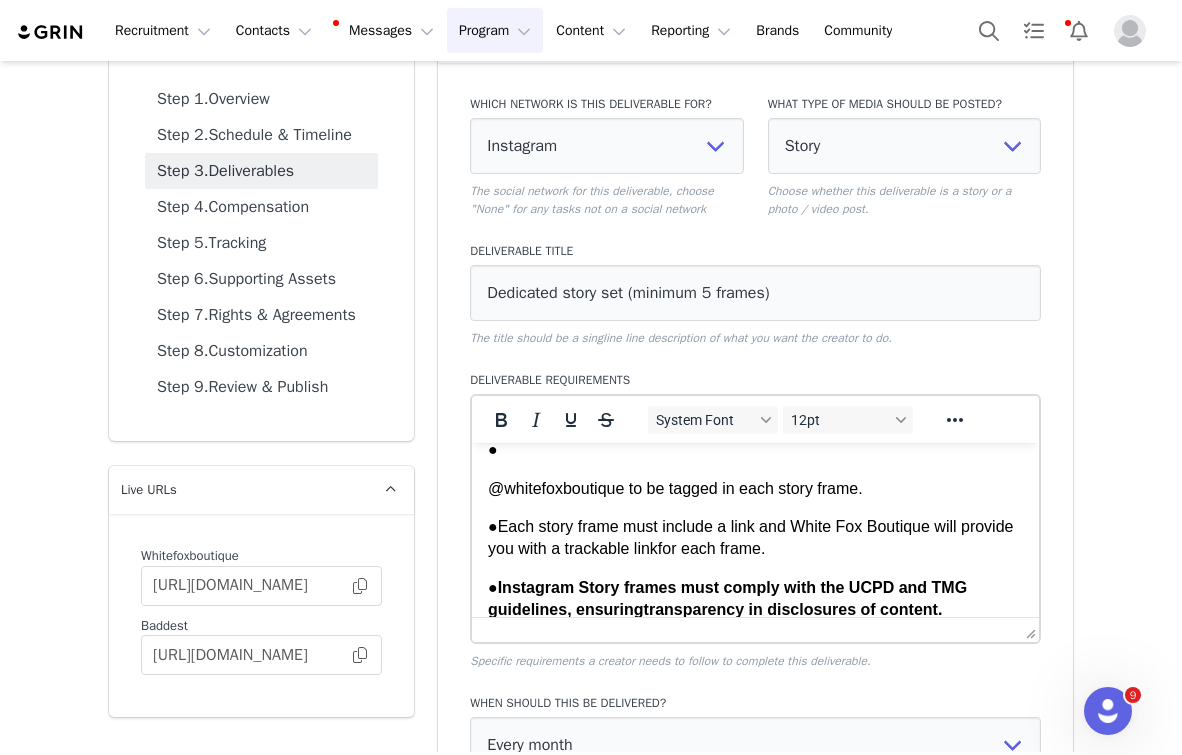 scroll, scrollTop: 117, scrollLeft: 0, axis: vertical 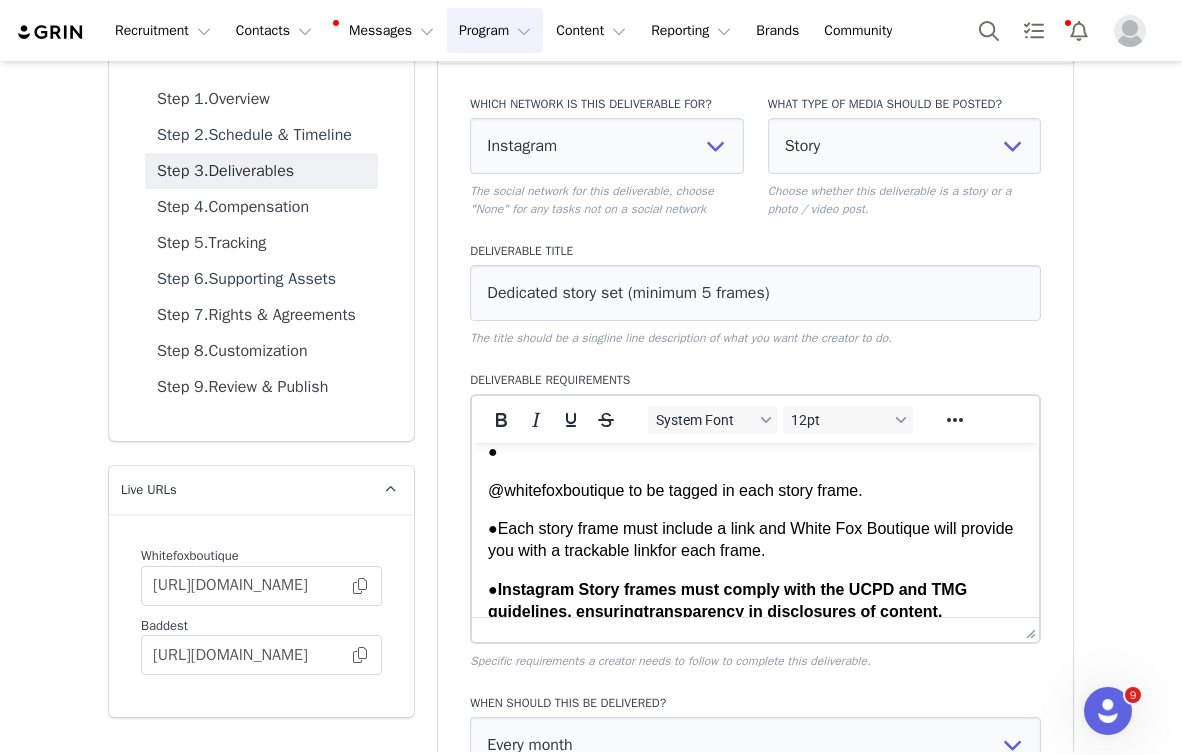 click on "@whitefoxboutique to be tagged in each story frame." at bounding box center (755, 491) 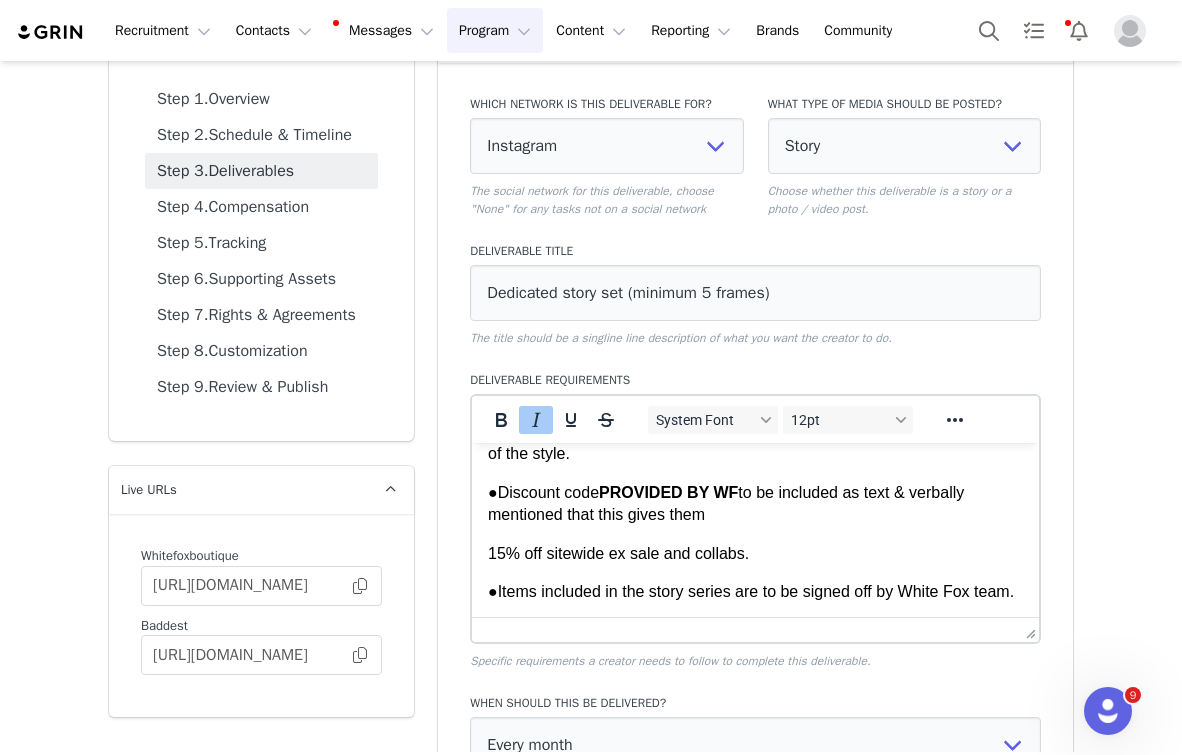 scroll, scrollTop: 559, scrollLeft: 0, axis: vertical 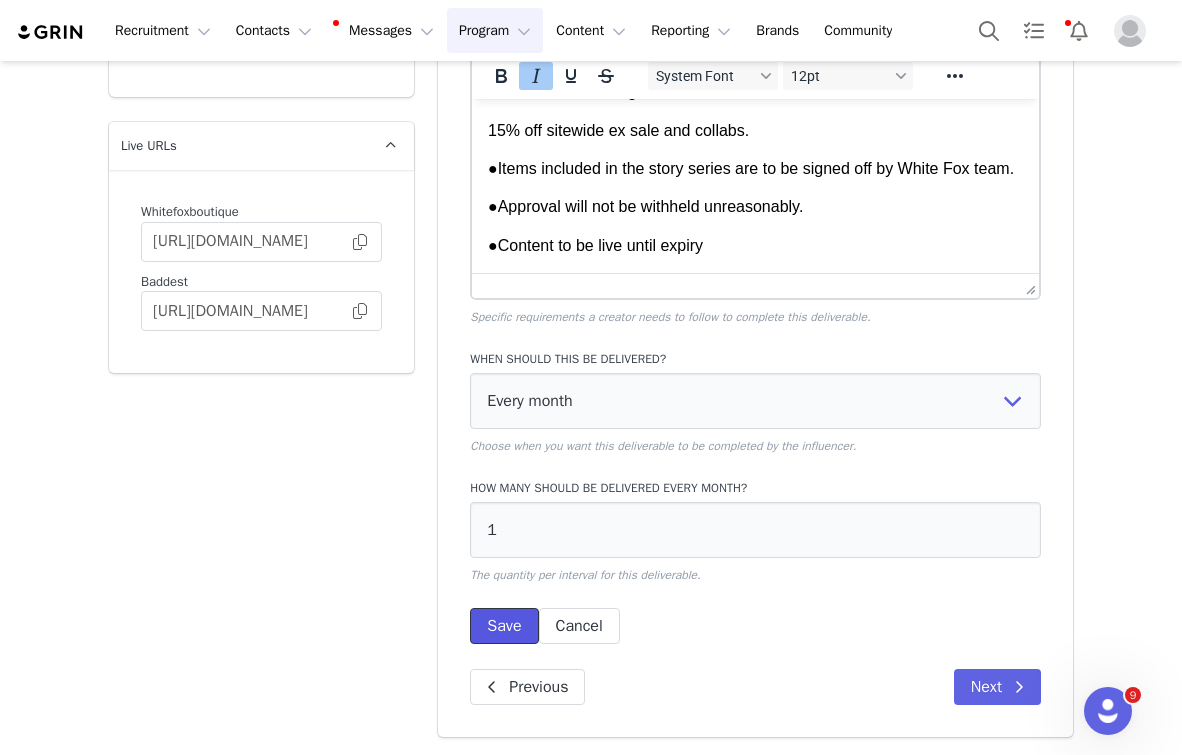 click on "Save" at bounding box center (504, 626) 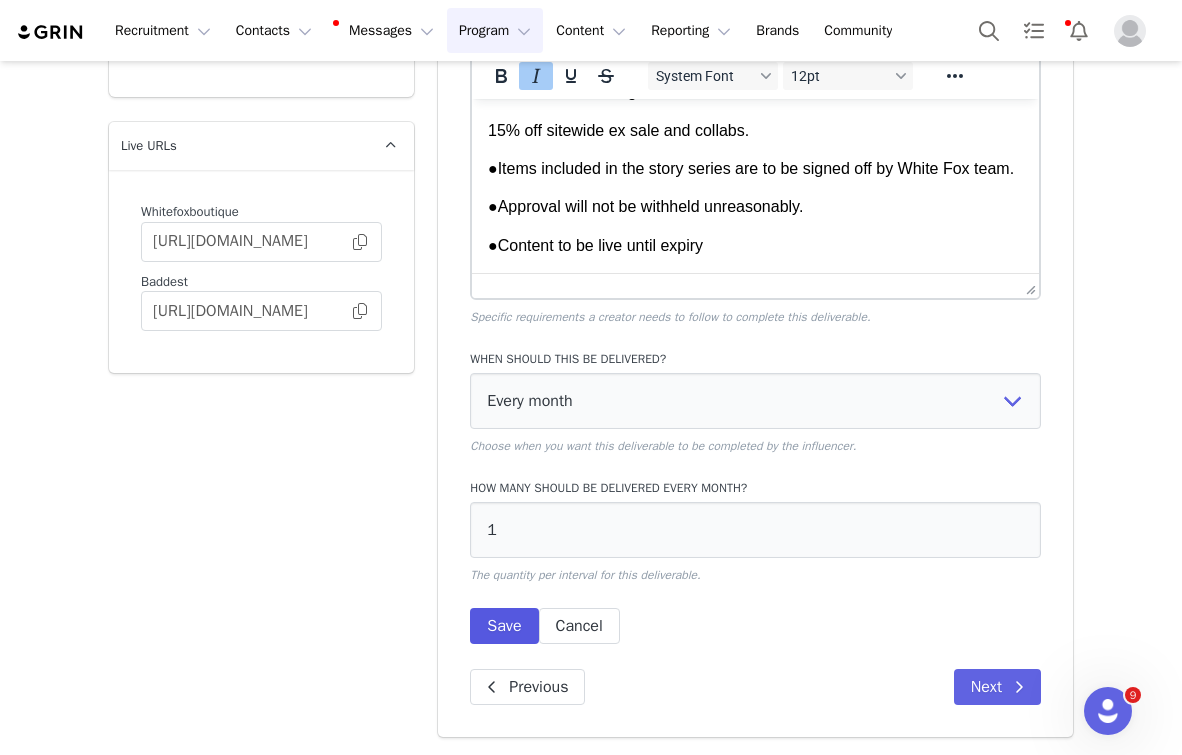 scroll, scrollTop: 141, scrollLeft: 0, axis: vertical 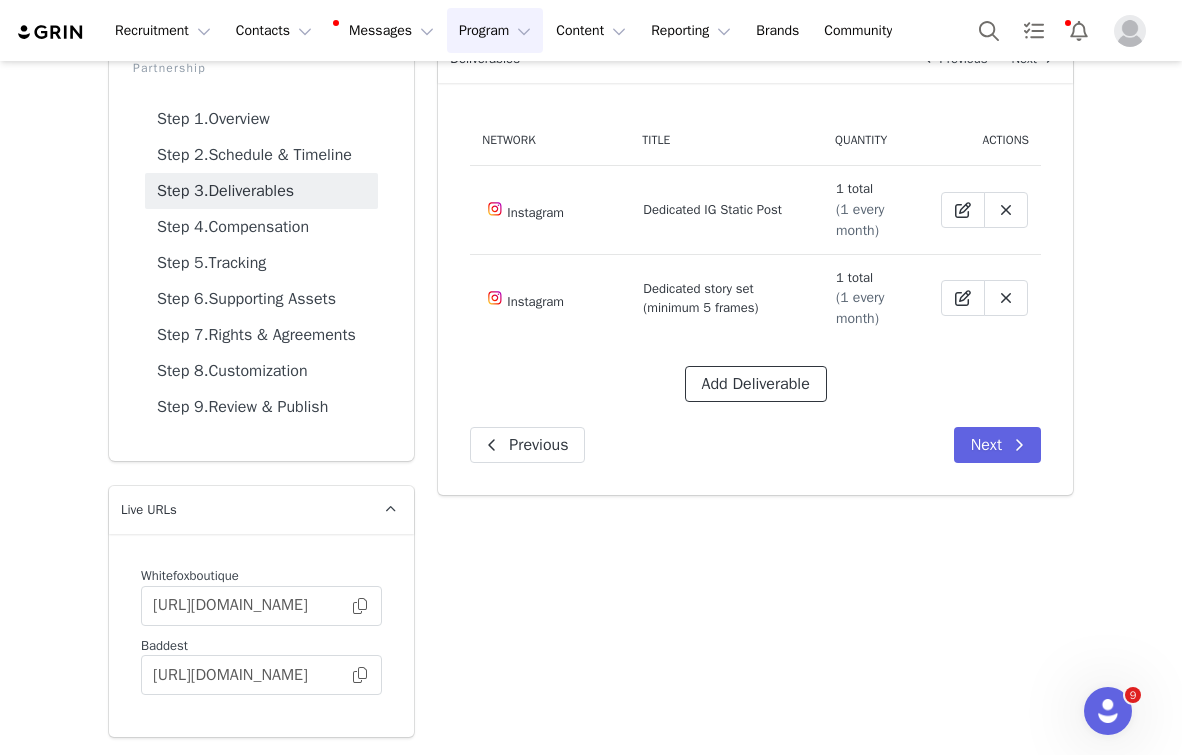 click on "Add Deliverable" at bounding box center [756, 384] 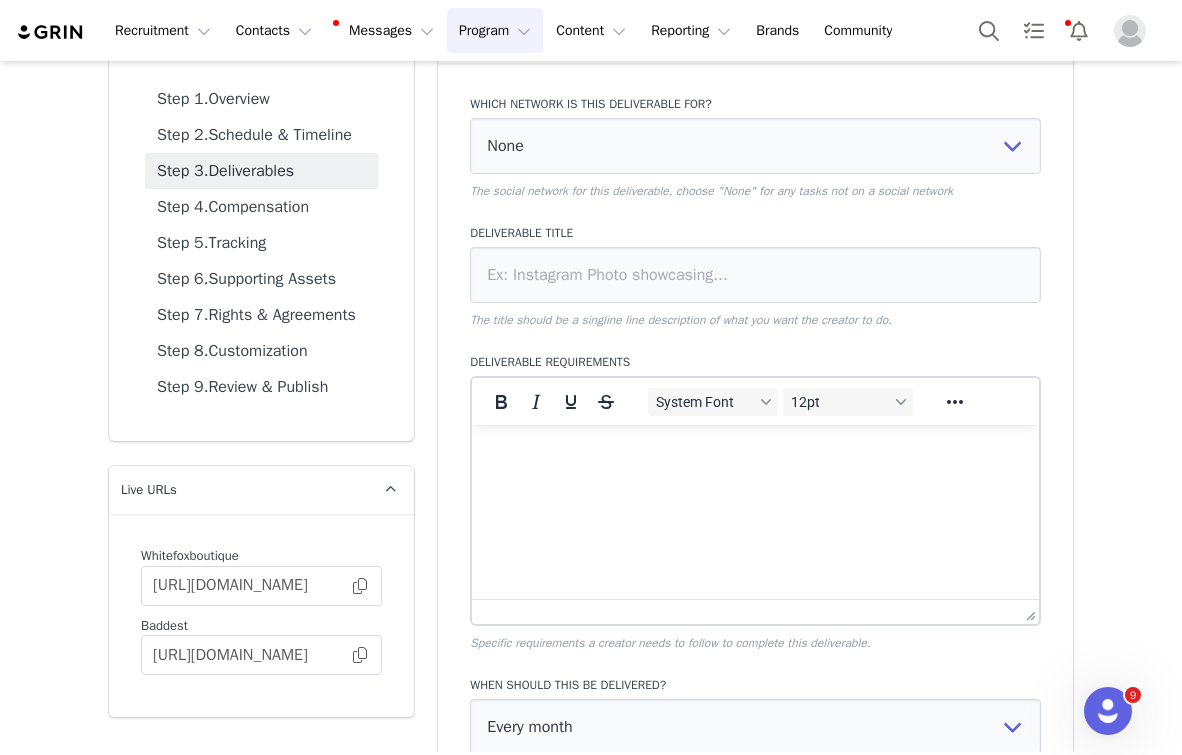 scroll, scrollTop: 0, scrollLeft: 0, axis: both 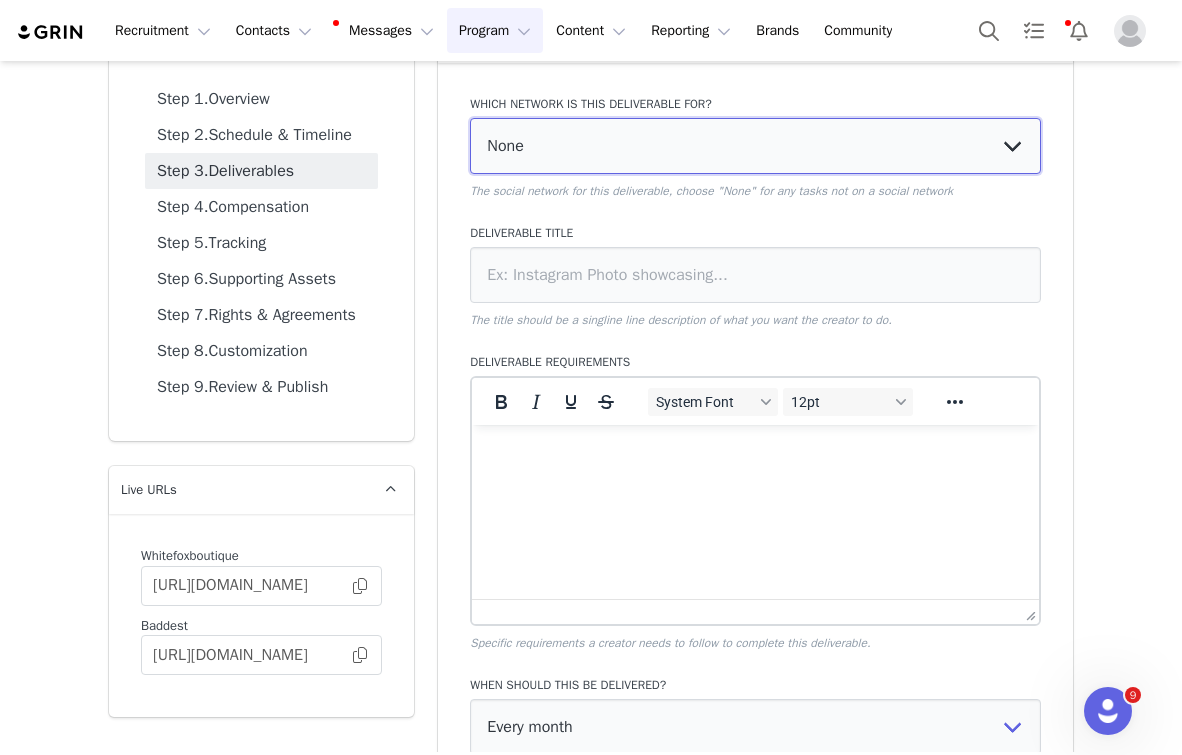 click on "None  YouTube   Twitter   Instagram   Facebook   Twitch   TikTok   Pinterest" at bounding box center [755, 146] 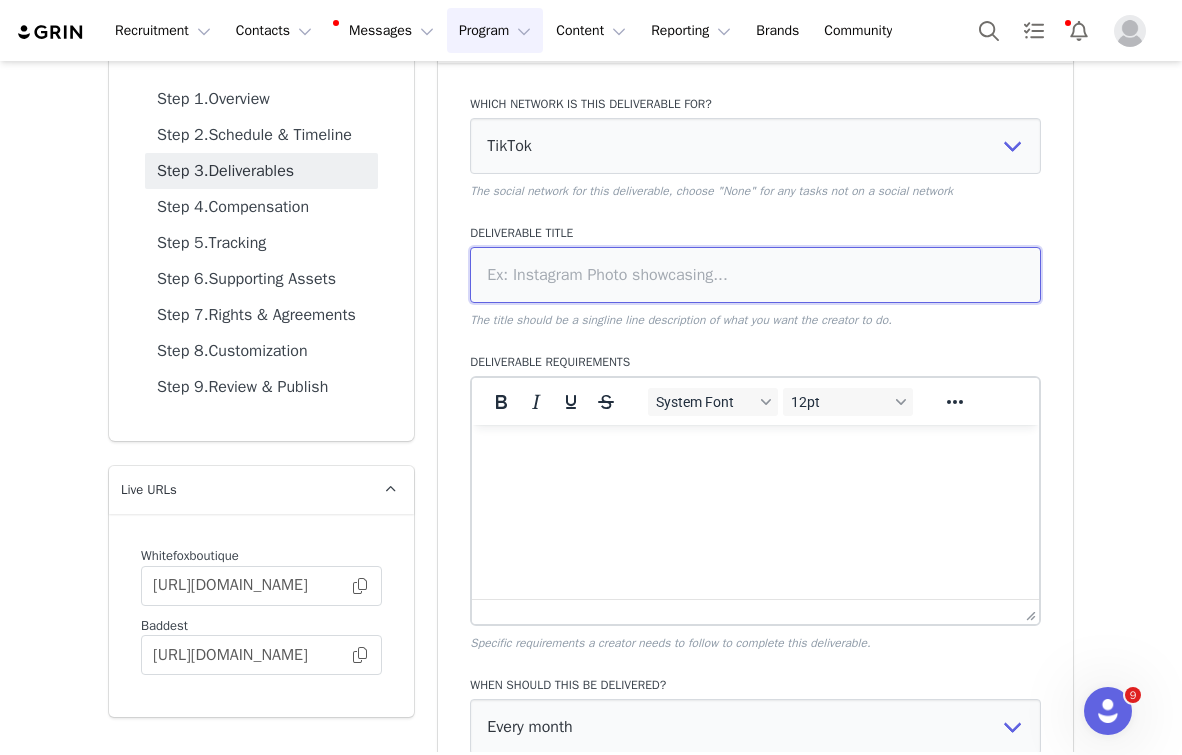 click at bounding box center [755, 275] 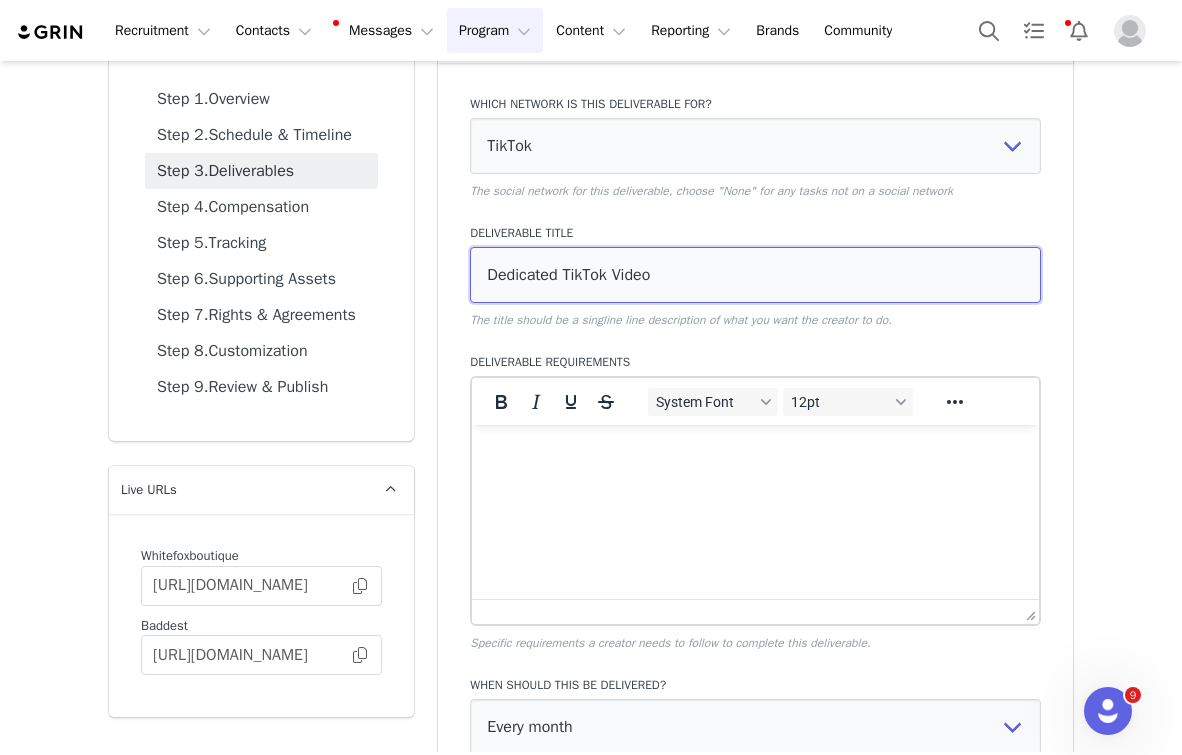 type on "Dedicated TikTok Video" 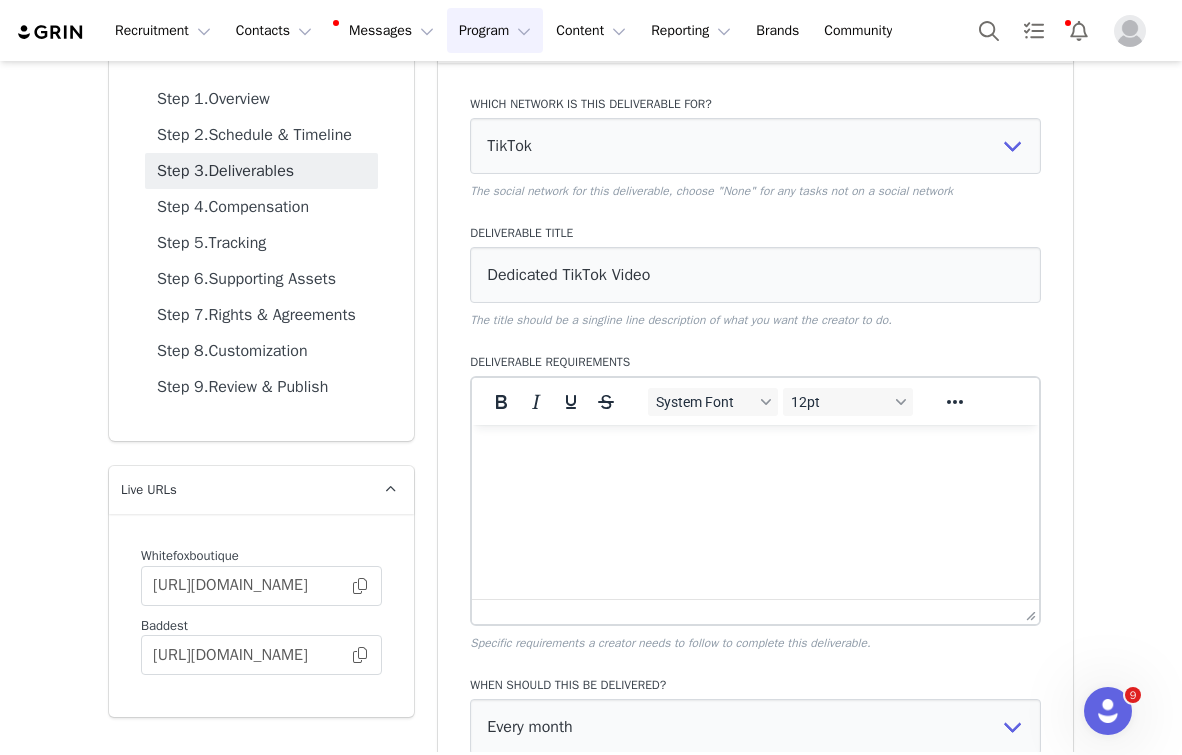 click at bounding box center (755, 452) 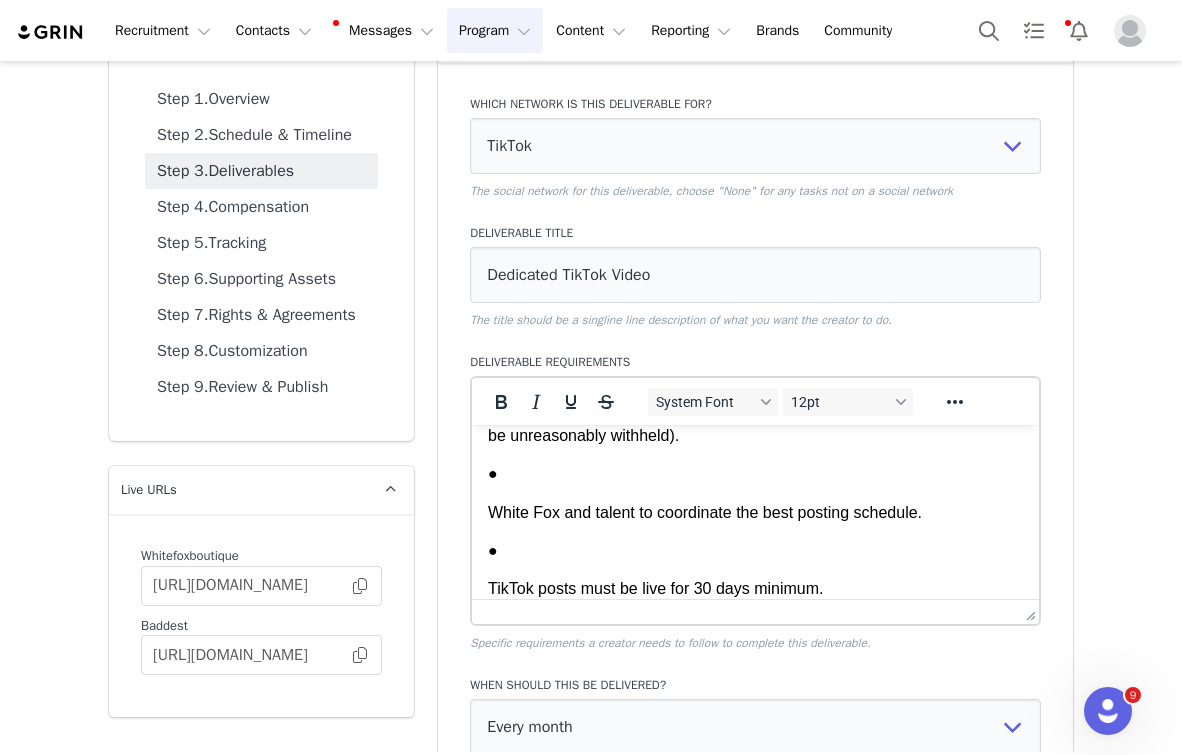 scroll, scrollTop: 1765, scrollLeft: 0, axis: vertical 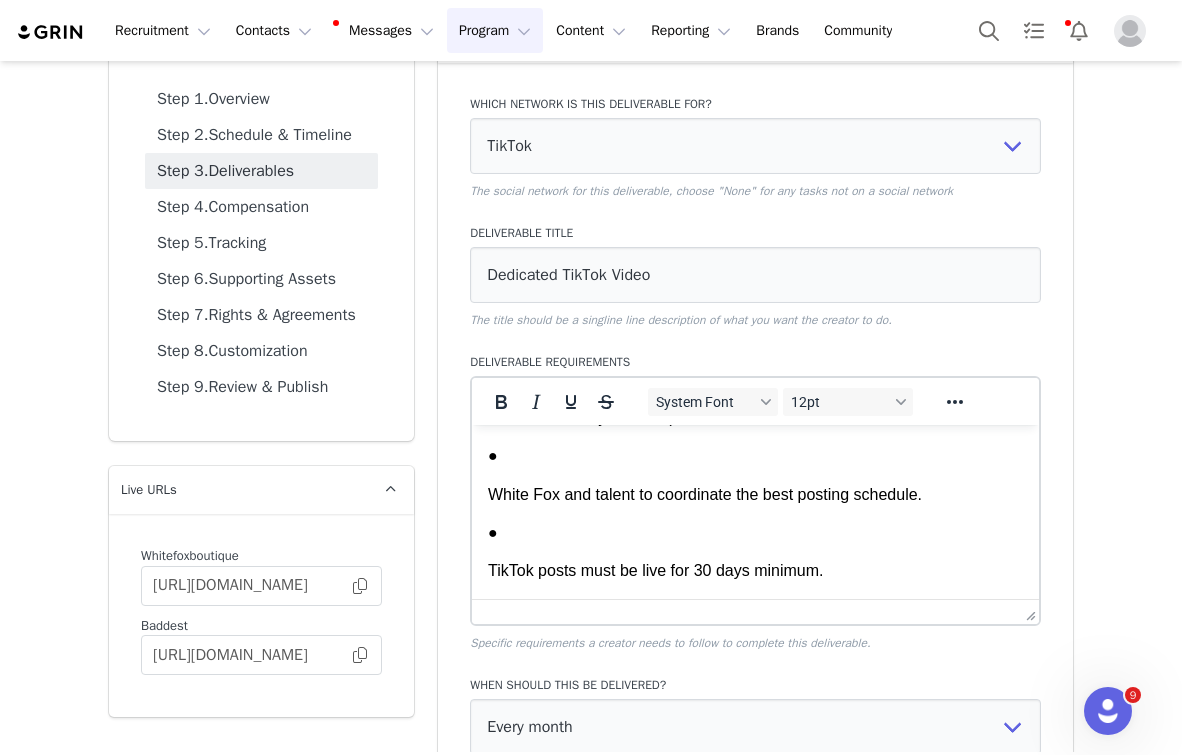 click on "1x Dedicated TikTok Video  of  TALENT  wearing 3-4 full White Fox Boutique Outfits. ● Only the @whitefox TikTok account to be tagged in the caption. ● Content must feature a  full-body shot  showcasing  3-4 White Fox looks . ● Content brief to be used as reference when creating content. ● Caption must comply with the UCPD and TMG guidelines, ensuring transparency in disclosures of content. ● #anzeige (ad), #werbung (advertisement) “sponsored” , “gifted” or “paid partnership” must be included in the caption. ● Discount code  PROVIDED BY WF  must be included in the first line of the caption, no discount code as text in video. ● Content can include on screen text on the video, talking through the pieces, a combination of both or mention the category e.g Dresses you NEED in caption. ● If producing multiple instances of the same deliverable, each video must feature different outfits. ● Product names must be listed in comments ● Must include hashtag #whitefox. ● ● ● ● ● ●" at bounding box center (755, -371) 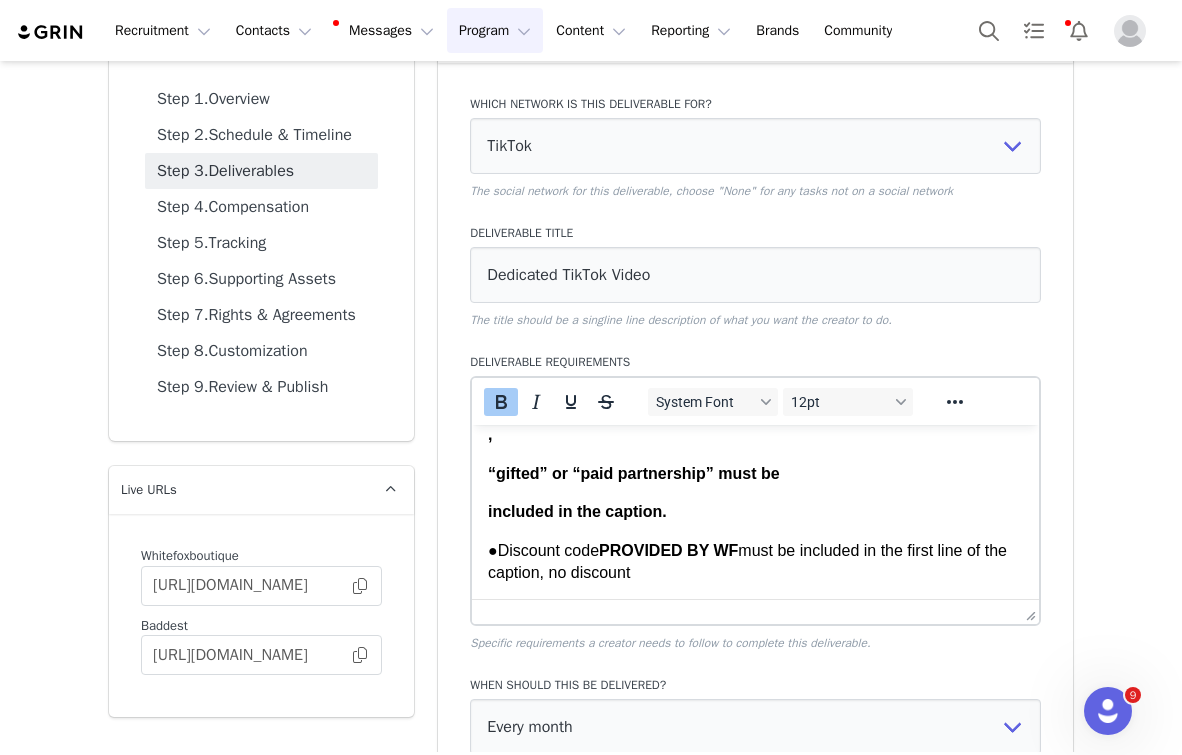 scroll, scrollTop: 407, scrollLeft: 0, axis: vertical 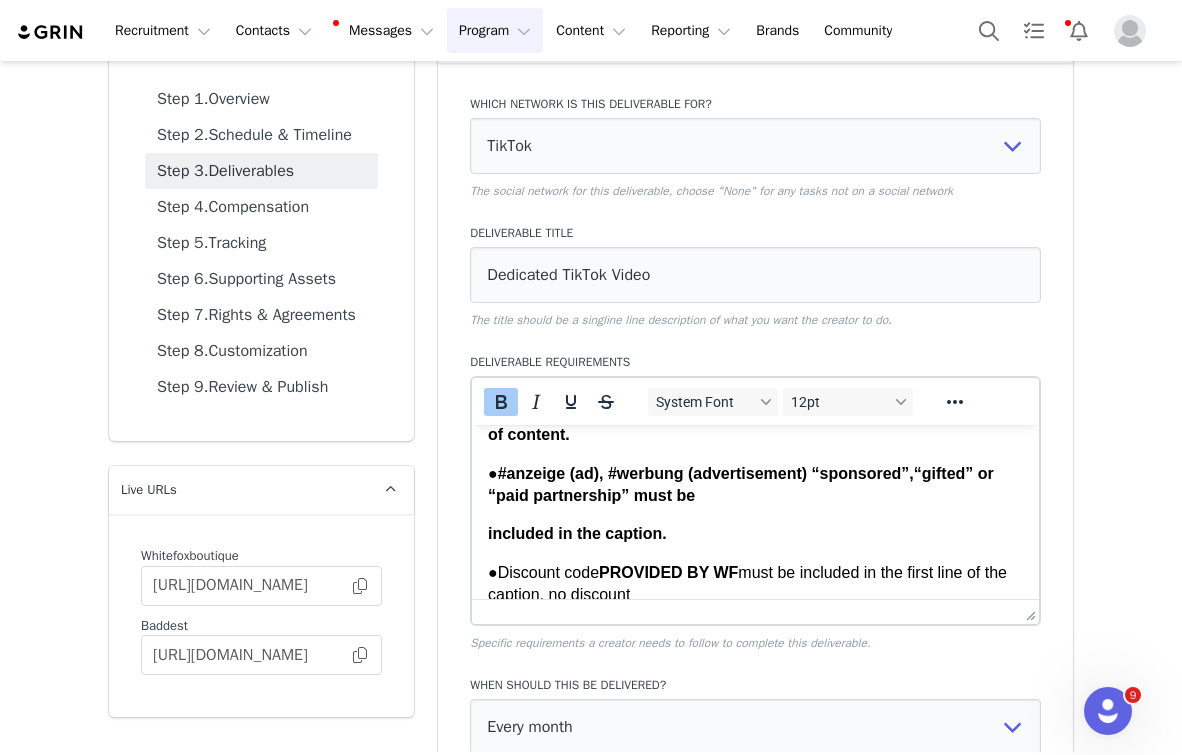 click on "included in the caption." at bounding box center (577, 533) 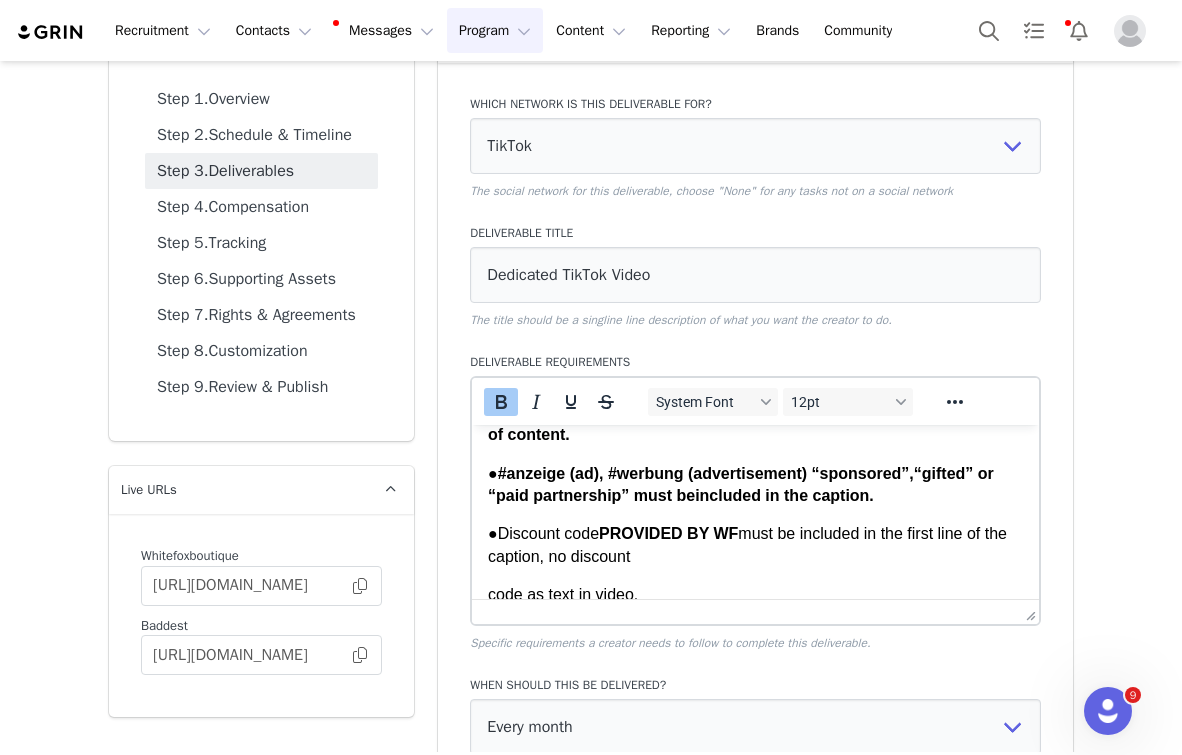 type 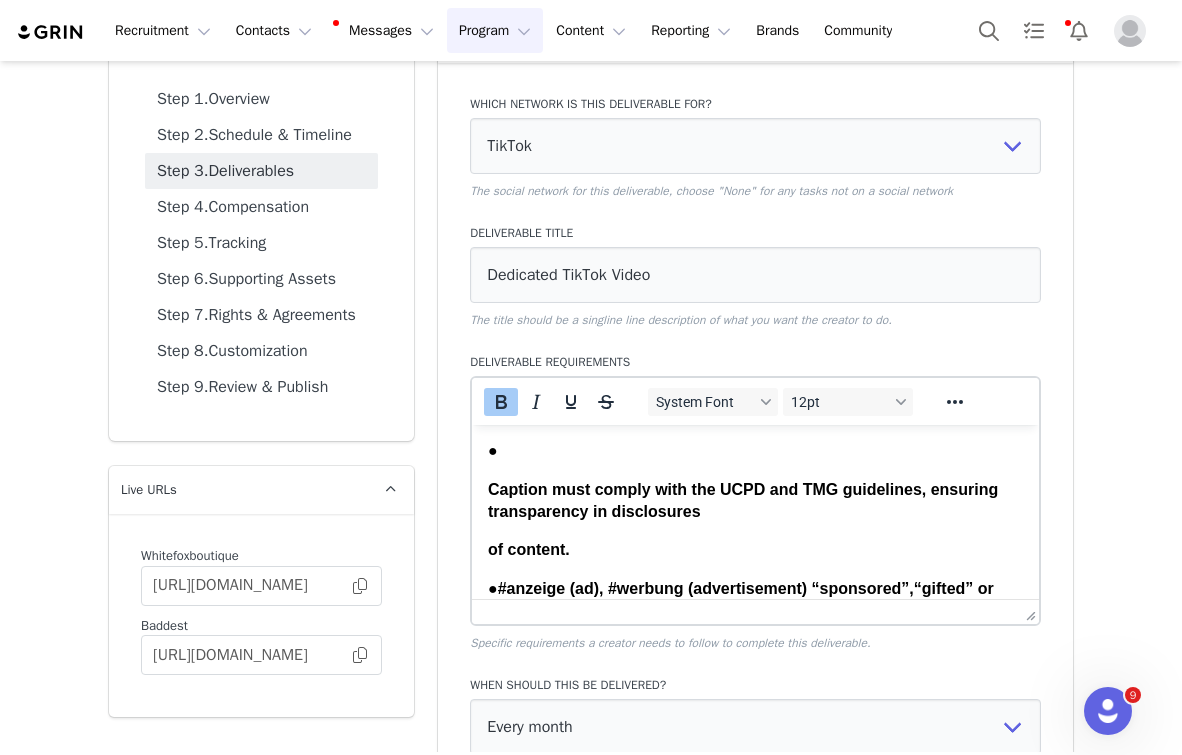 click on "Caption must comply with the UCPD and TMG guidelines, ensuring transparency in disclosures" at bounding box center [743, 500] 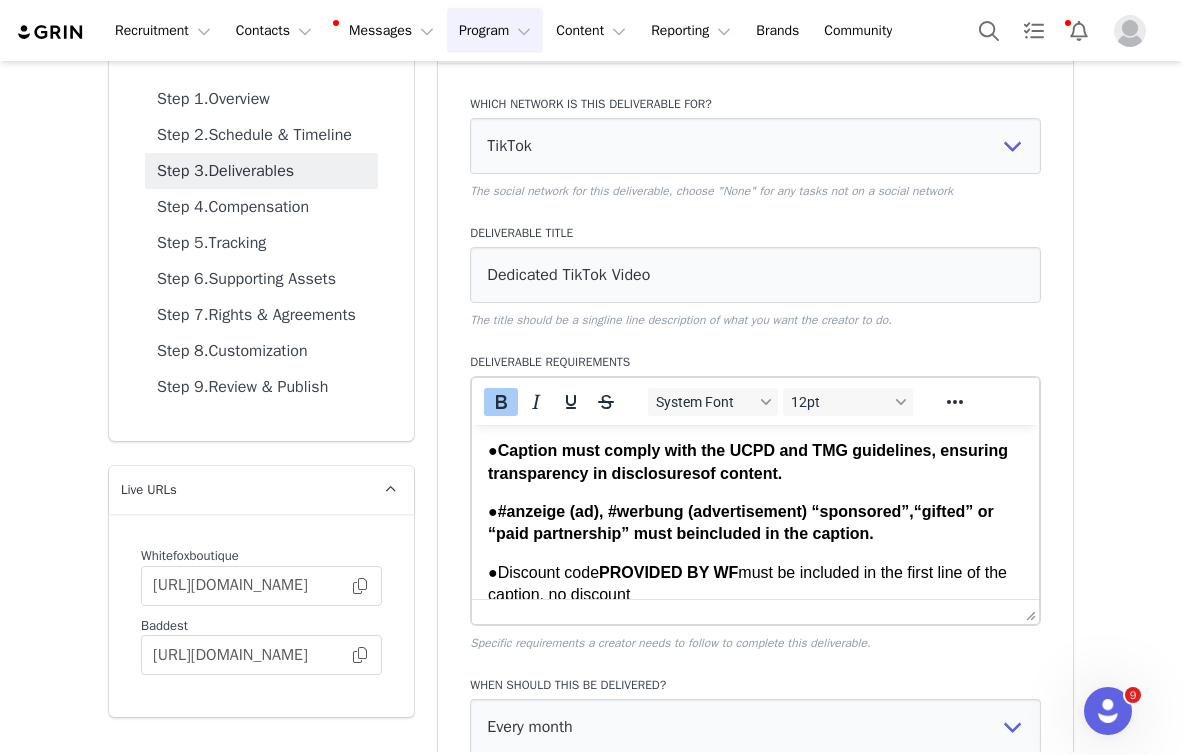 scroll, scrollTop: 193, scrollLeft: 0, axis: vertical 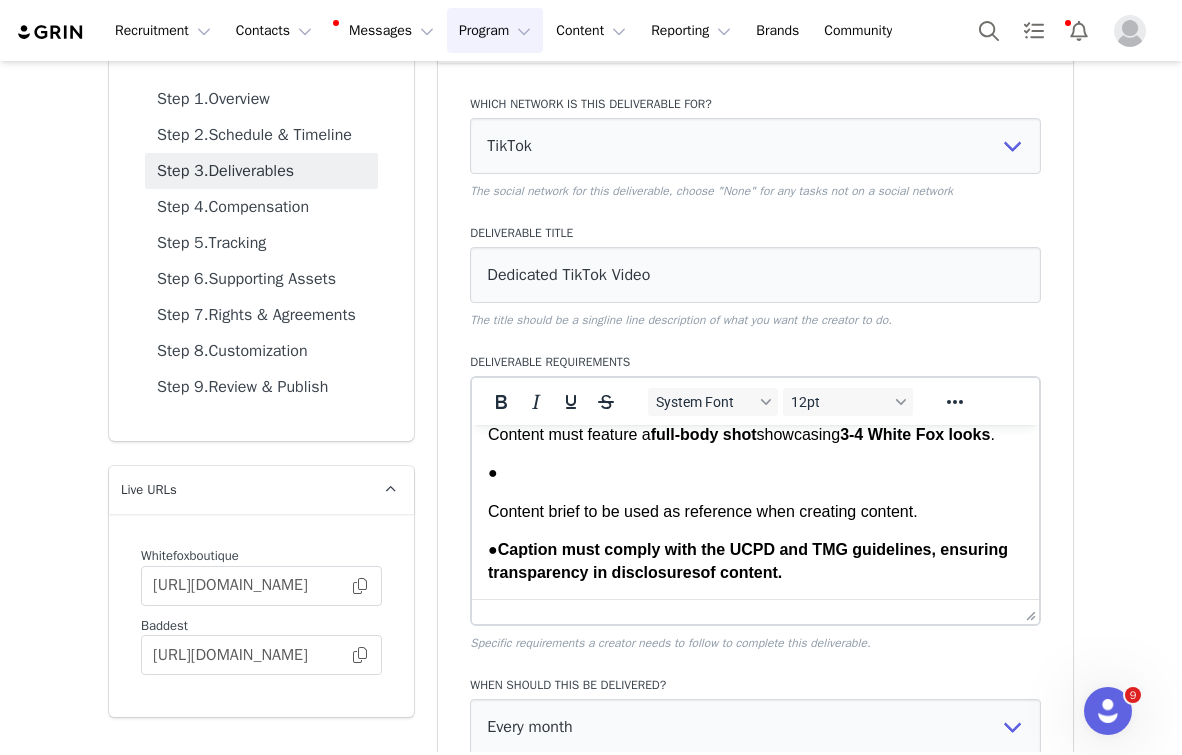 click on "Content brief to be used as reference when creating content." at bounding box center (755, 512) 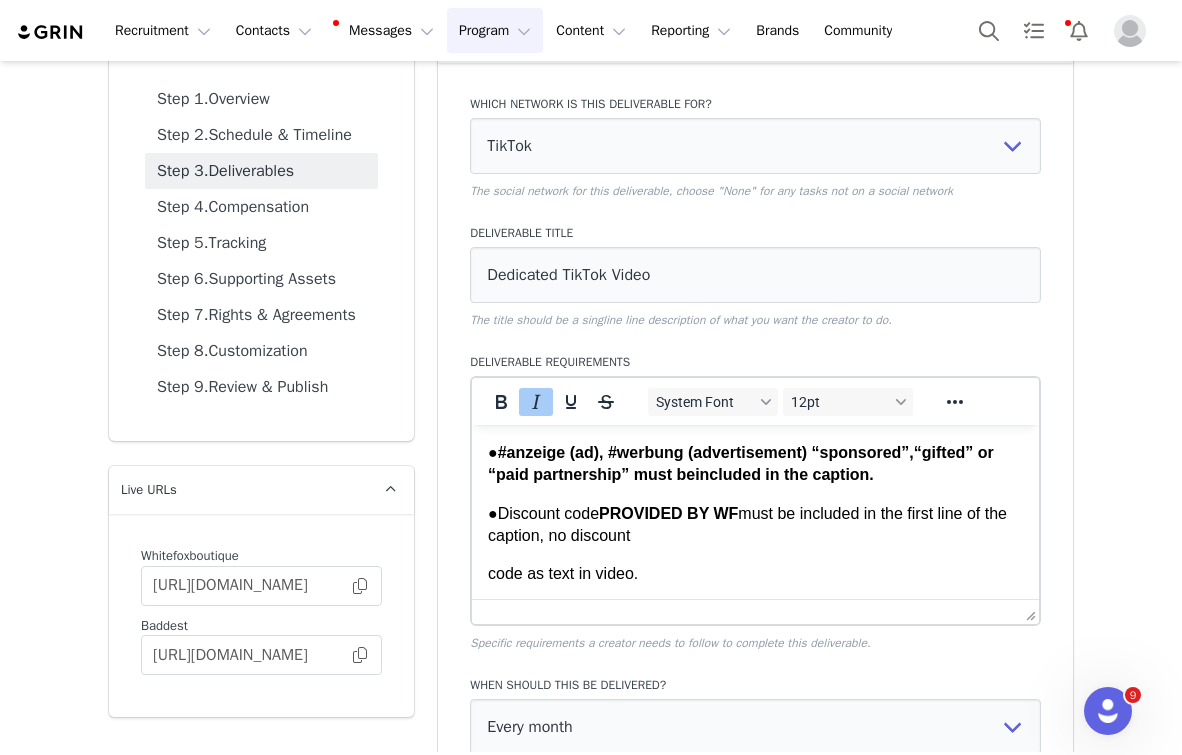 scroll, scrollTop: 285, scrollLeft: 0, axis: vertical 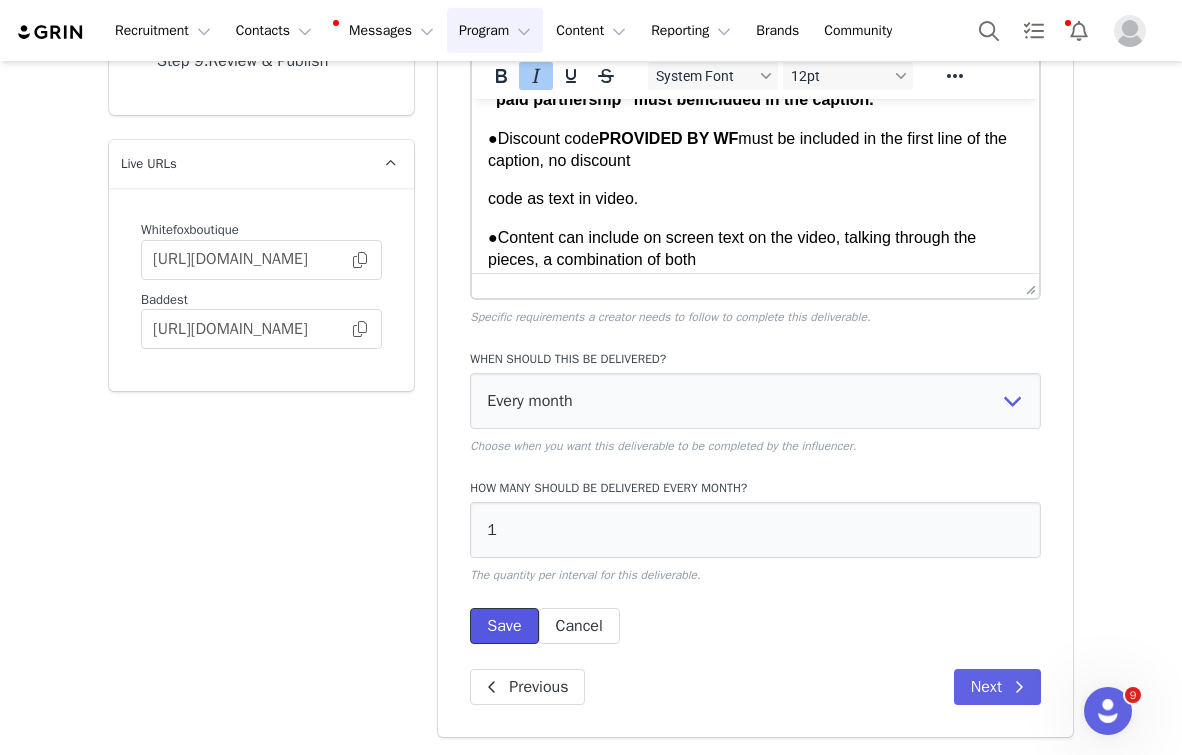 click on "Save" at bounding box center (504, 626) 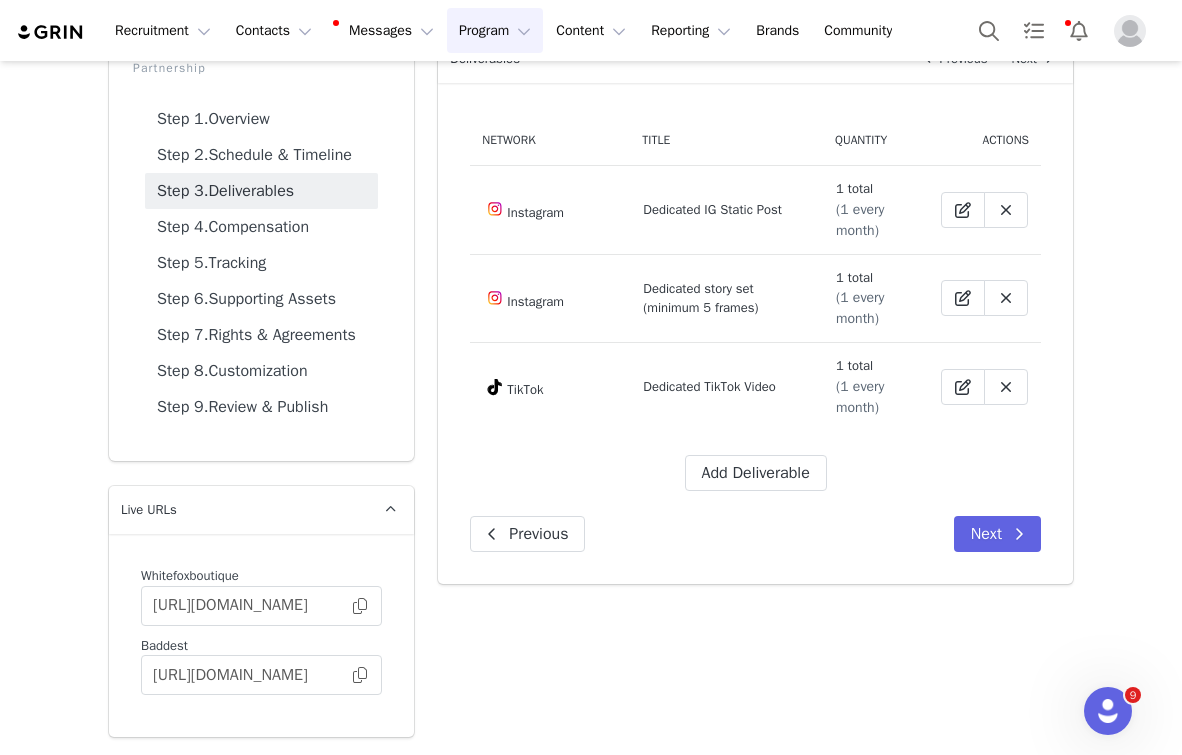 scroll, scrollTop: 141, scrollLeft: 0, axis: vertical 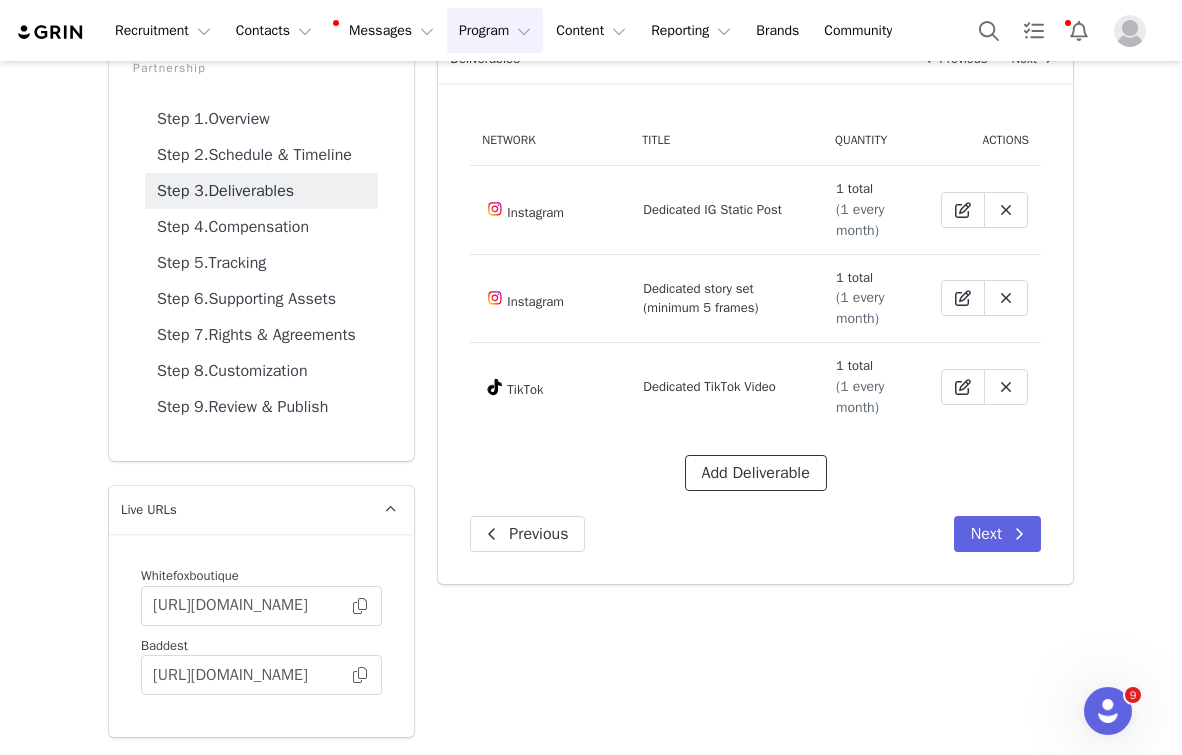 click on "Add Deliverable" at bounding box center (756, 473) 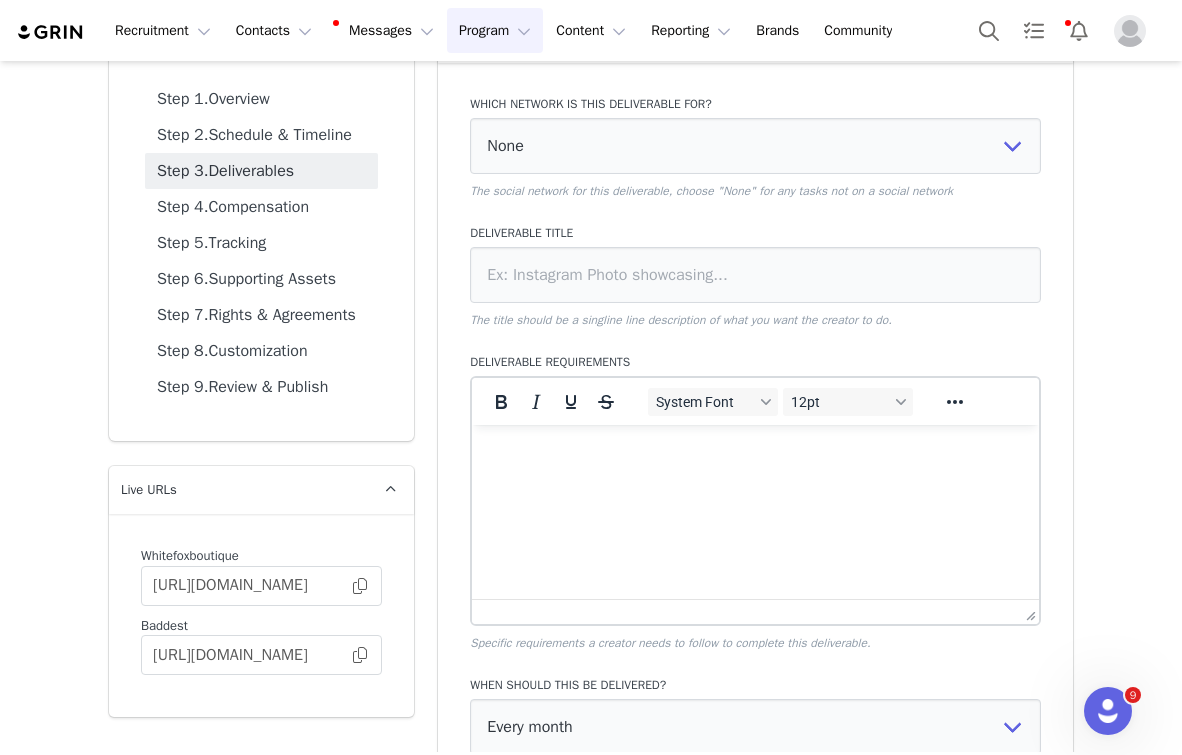 scroll, scrollTop: 0, scrollLeft: 0, axis: both 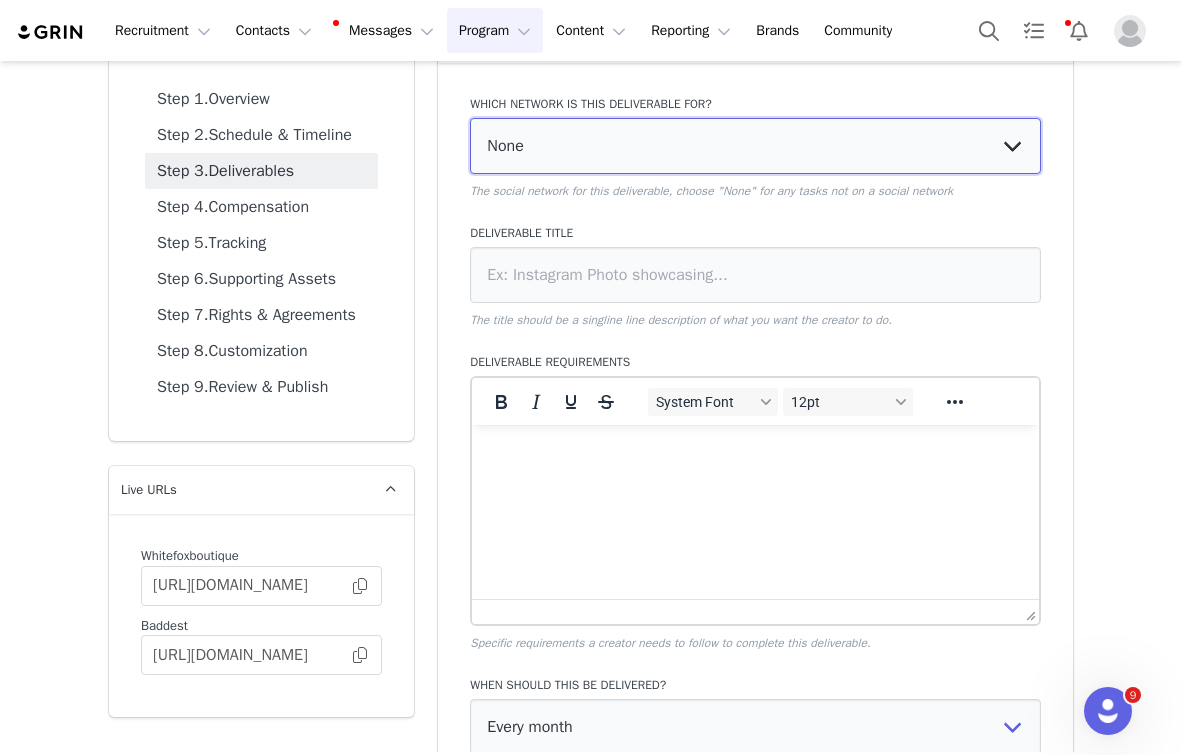 click on "None  YouTube   Twitter   Instagram   Facebook   Twitch   TikTok   Pinterest" at bounding box center [755, 146] 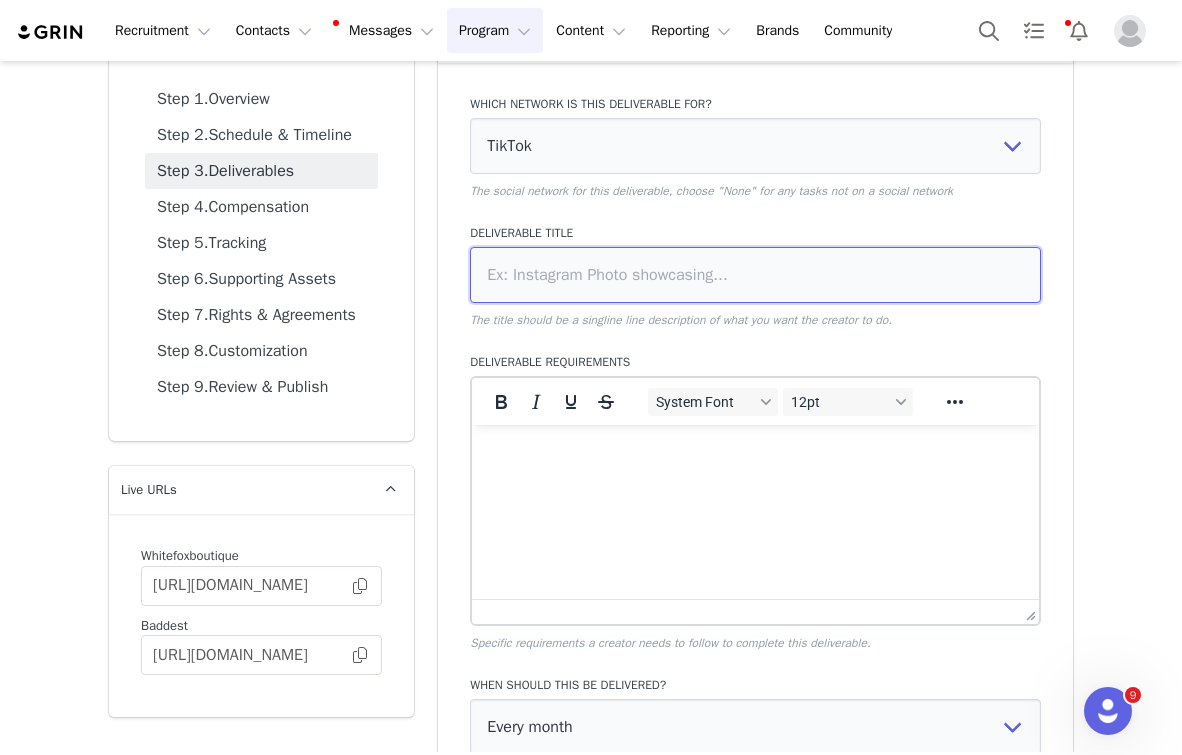 click at bounding box center [755, 275] 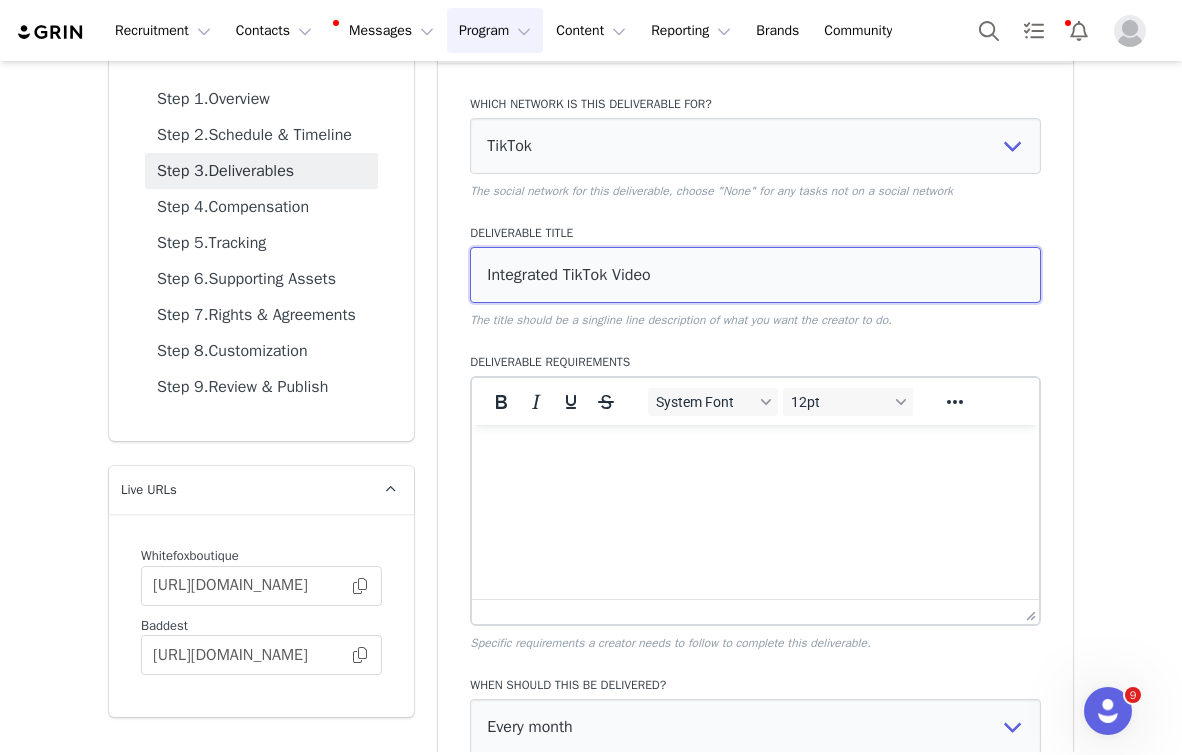 type on "Integrated TikTok Video" 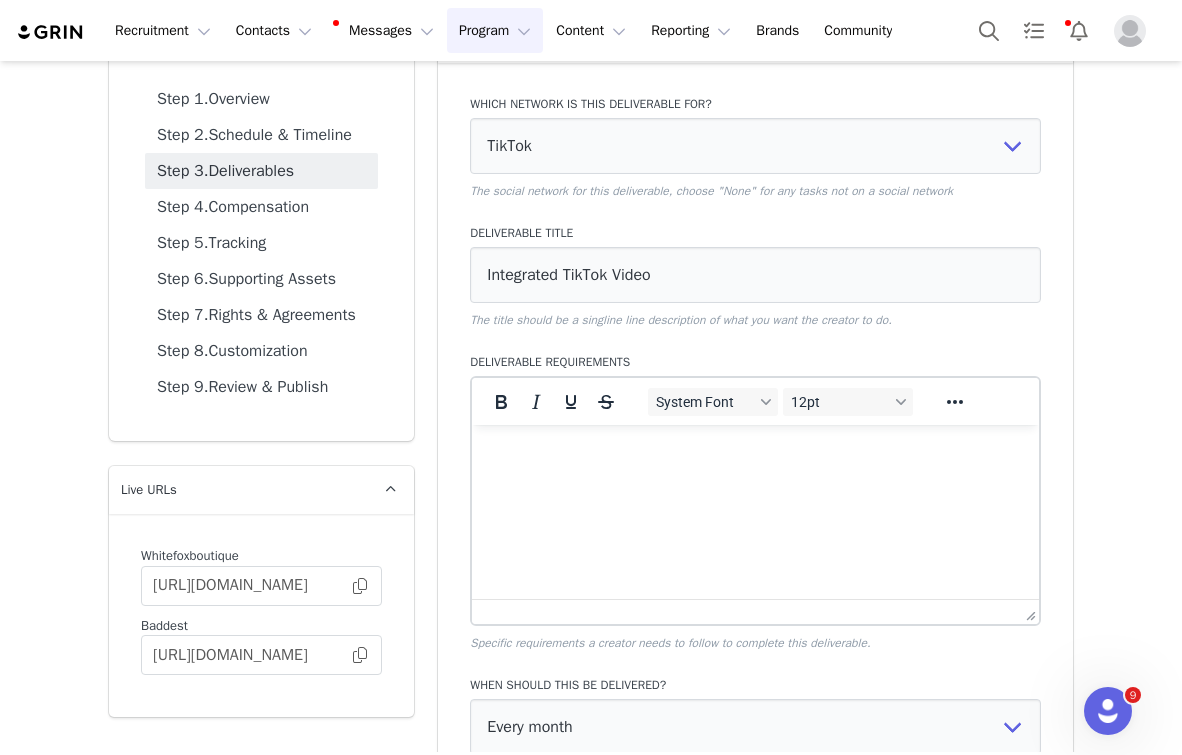 click at bounding box center [755, 452] 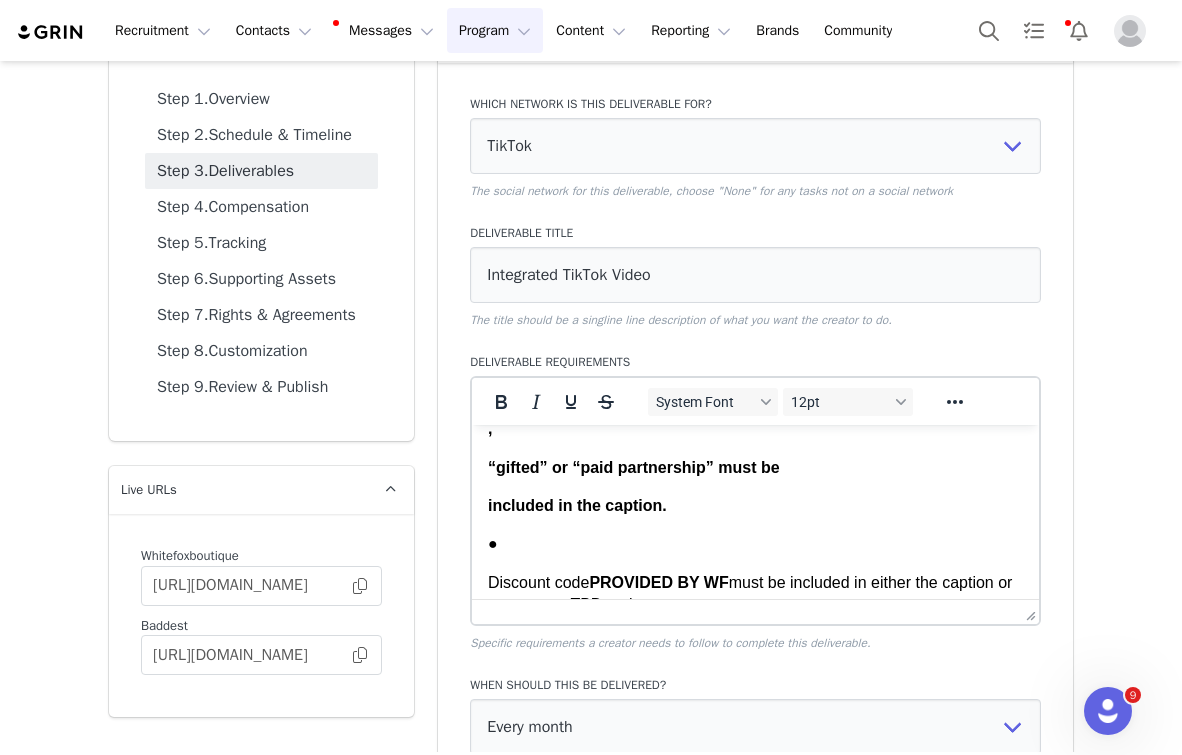 scroll, scrollTop: 293, scrollLeft: 0, axis: vertical 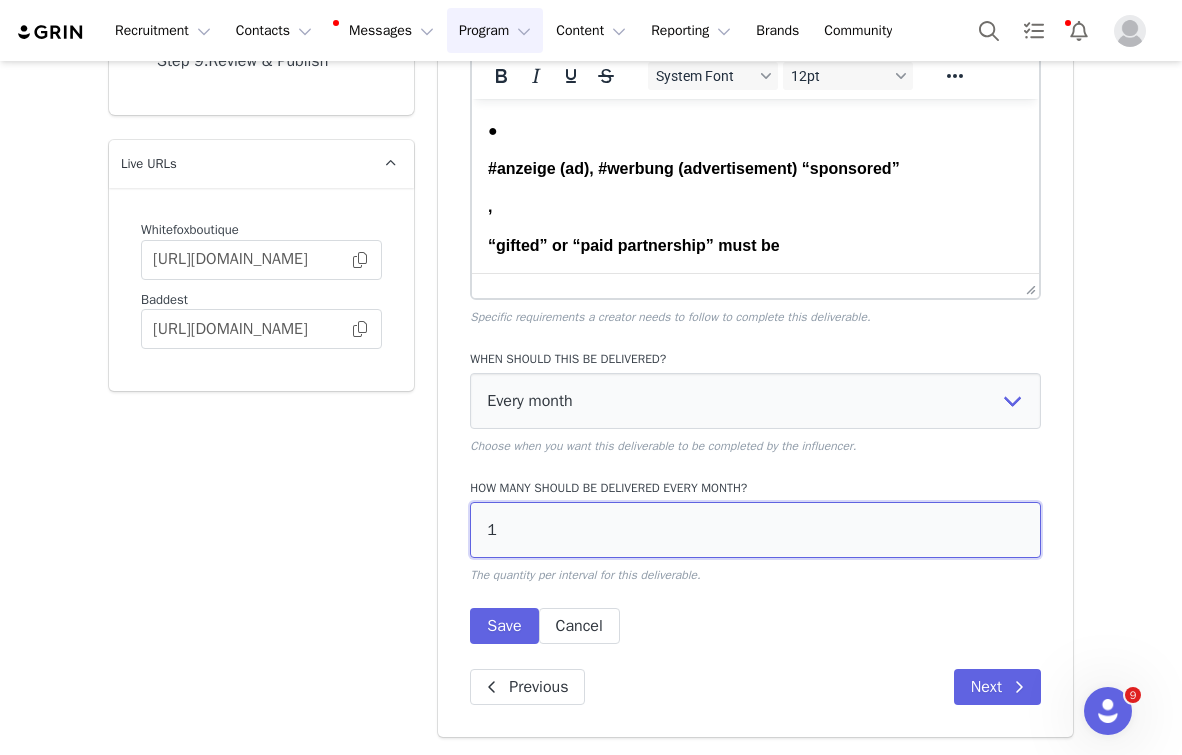 click on "1" at bounding box center (755, 530) 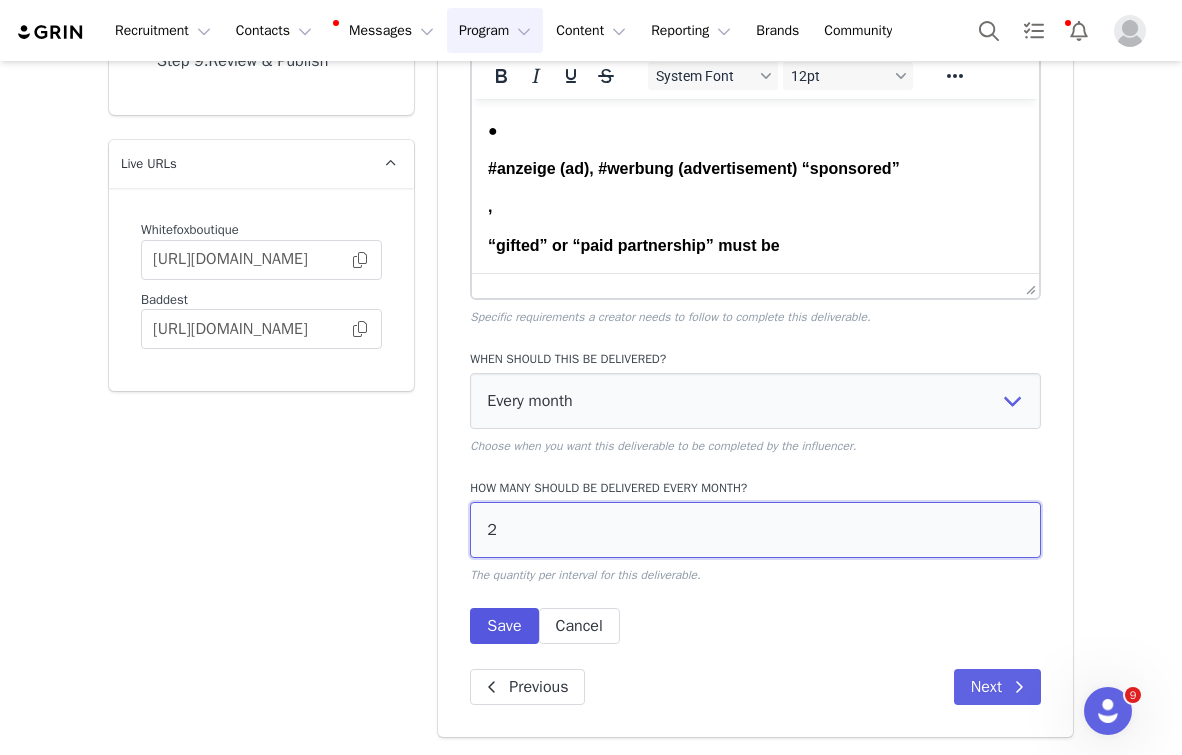type on "2" 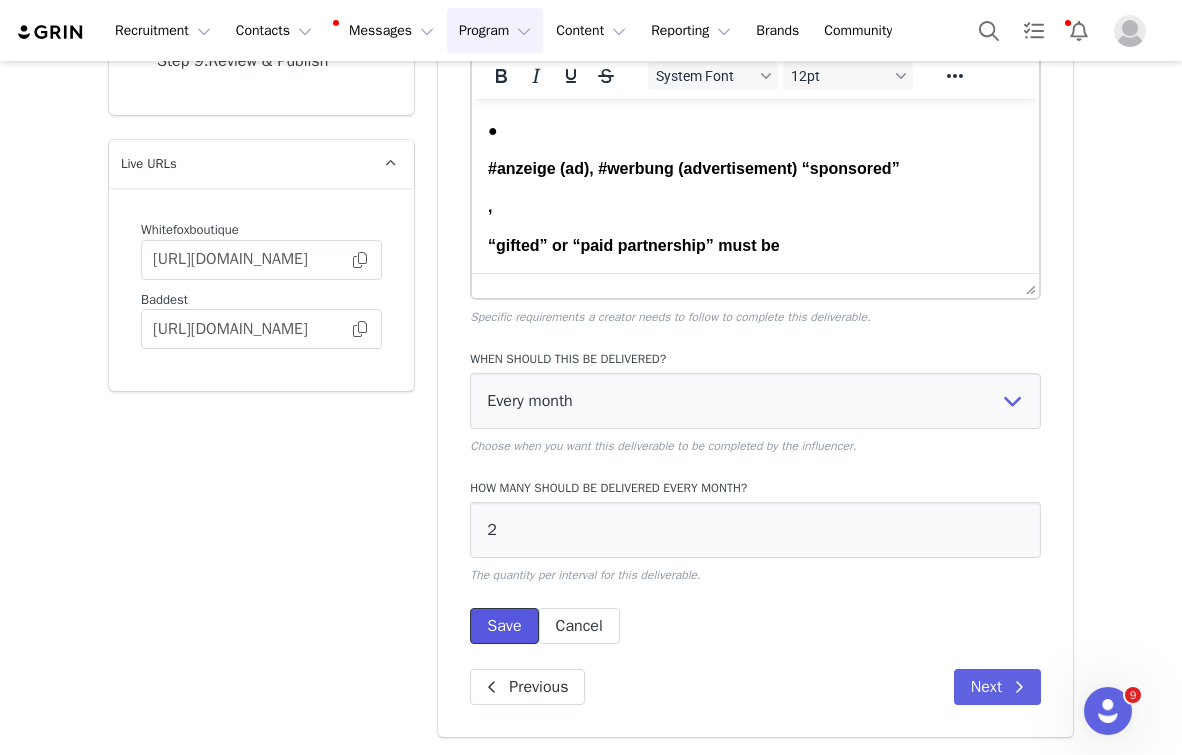 click on "Save" at bounding box center [504, 626] 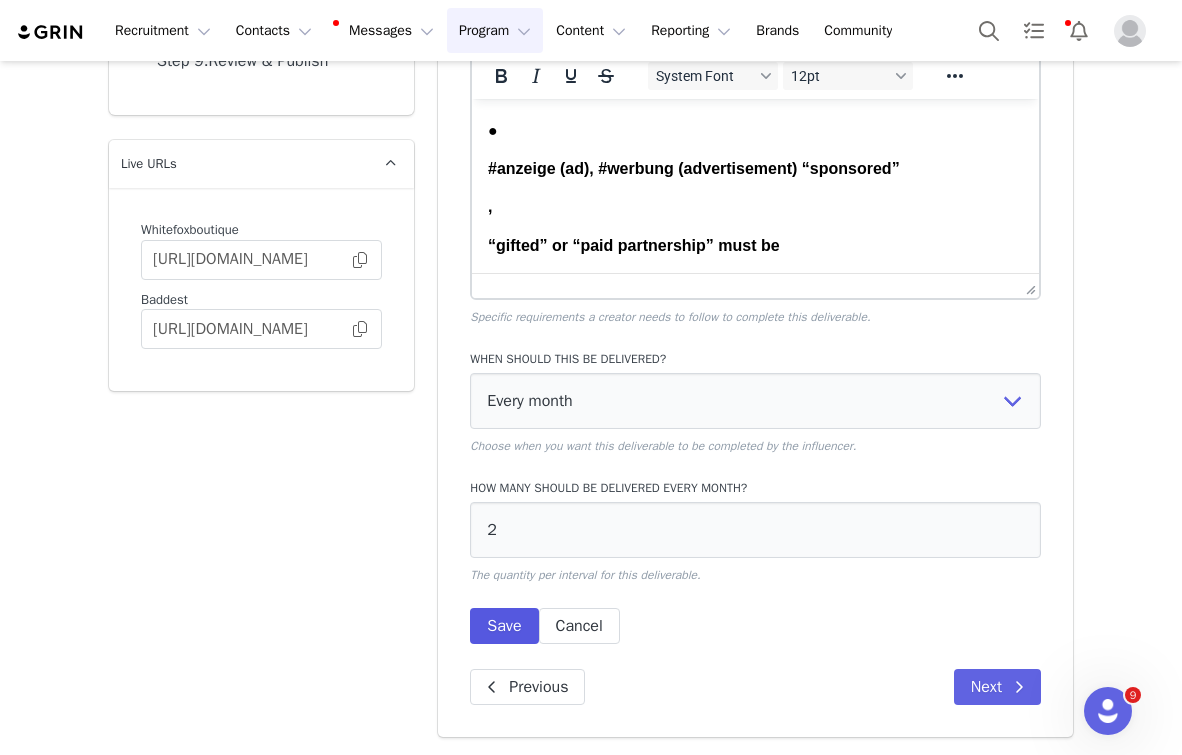 scroll, scrollTop: 141, scrollLeft: 0, axis: vertical 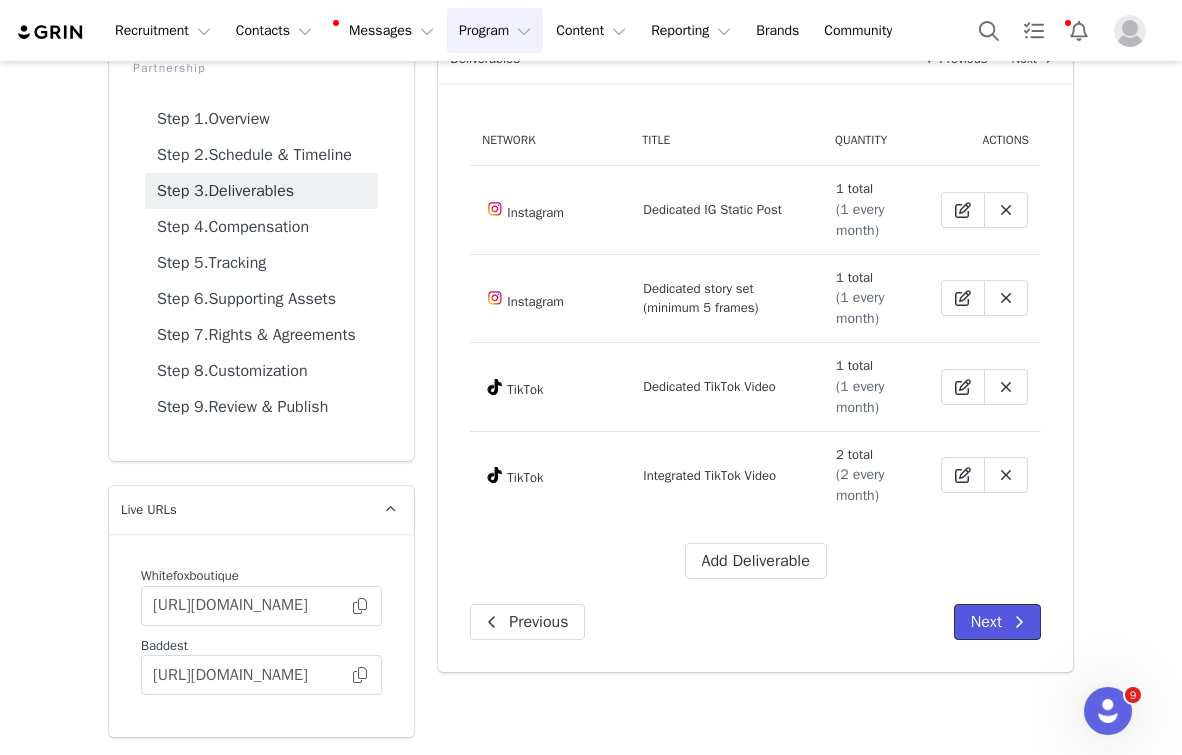 click at bounding box center (1019, 622) 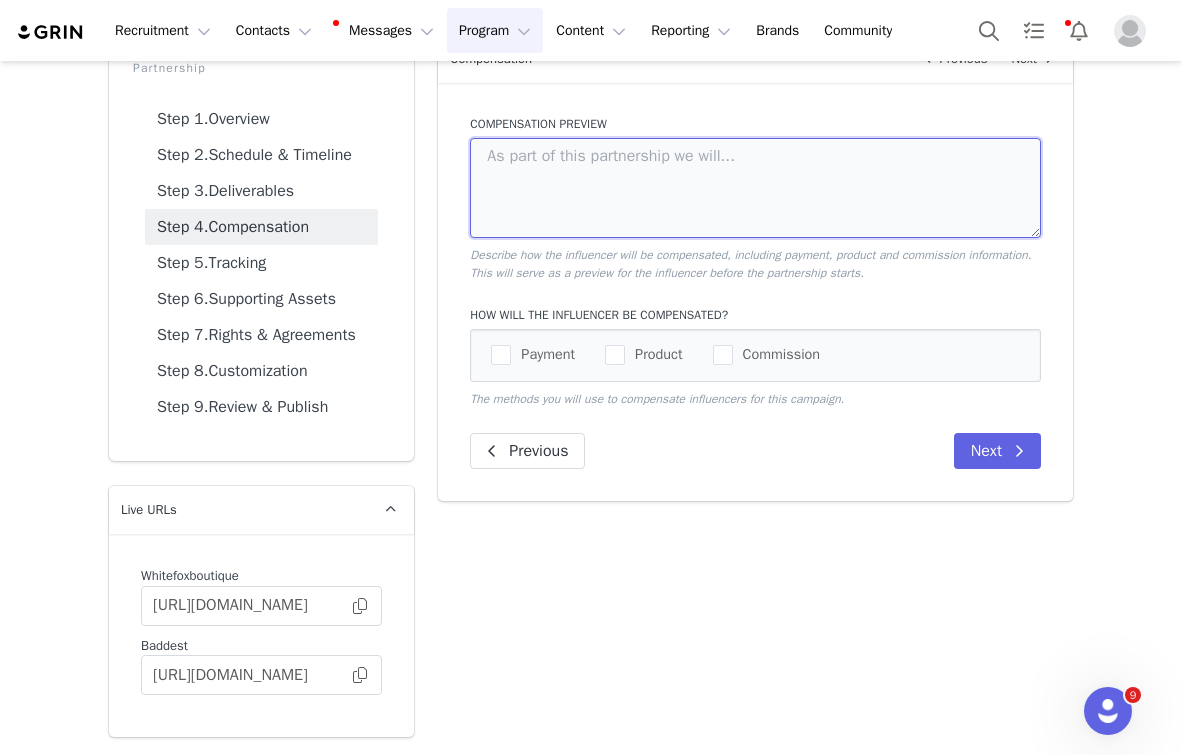 click at bounding box center (755, 188) 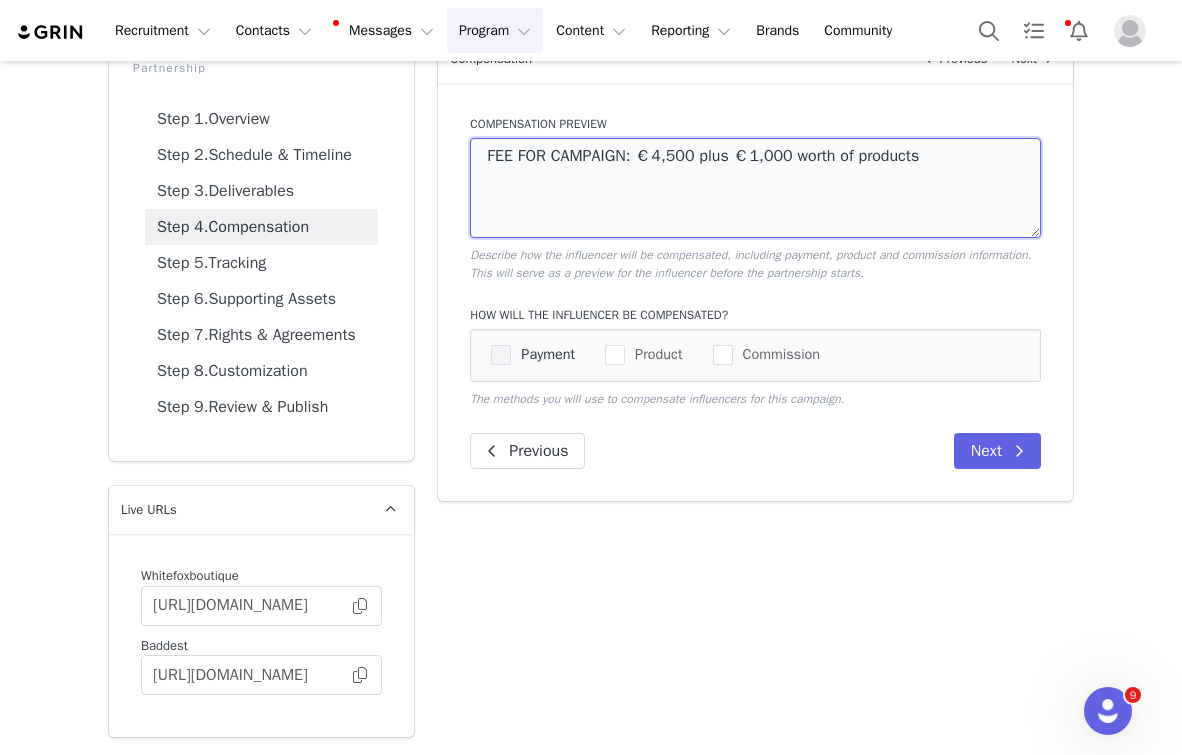 type on "FEE FOR CAMPAIGN: €4,500 plus €1,000 worth of products" 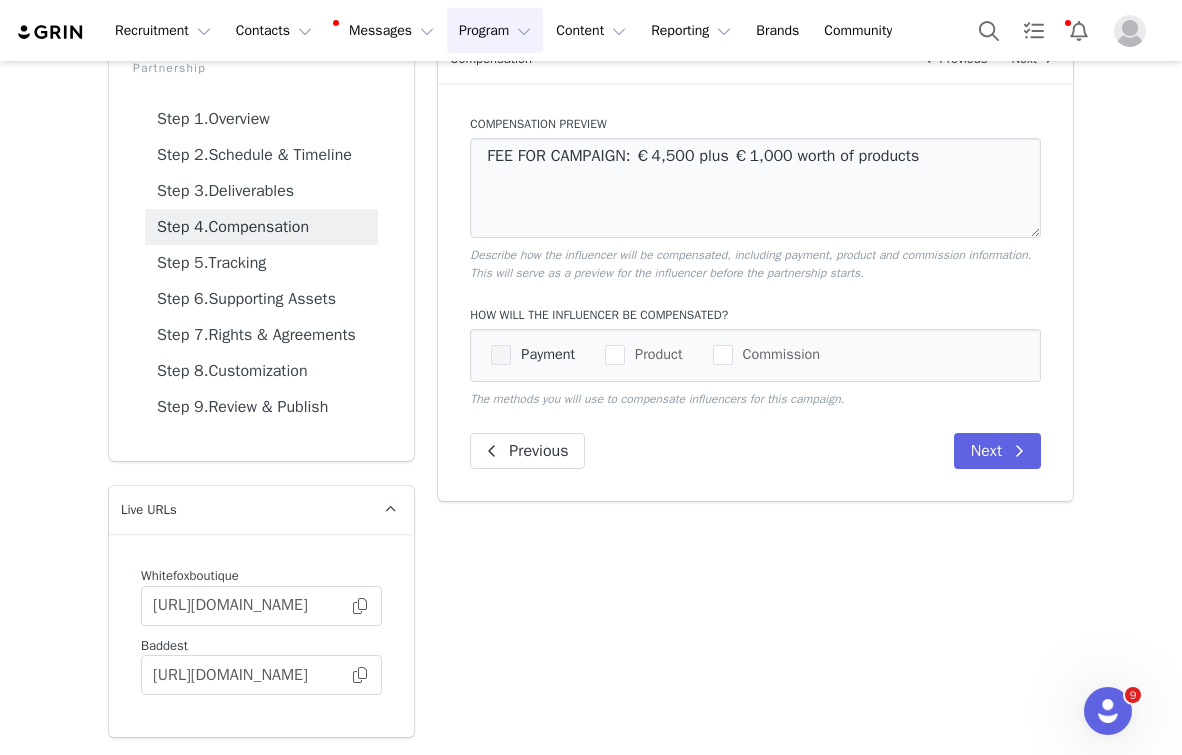 click on "Payment" at bounding box center (533, 355) 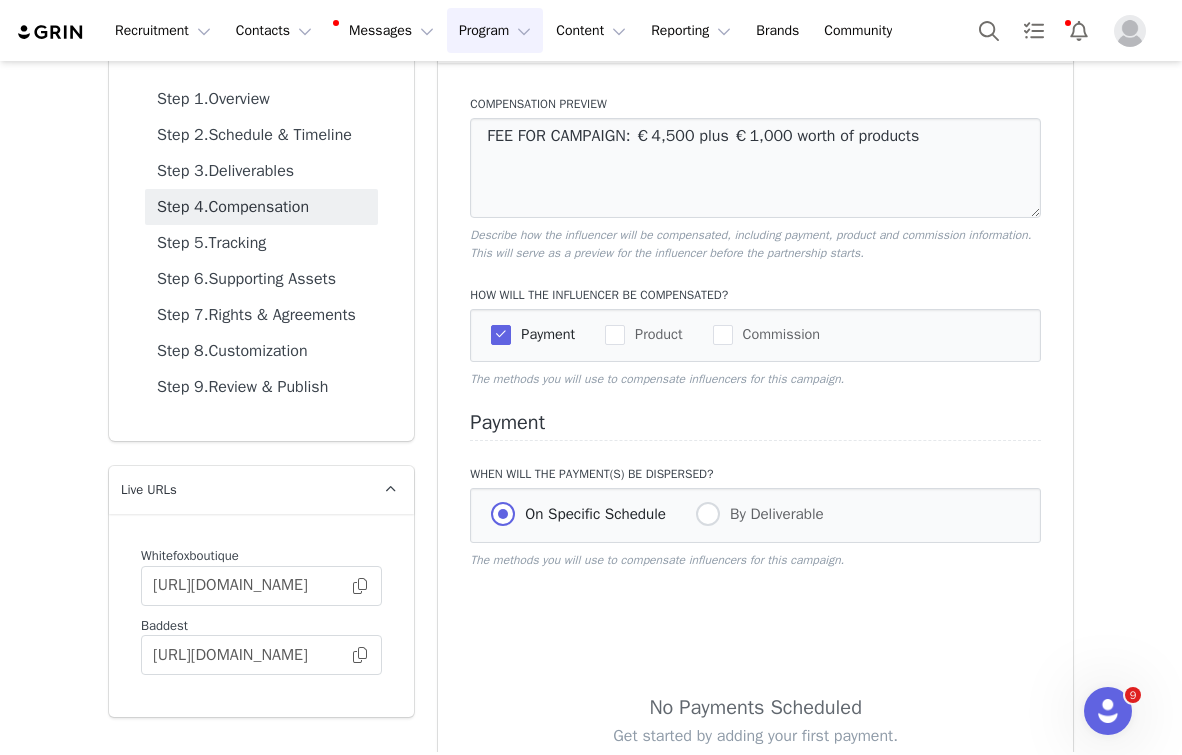click on "Payment Product Commission" at bounding box center (755, 335) 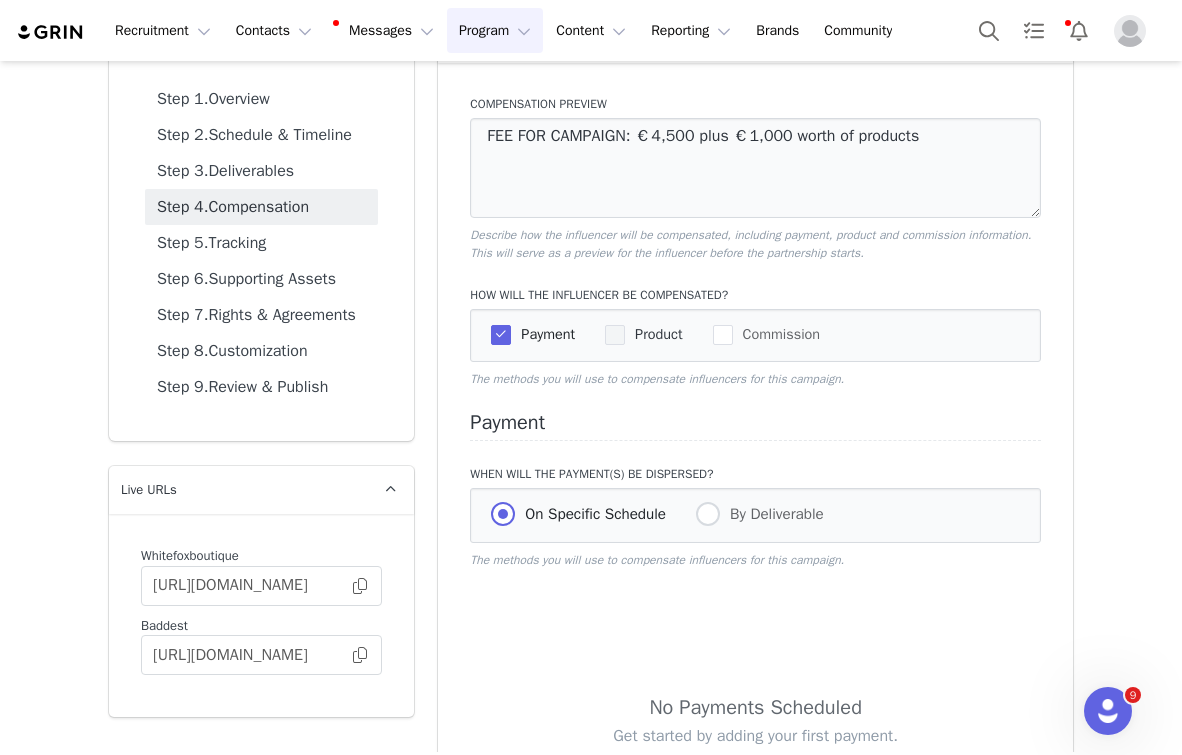 click on "Product" at bounding box center [643, 335] 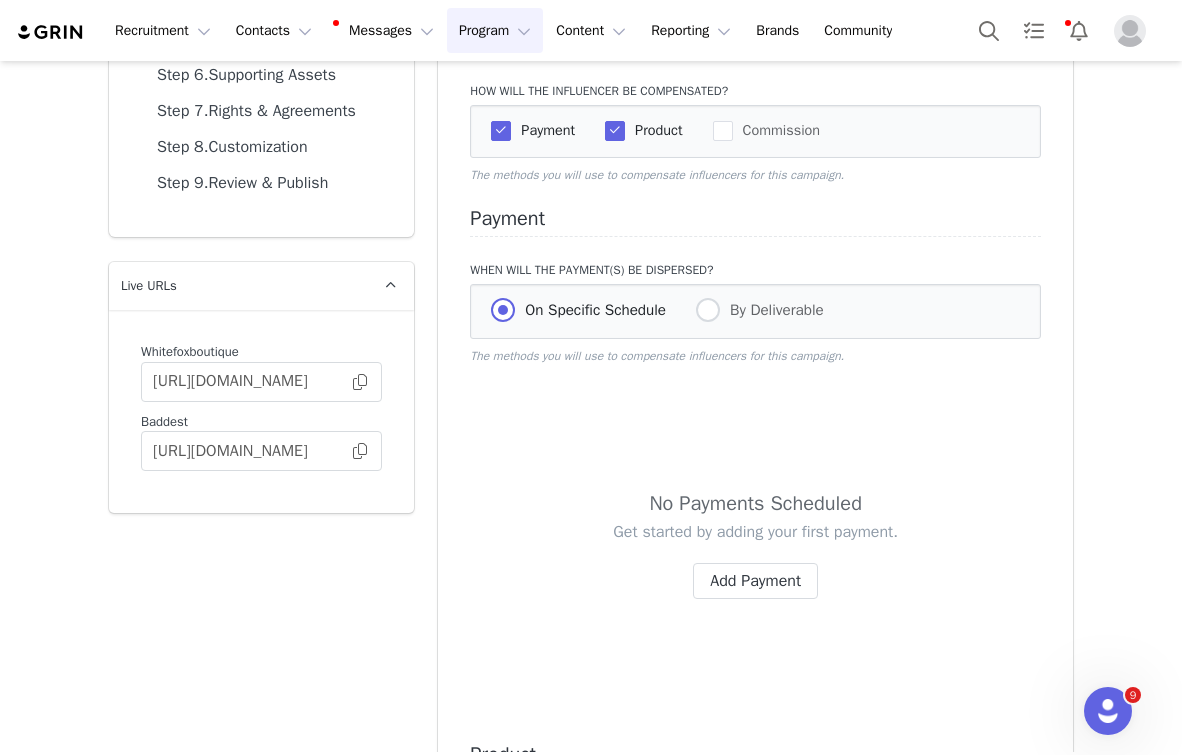 scroll, scrollTop: 428, scrollLeft: 0, axis: vertical 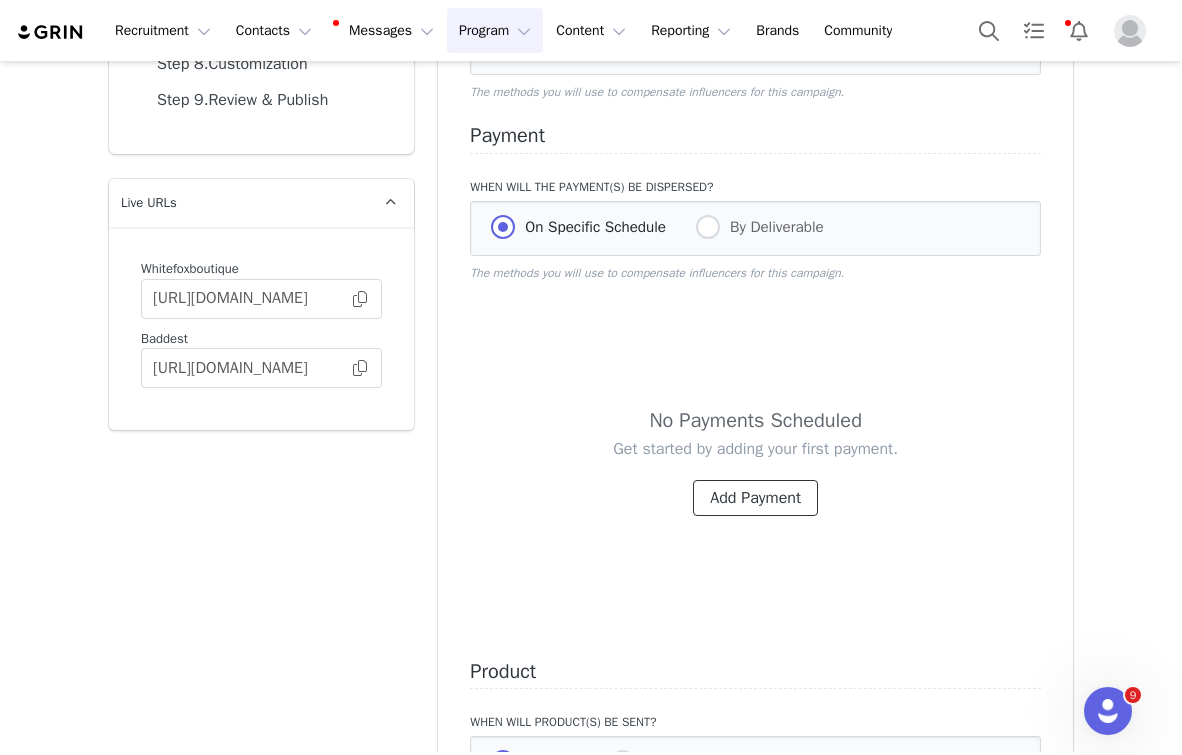 click on "Add Payment" at bounding box center (755, 498) 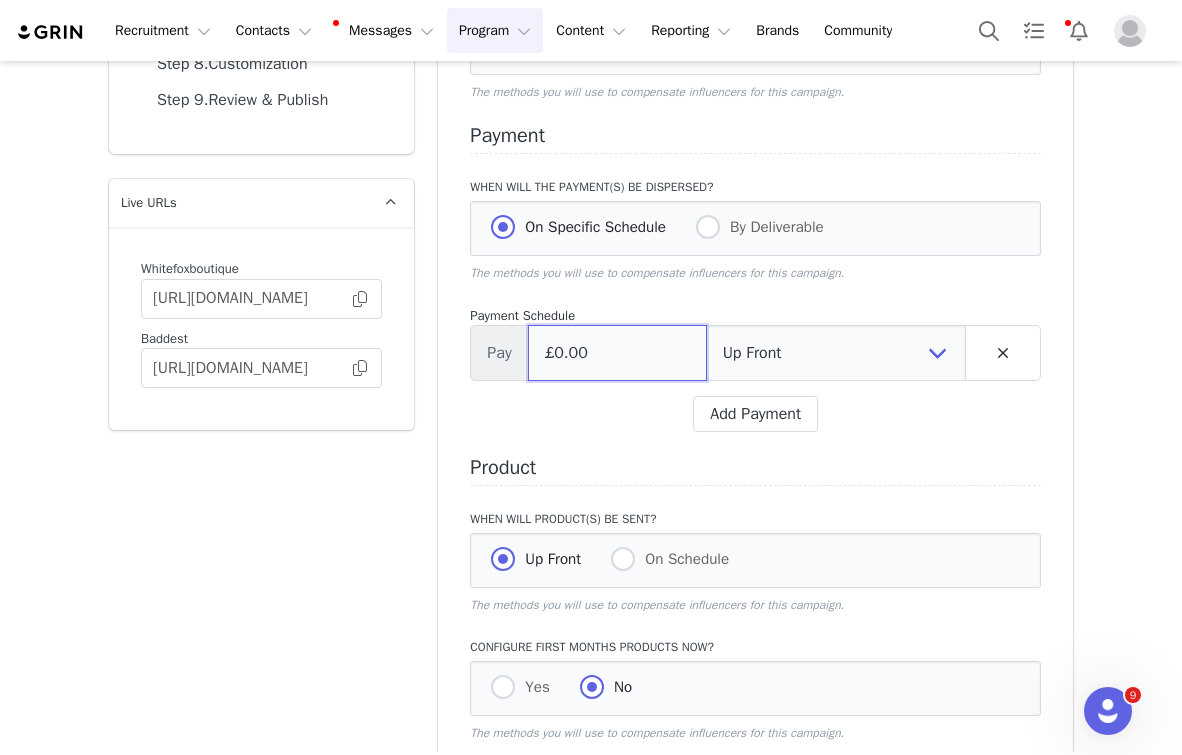 click on "£0.00" at bounding box center [617, 353] 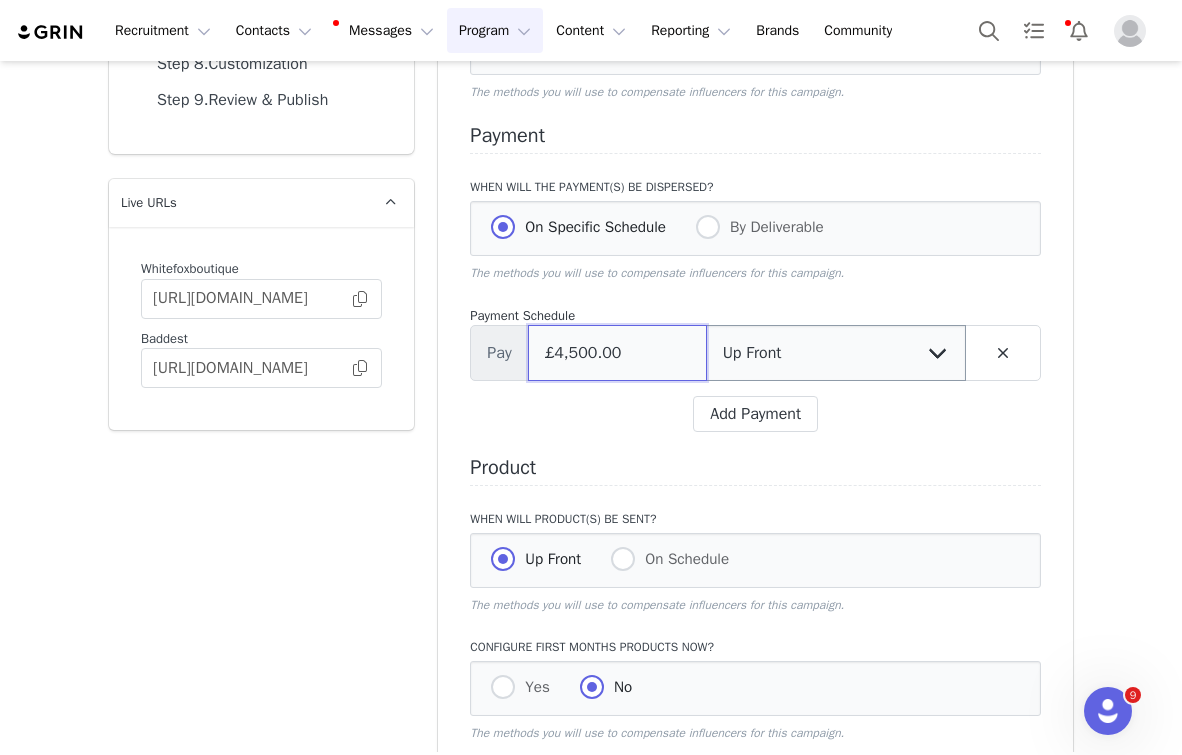 type on "£4,500.00" 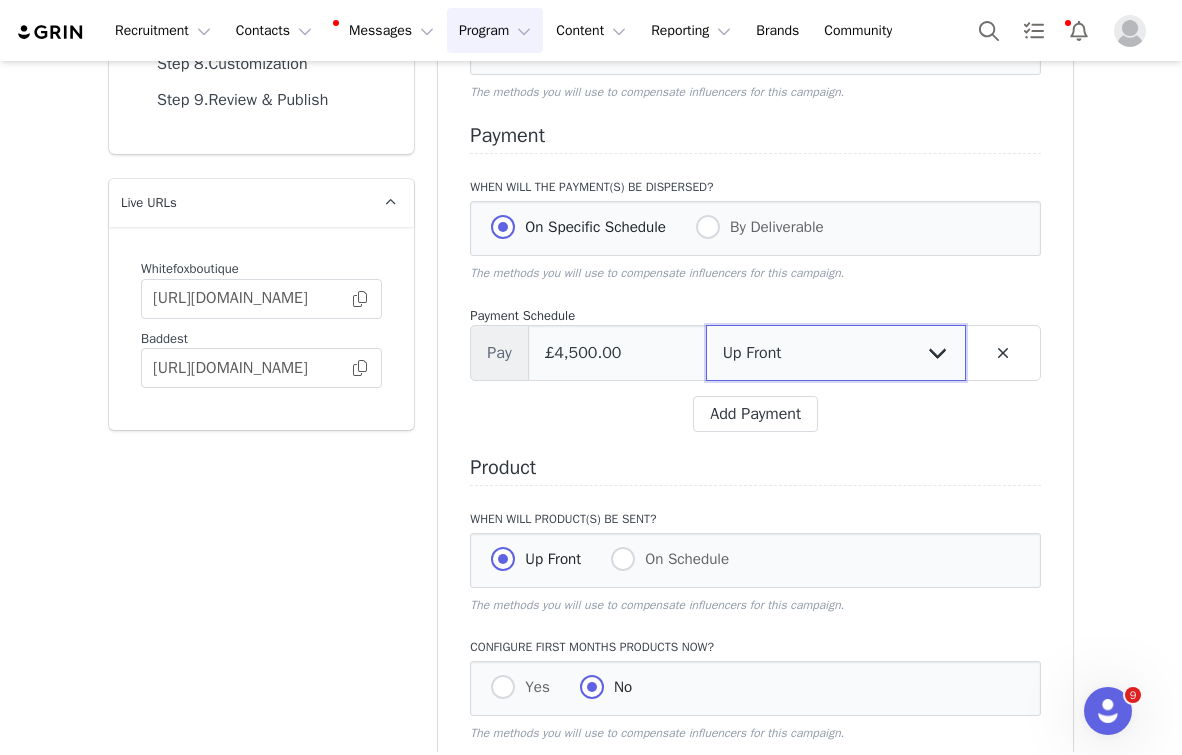 click on "Up Front  Month 1  Upon Completion" at bounding box center (836, 353) 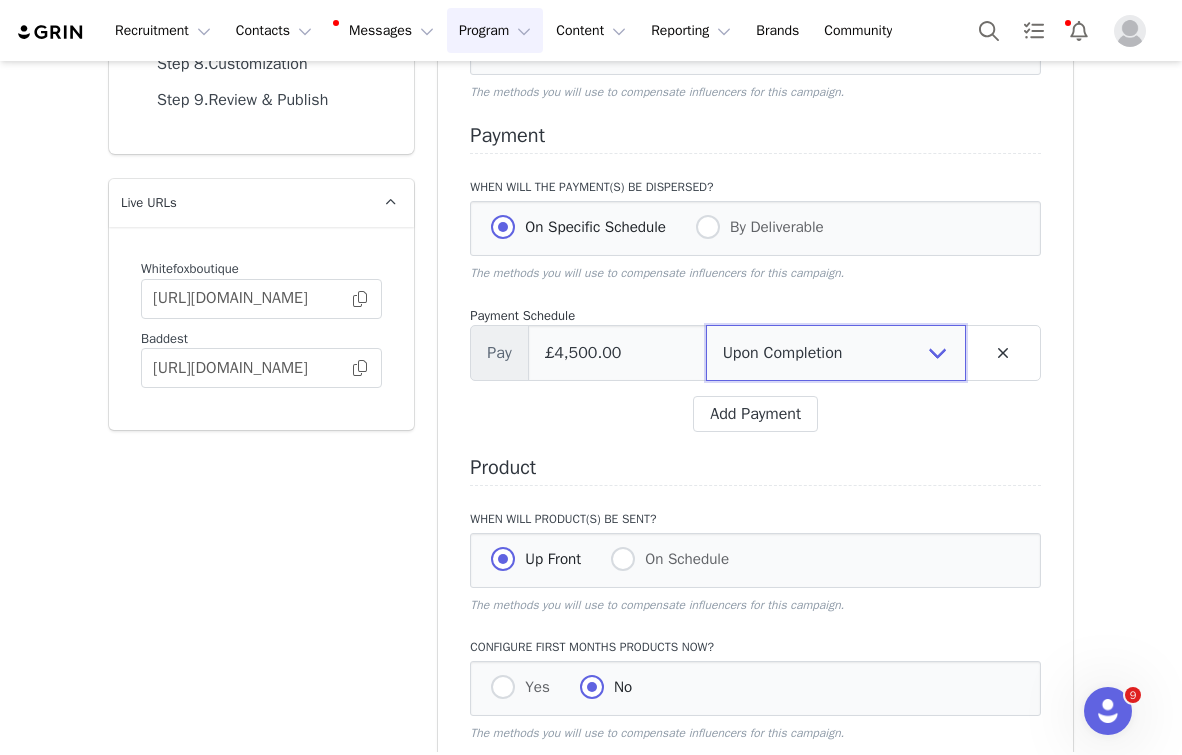 scroll, scrollTop: 525, scrollLeft: 0, axis: vertical 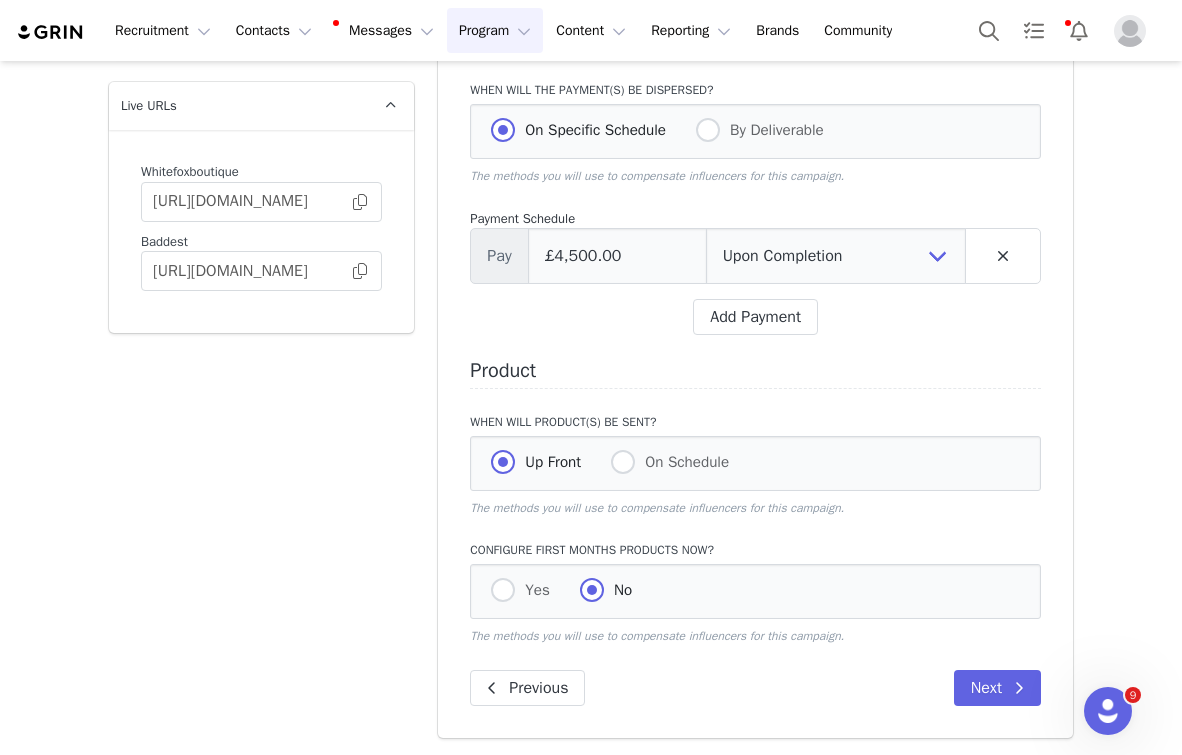 click on "Yes No" at bounding box center [755, 591] 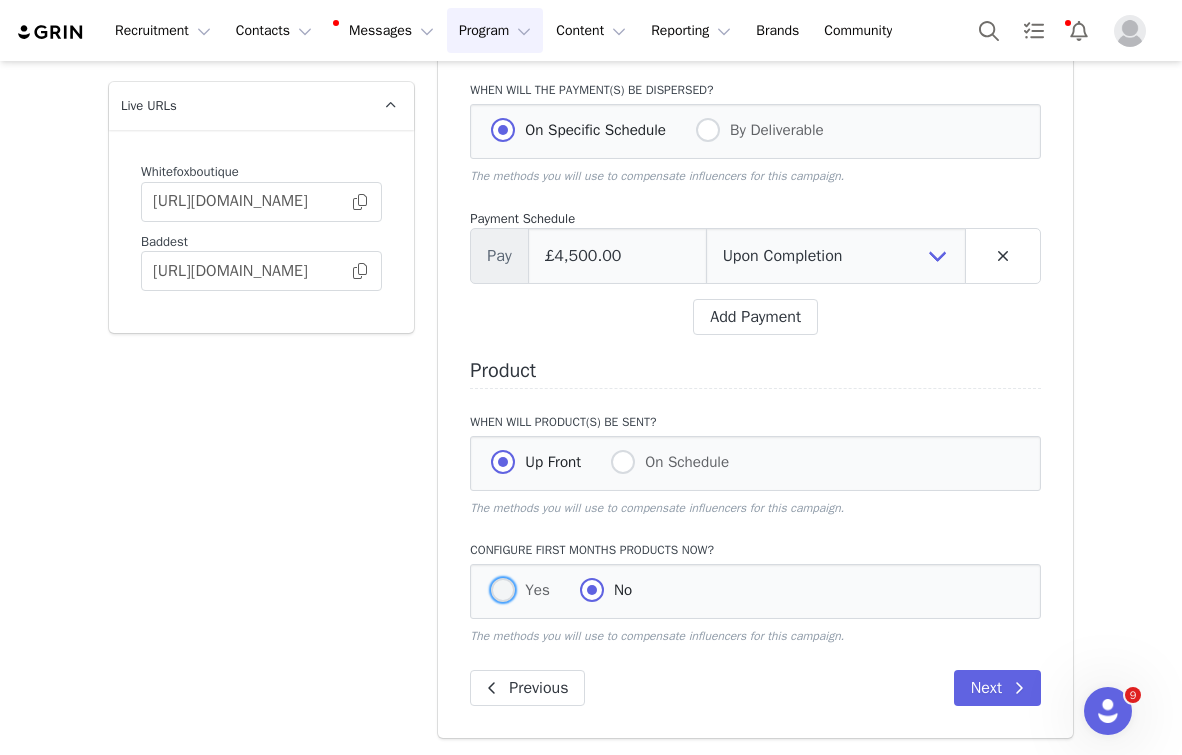 click at bounding box center (503, 590) 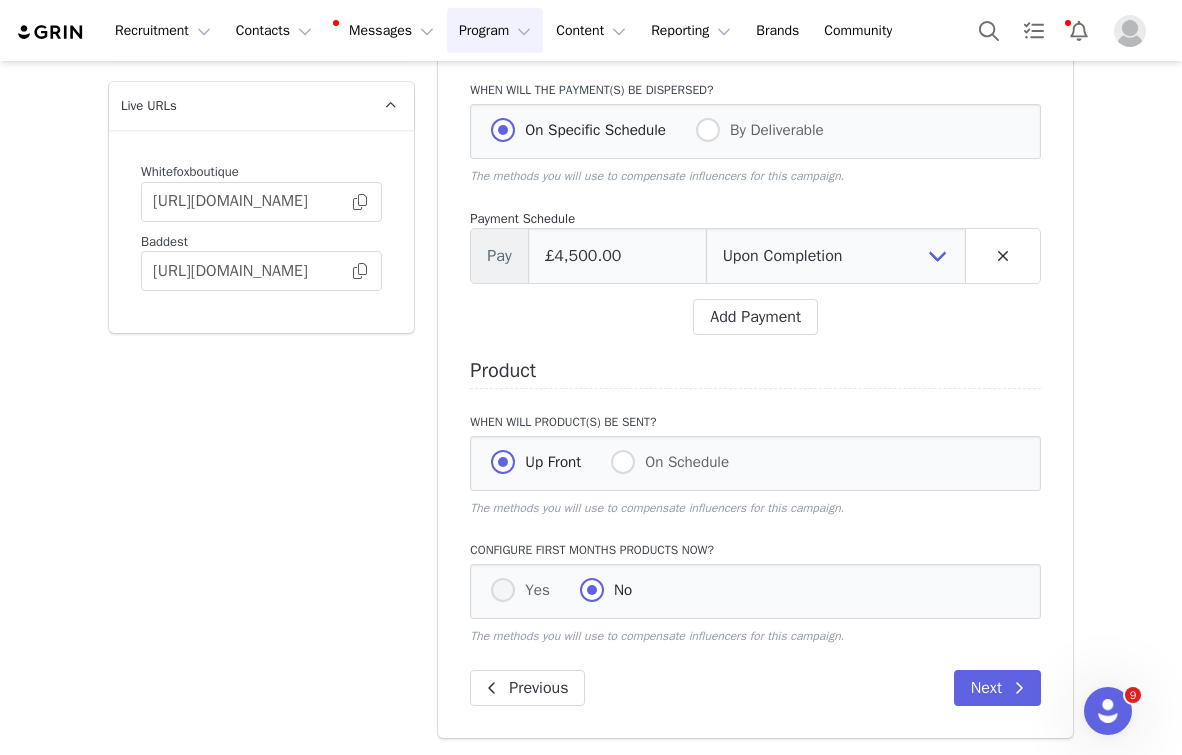 click on "Yes" at bounding box center (503, 591) 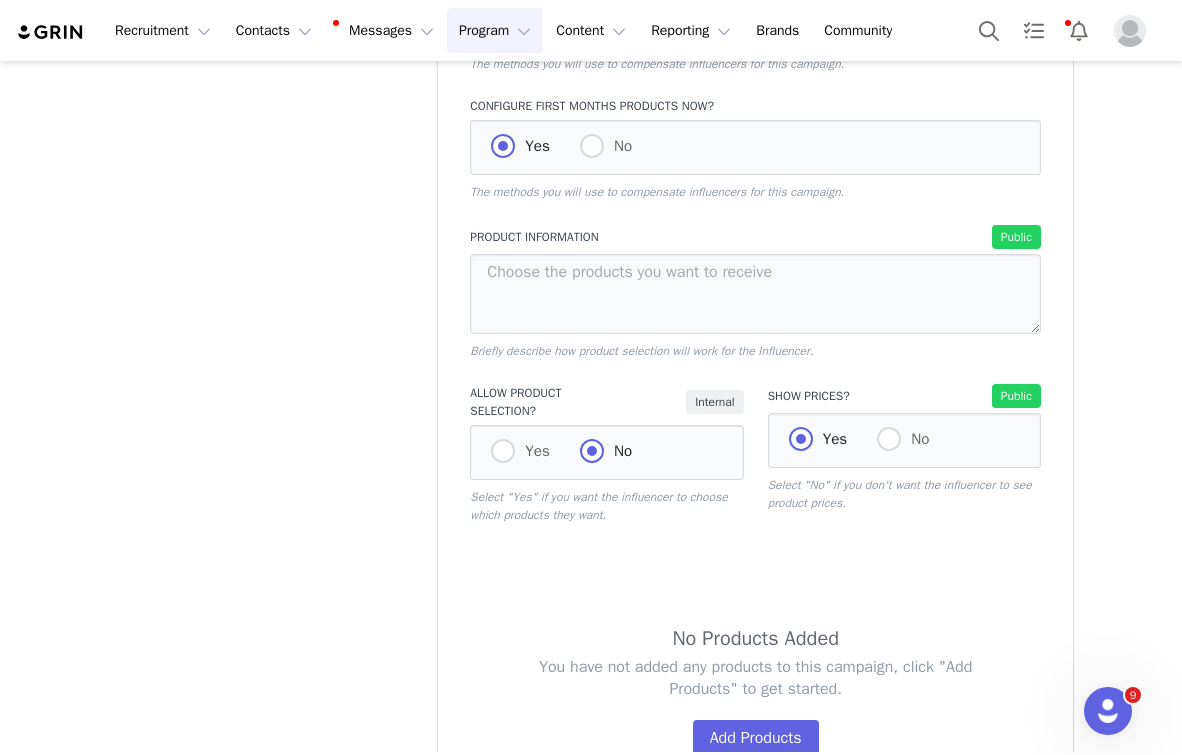scroll, scrollTop: 1201, scrollLeft: 0, axis: vertical 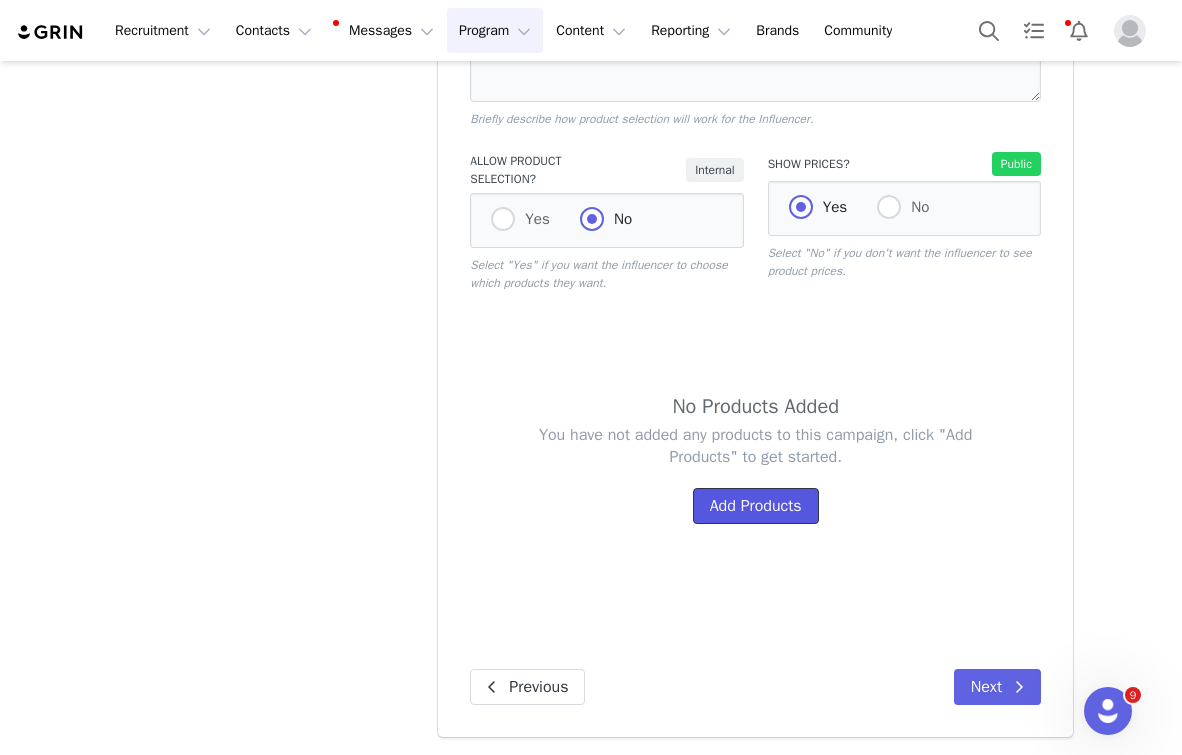 click on "Add Products" at bounding box center [756, 506] 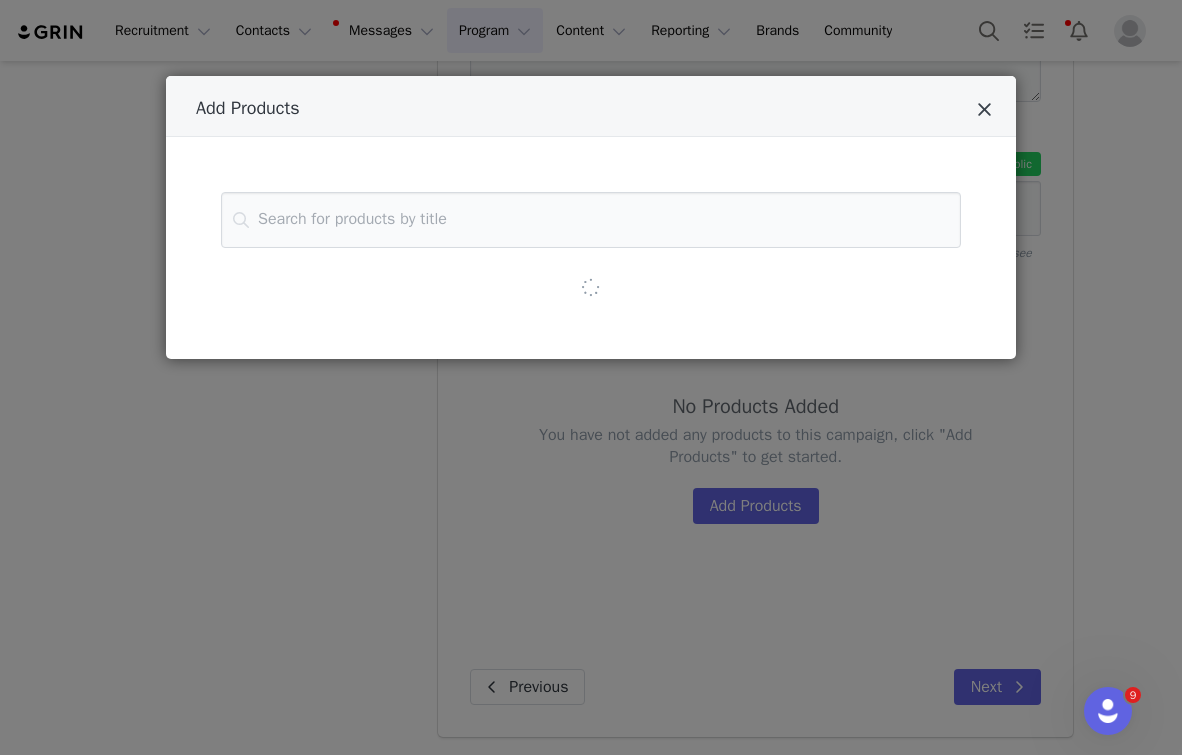 click at bounding box center [984, 110] 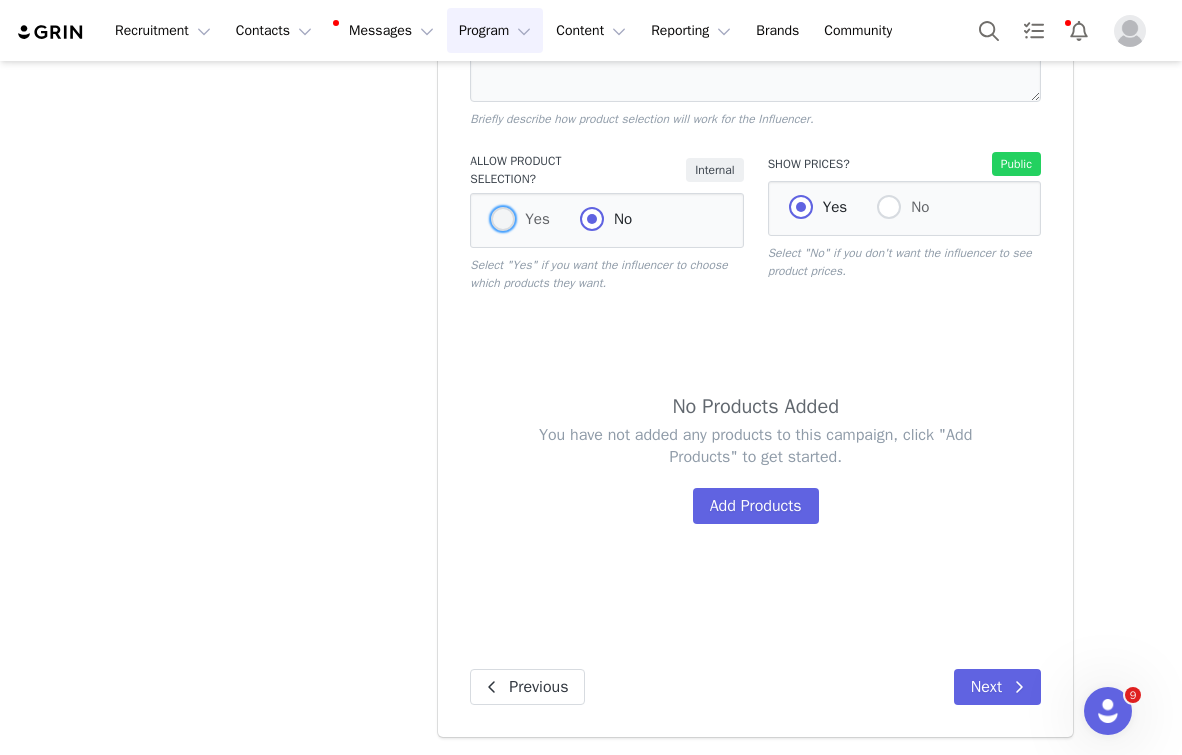 click at bounding box center (503, 219) 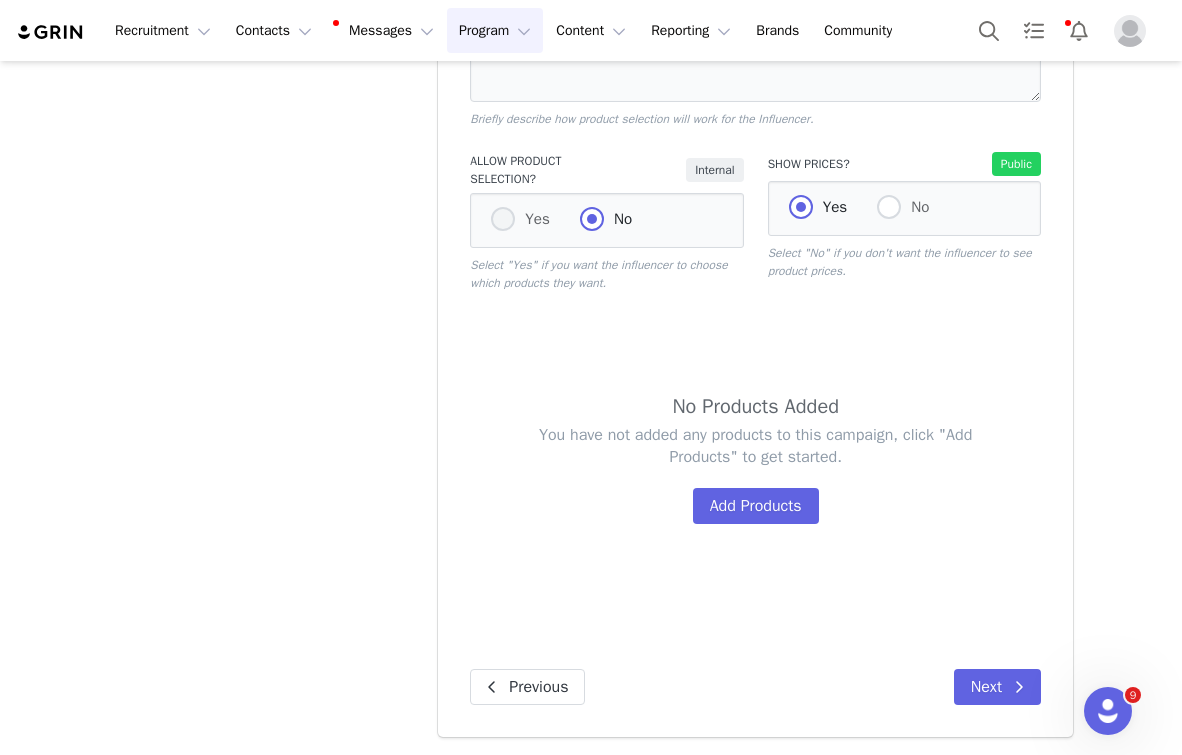 click on "Yes" at bounding box center [503, 220] 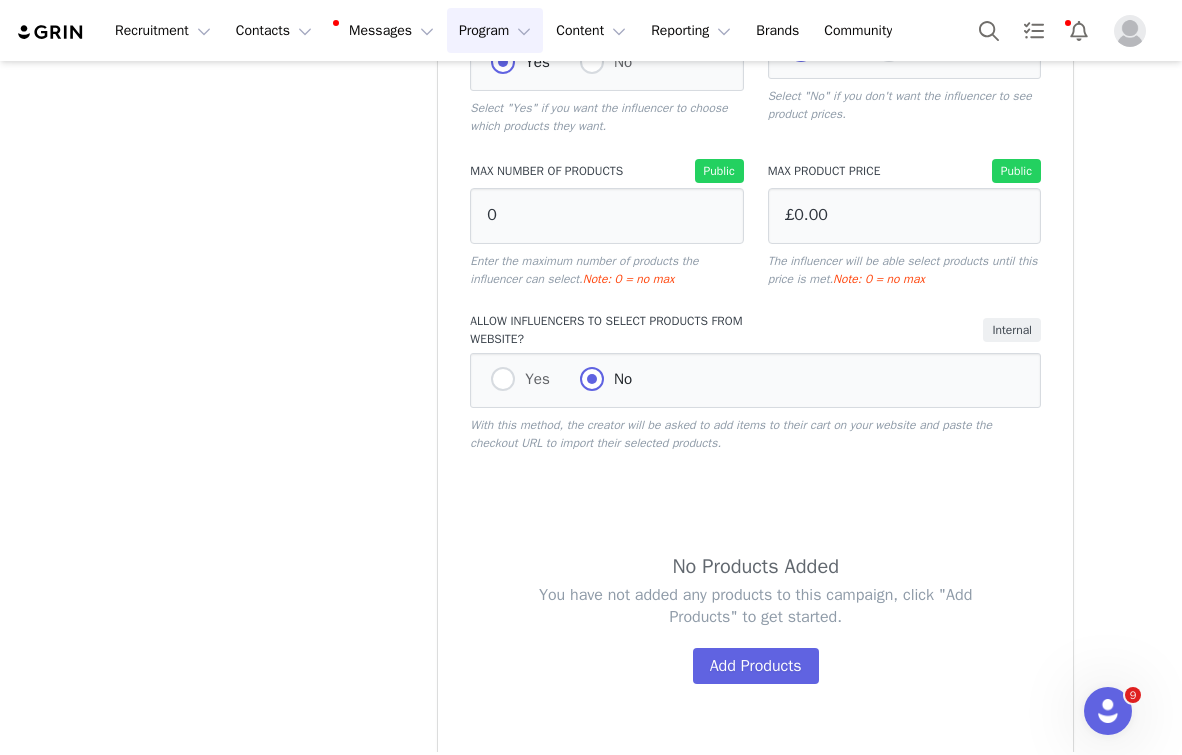 scroll, scrollTop: 1452, scrollLeft: 0, axis: vertical 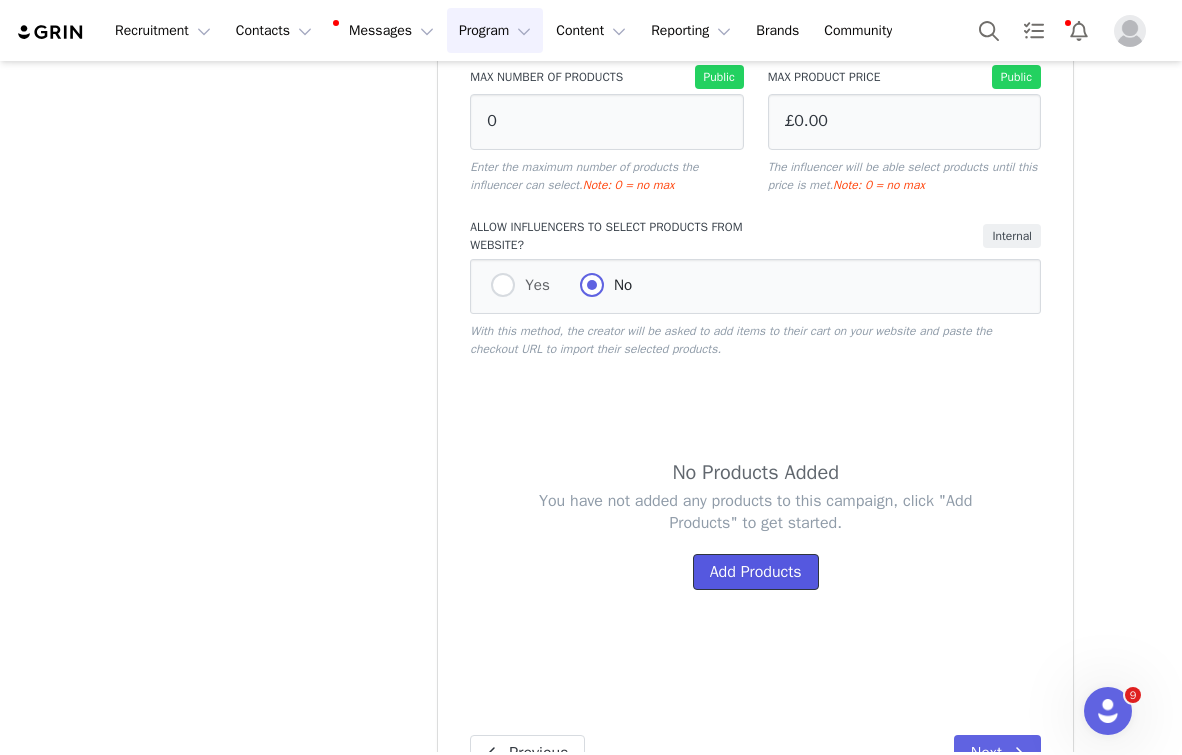 click on "Add Products" at bounding box center (756, 572) 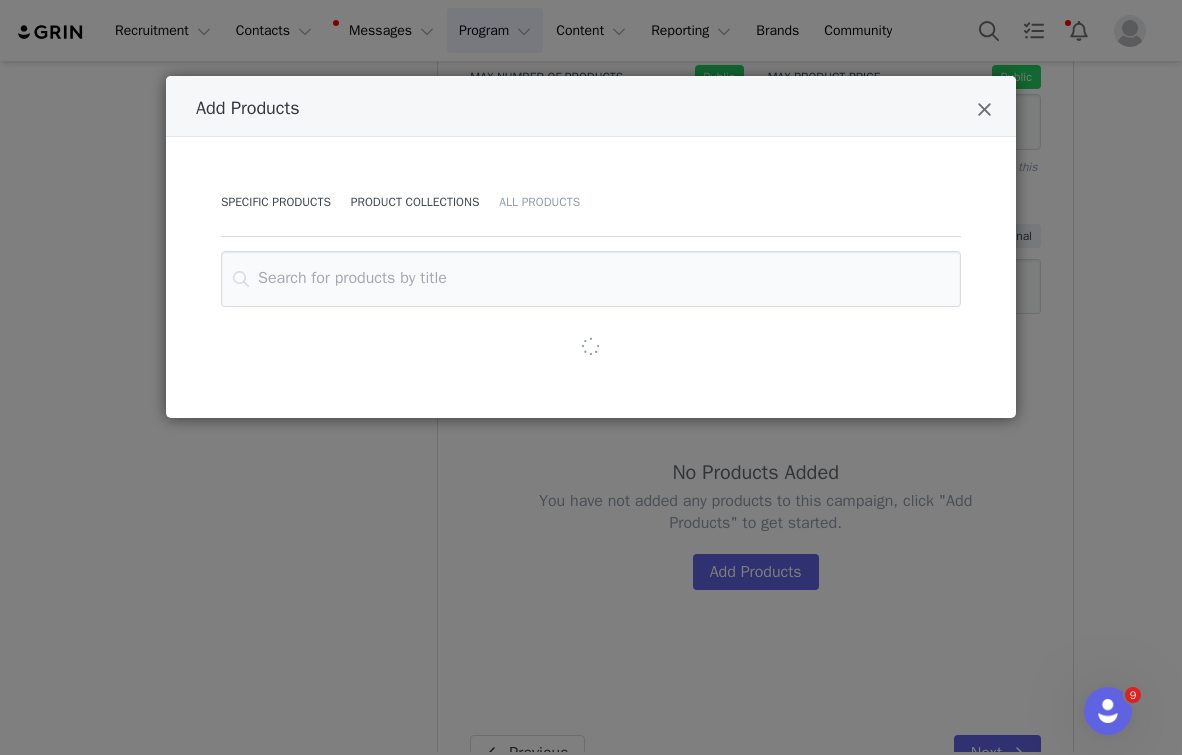 click on "Product Collections" at bounding box center (415, 202) 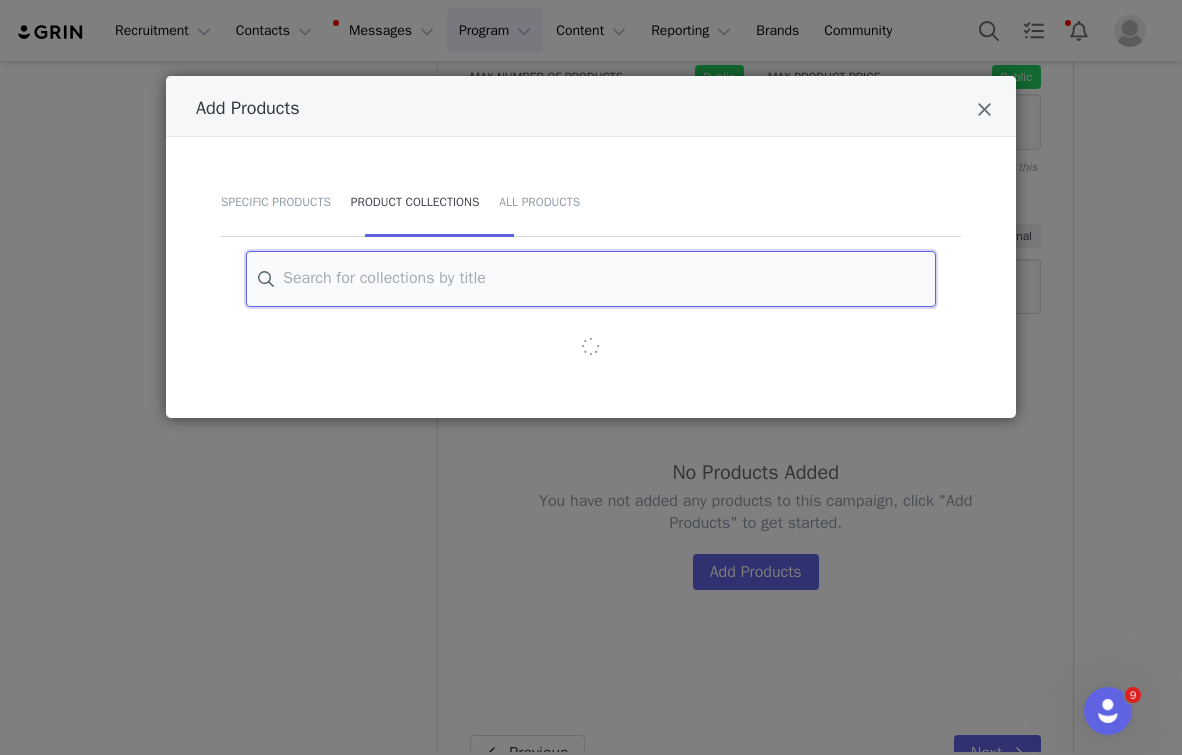click at bounding box center (591, 279) 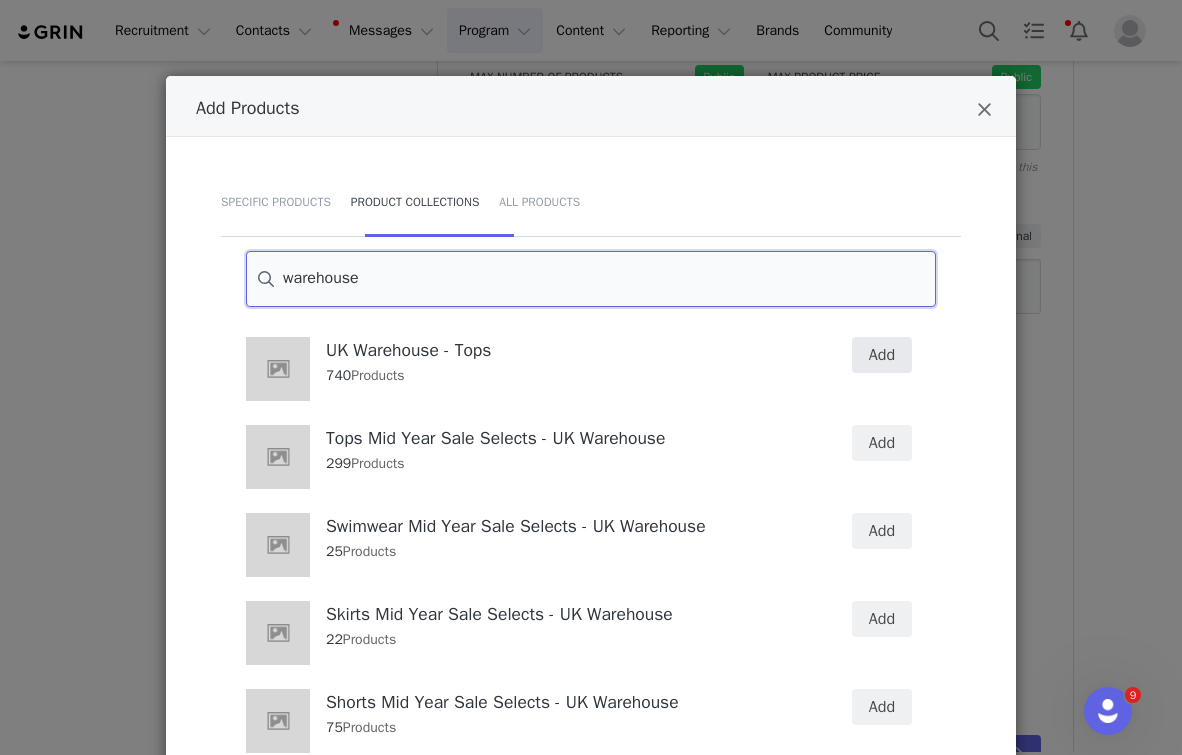 type on "warehouse" 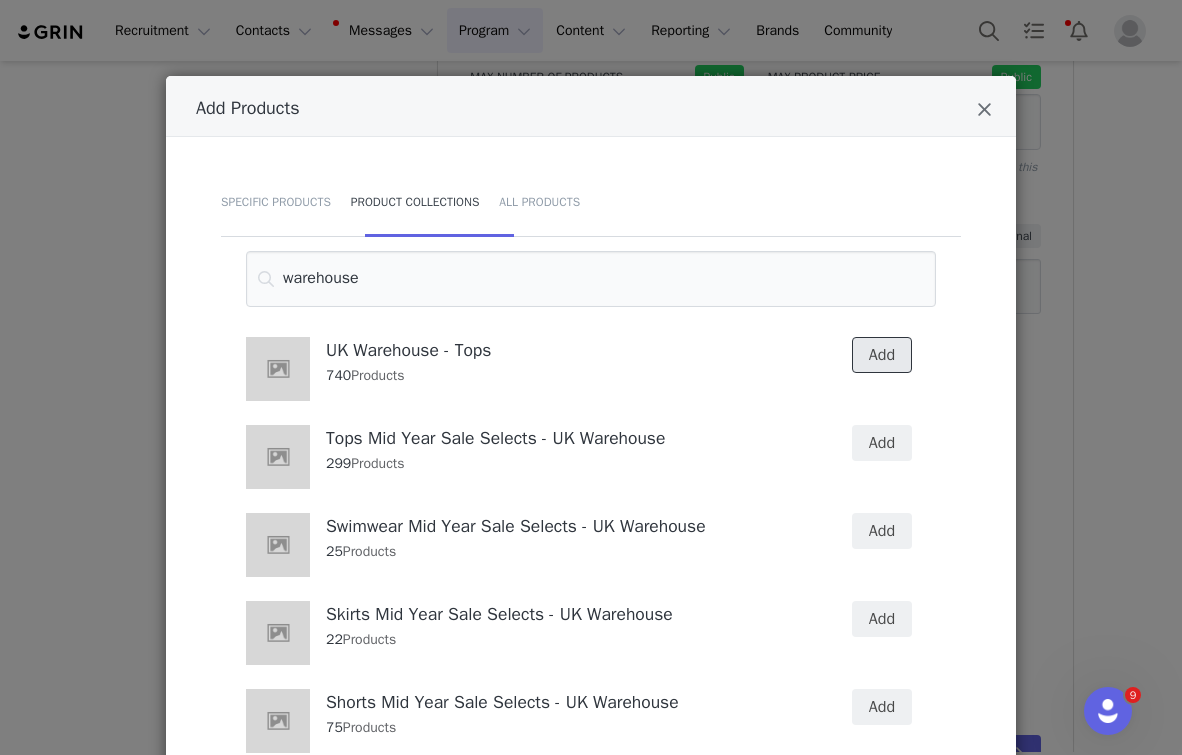 click on "Add" at bounding box center [882, 355] 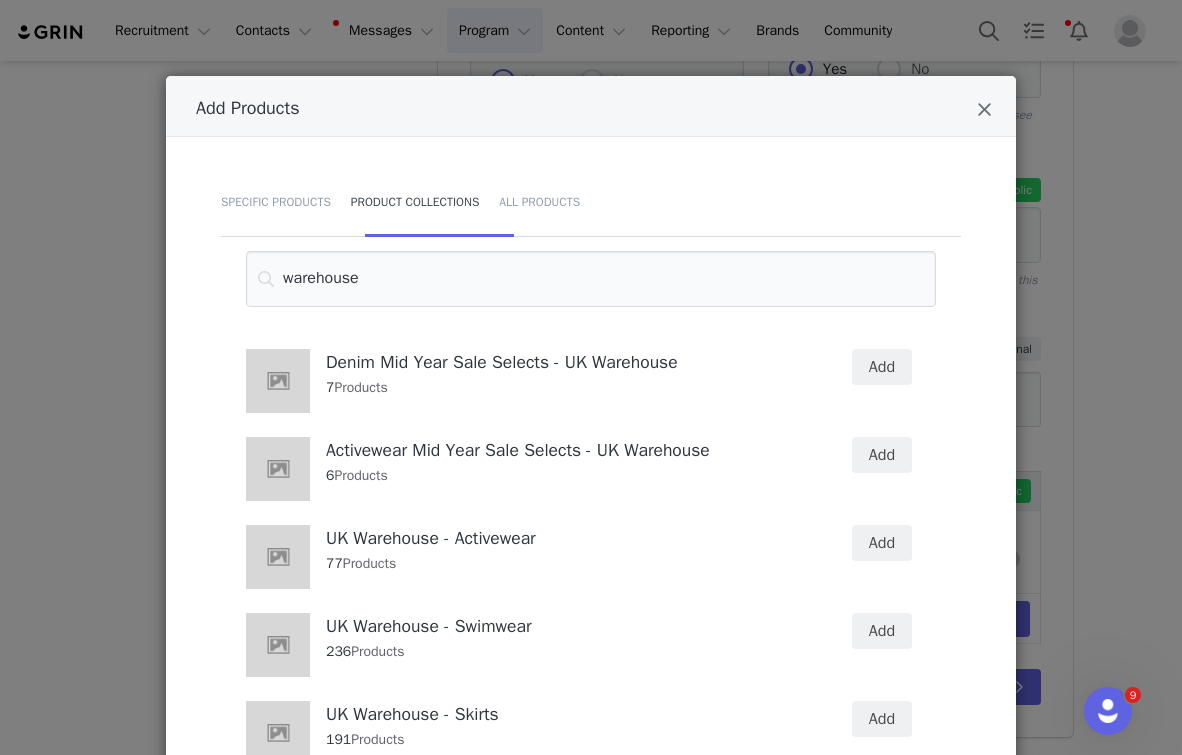 scroll, scrollTop: 722, scrollLeft: 0, axis: vertical 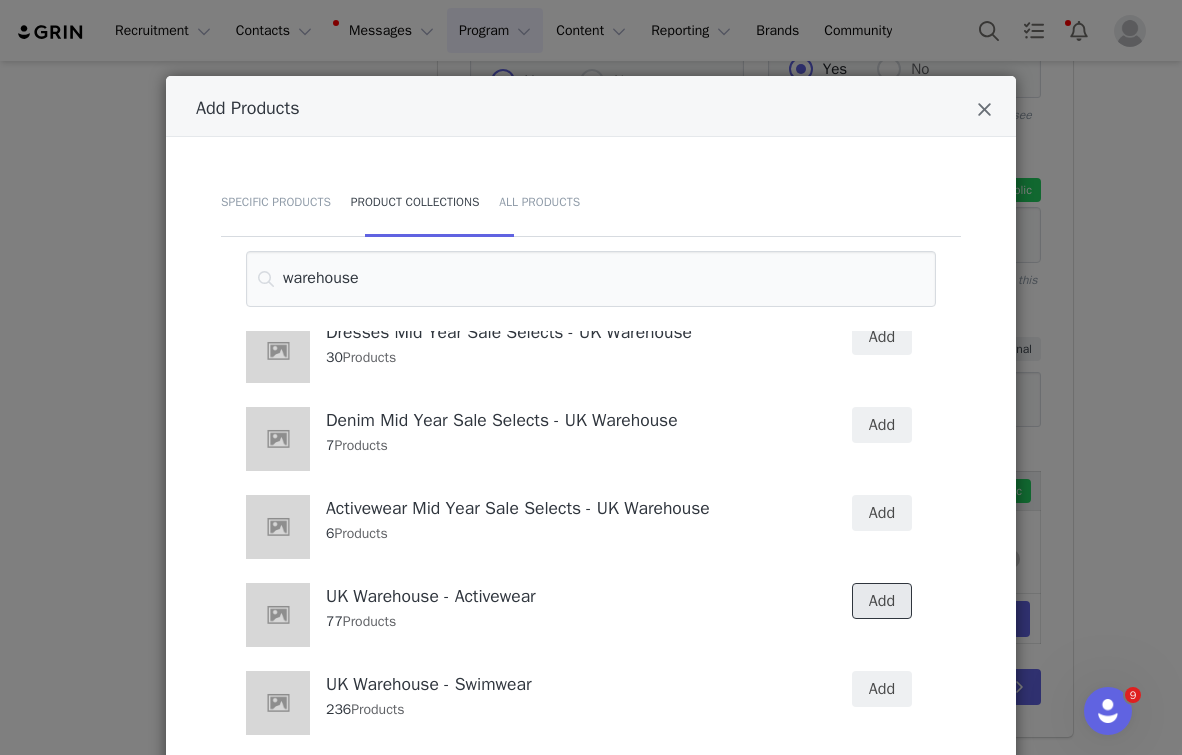 click on "Add" at bounding box center (882, 601) 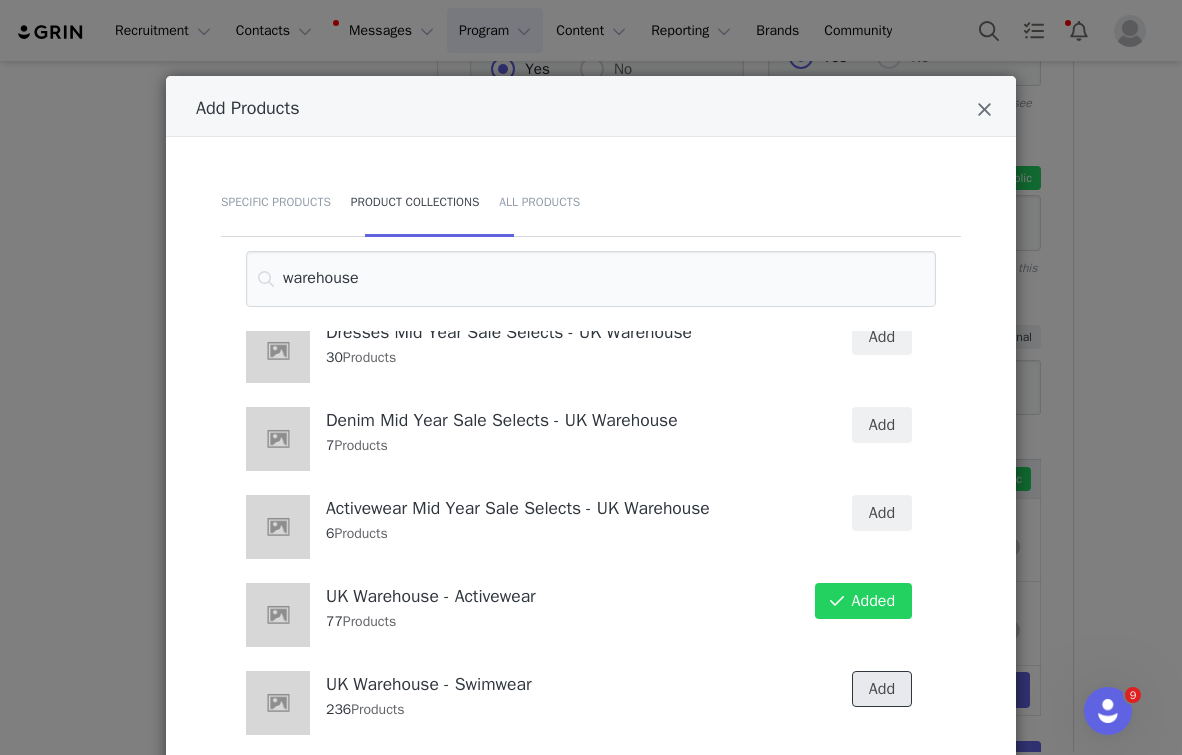click on "Add" at bounding box center (882, 689) 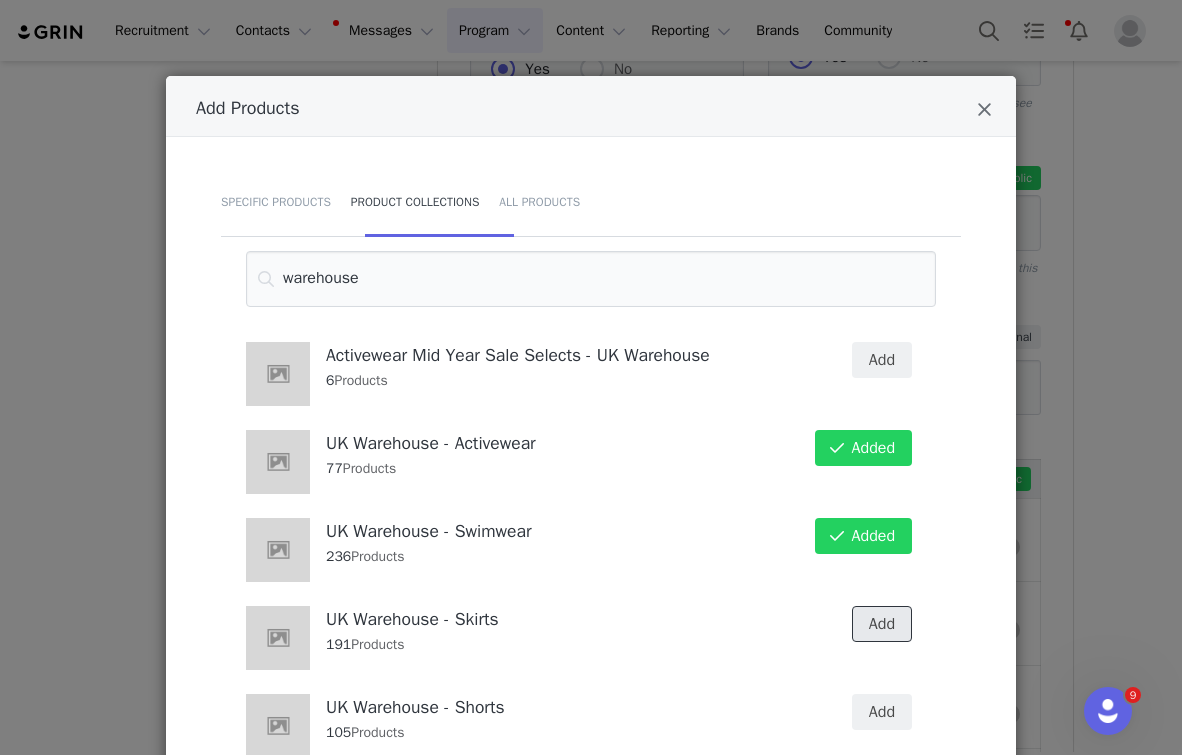 click on "Add" at bounding box center (882, 624) 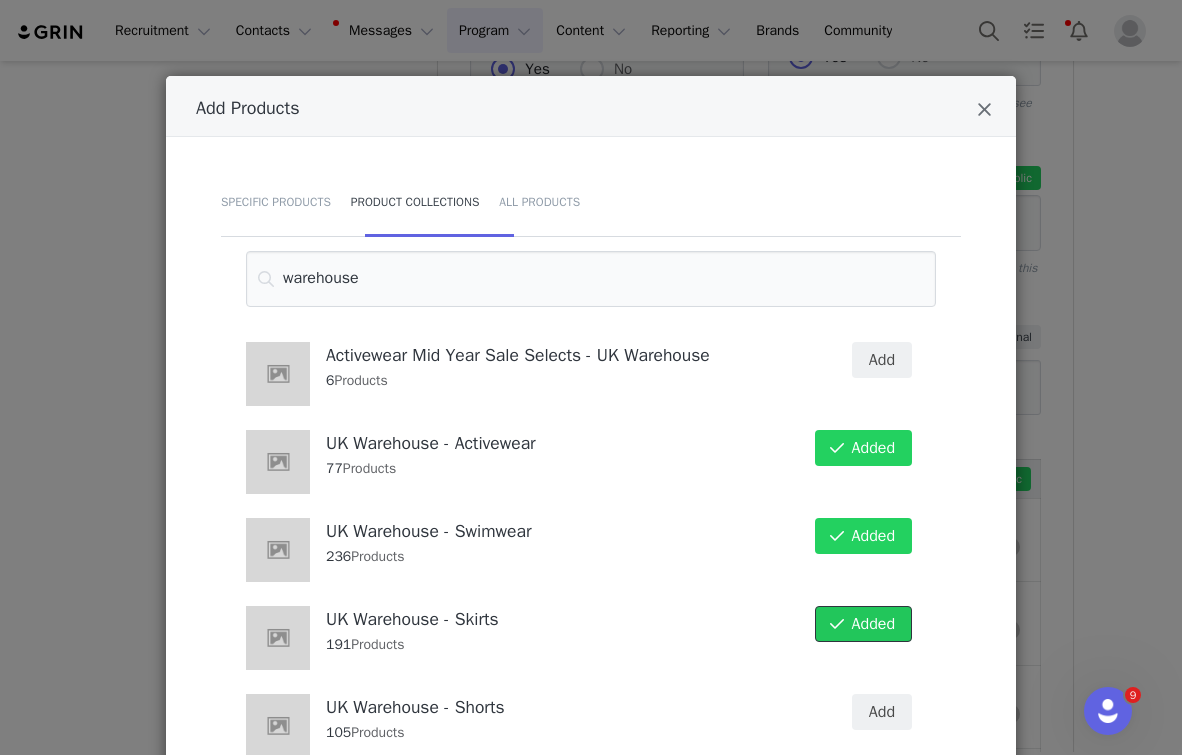 scroll, scrollTop: 1018, scrollLeft: 0, axis: vertical 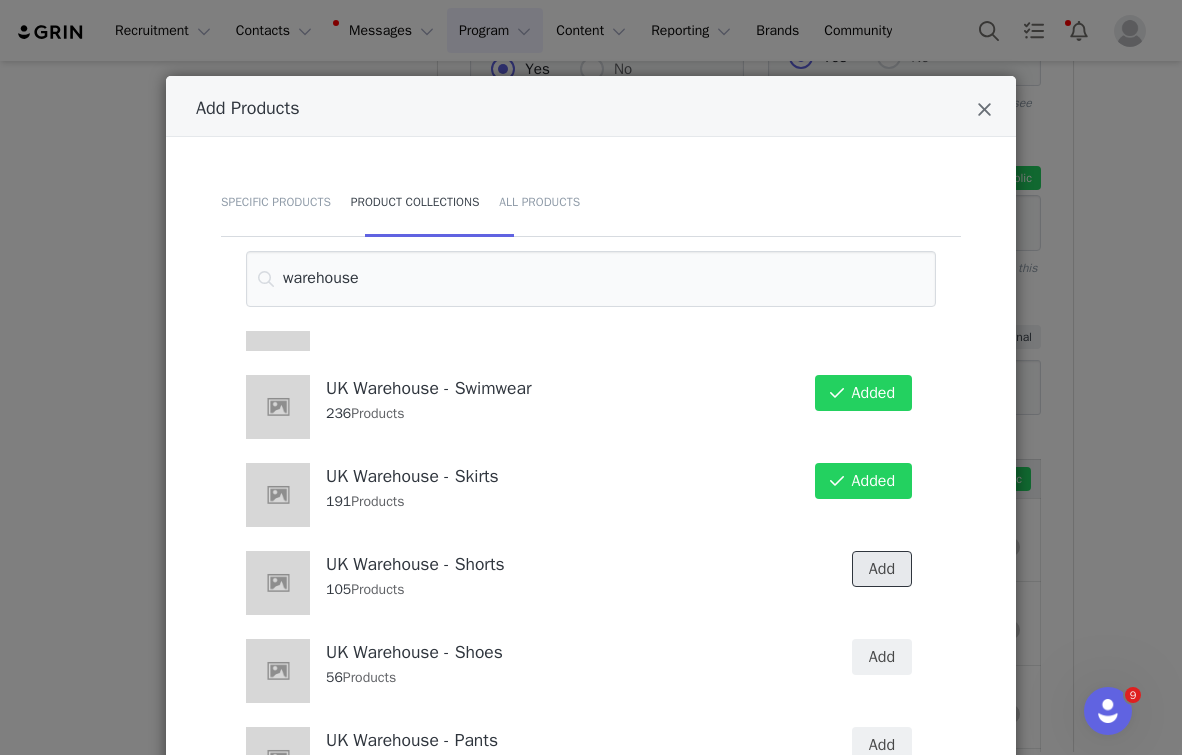 click on "Add" at bounding box center [882, 569] 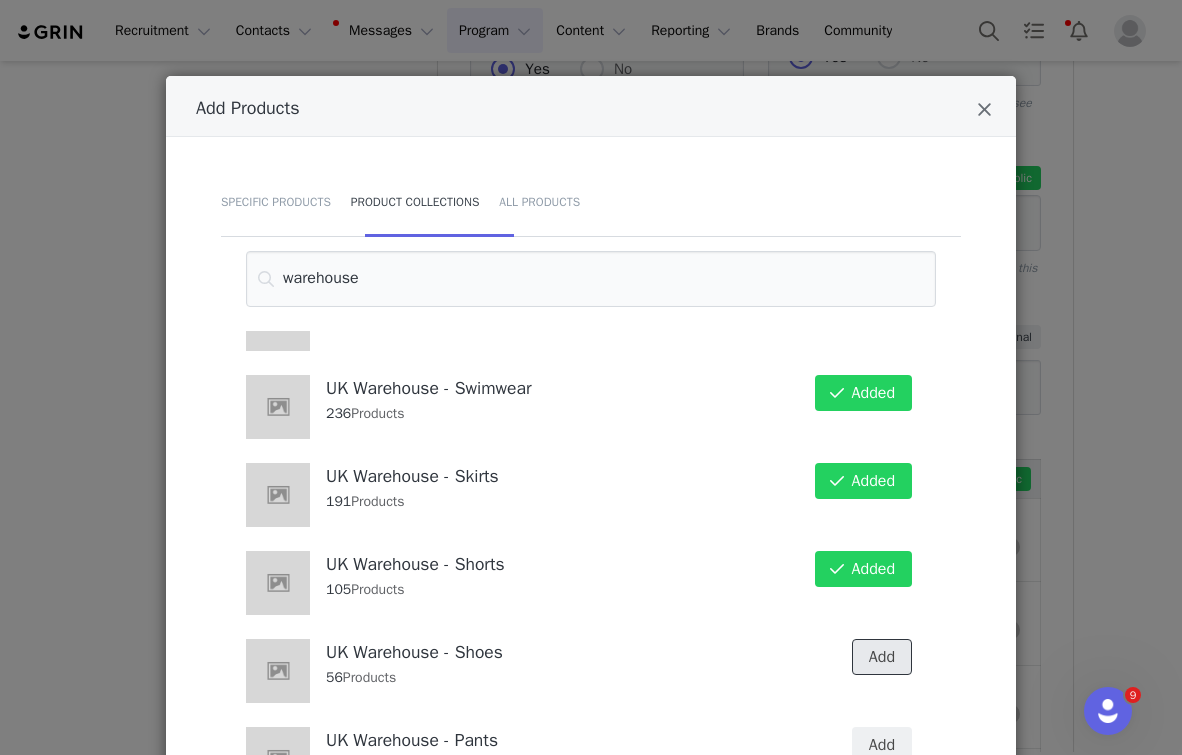 click on "Add" at bounding box center (882, 657) 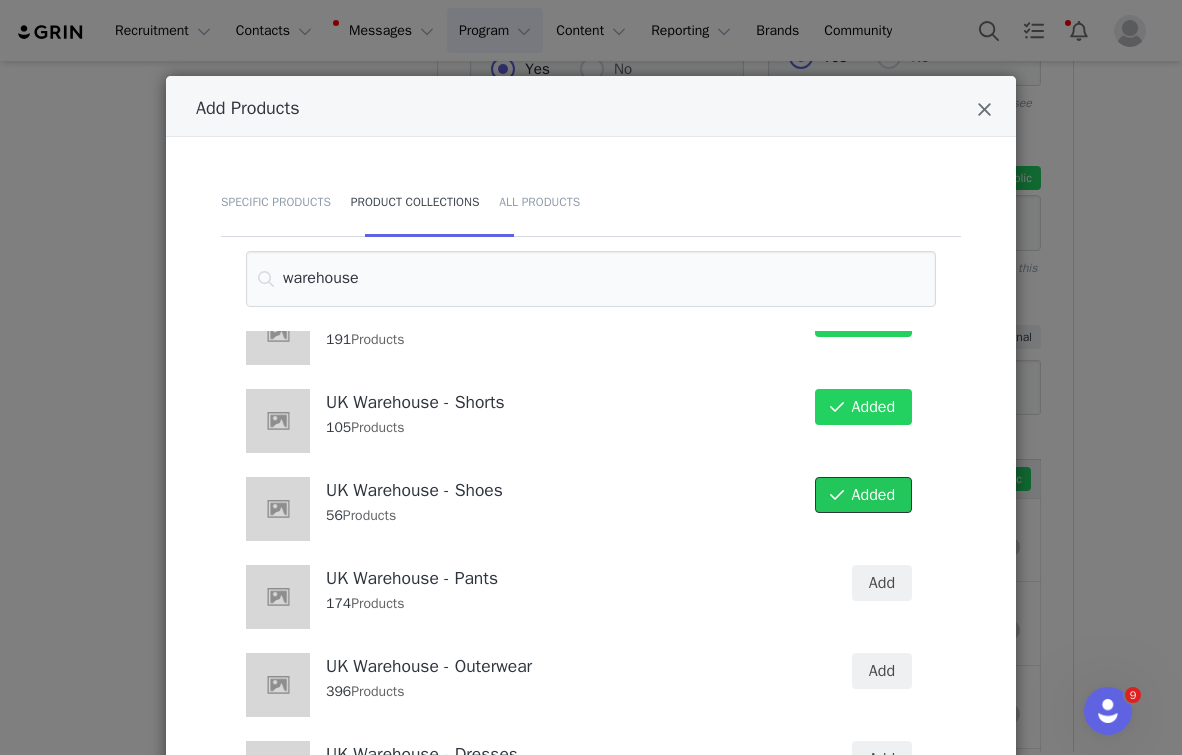 scroll, scrollTop: 1200, scrollLeft: 0, axis: vertical 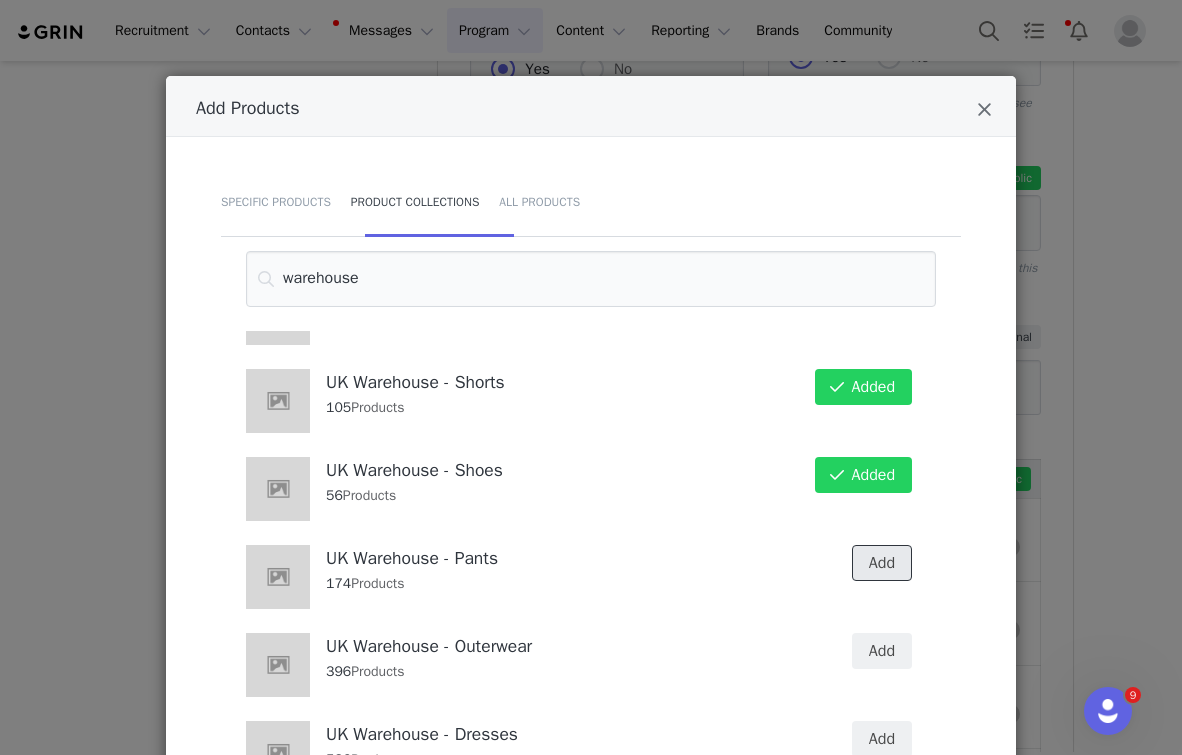 click on "Add" at bounding box center [882, 563] 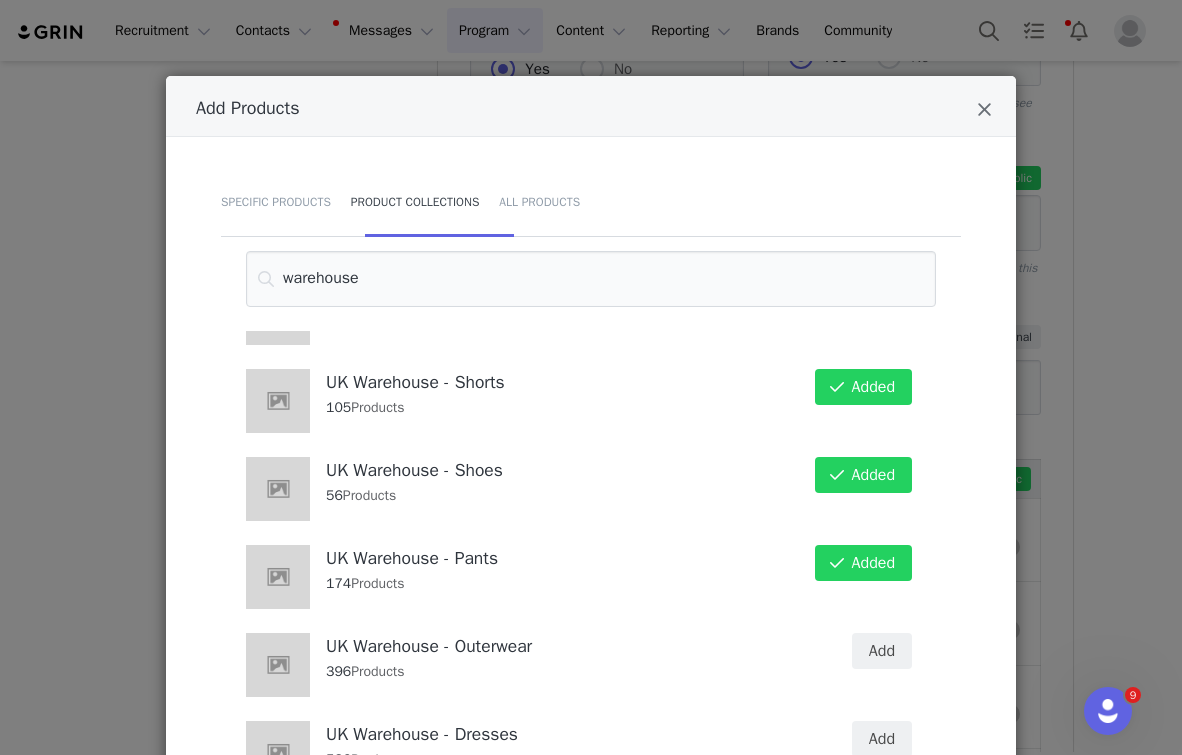 click on "Add" at bounding box center [866, 665] 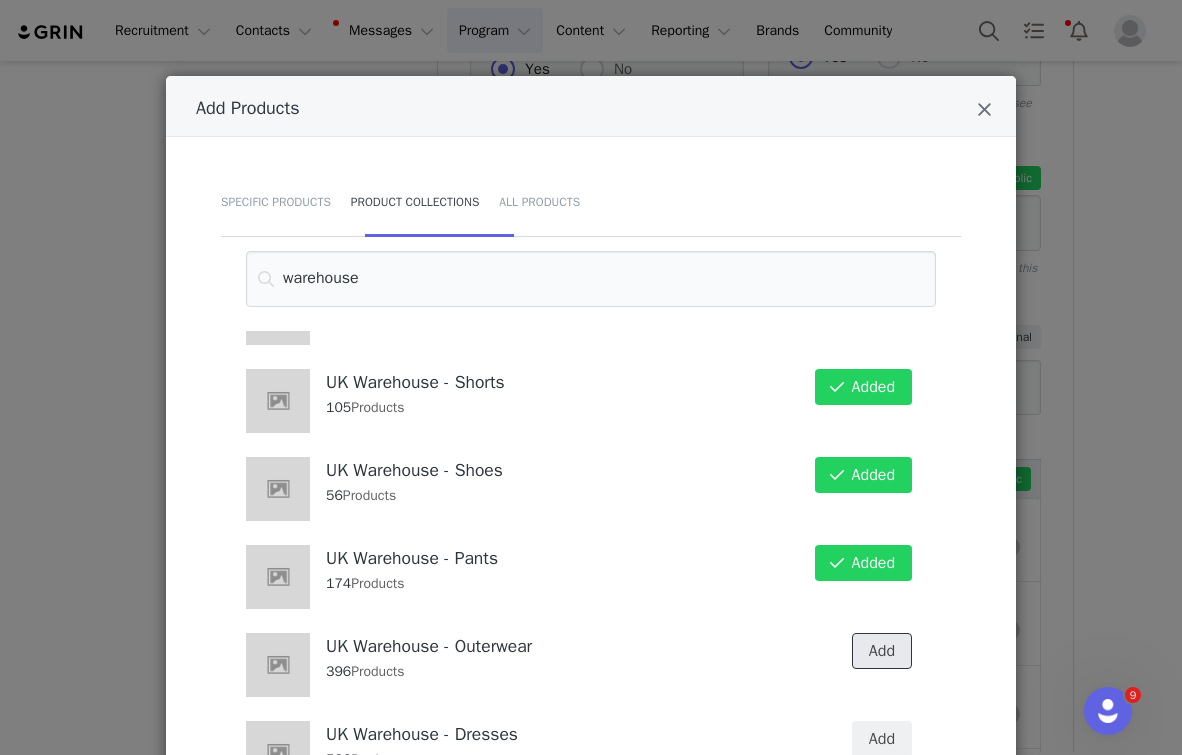 click on "Add" at bounding box center (882, 651) 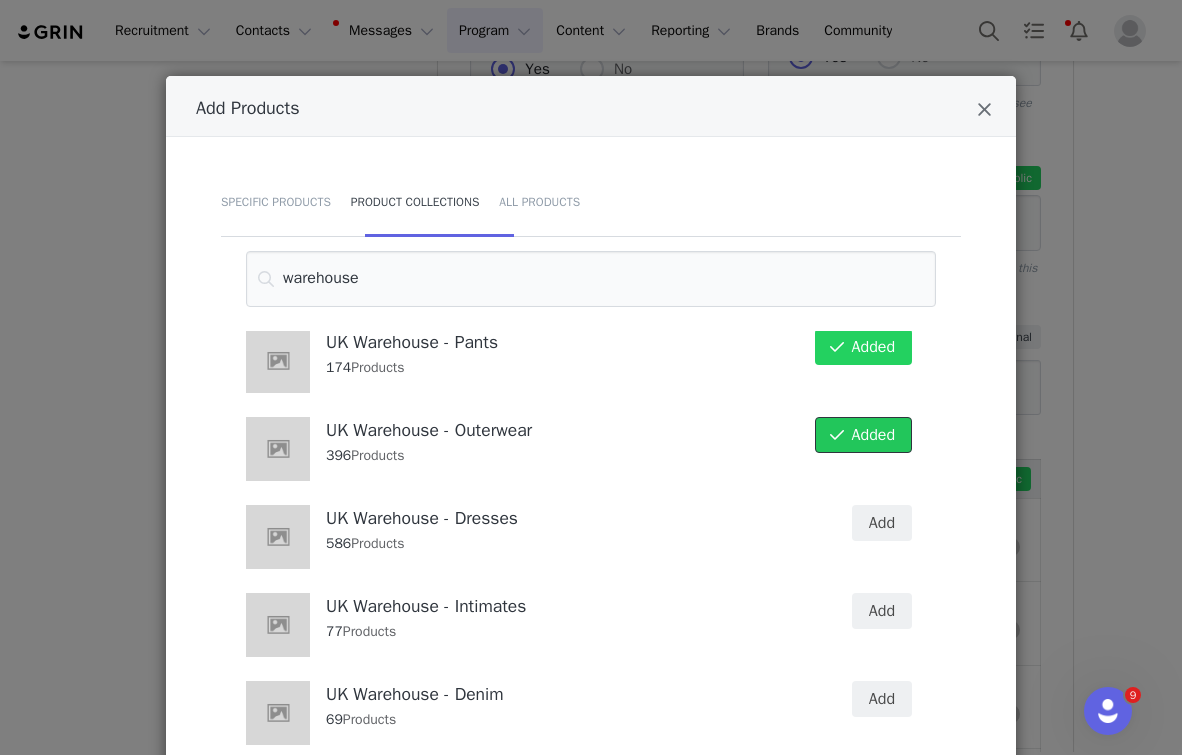 scroll, scrollTop: 1430, scrollLeft: 0, axis: vertical 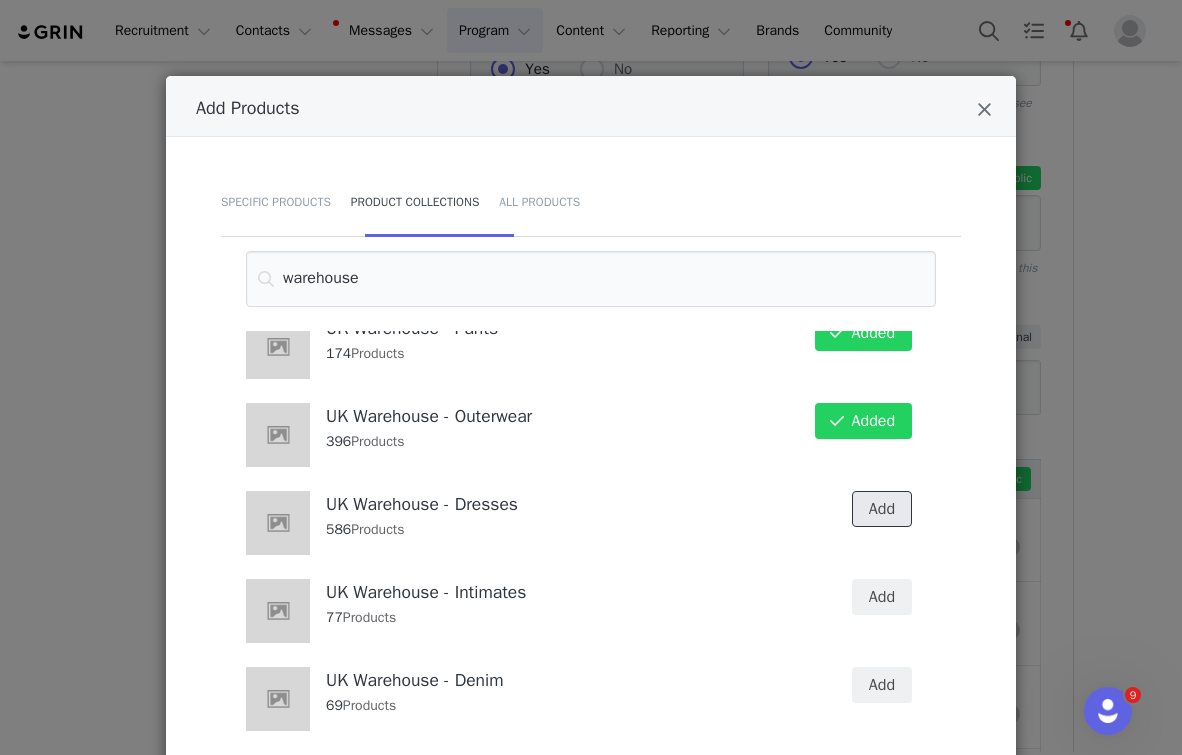 click on "Add" at bounding box center [882, 509] 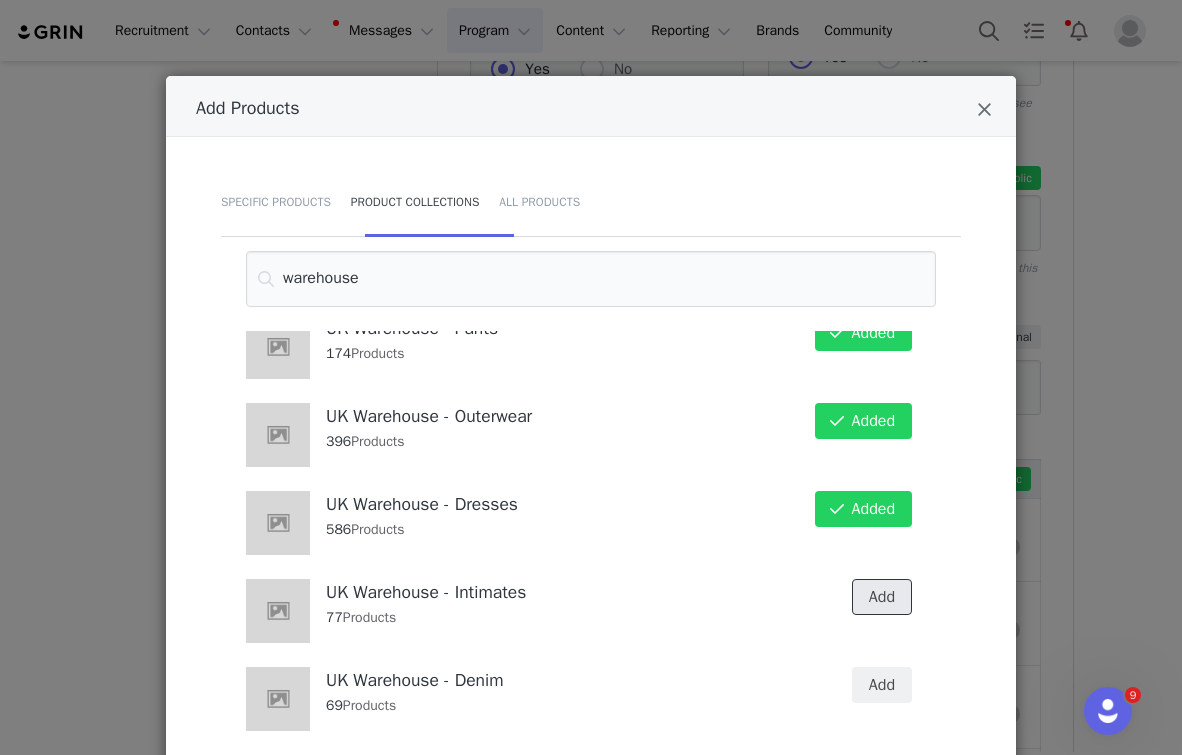 click on "Add" at bounding box center (882, 597) 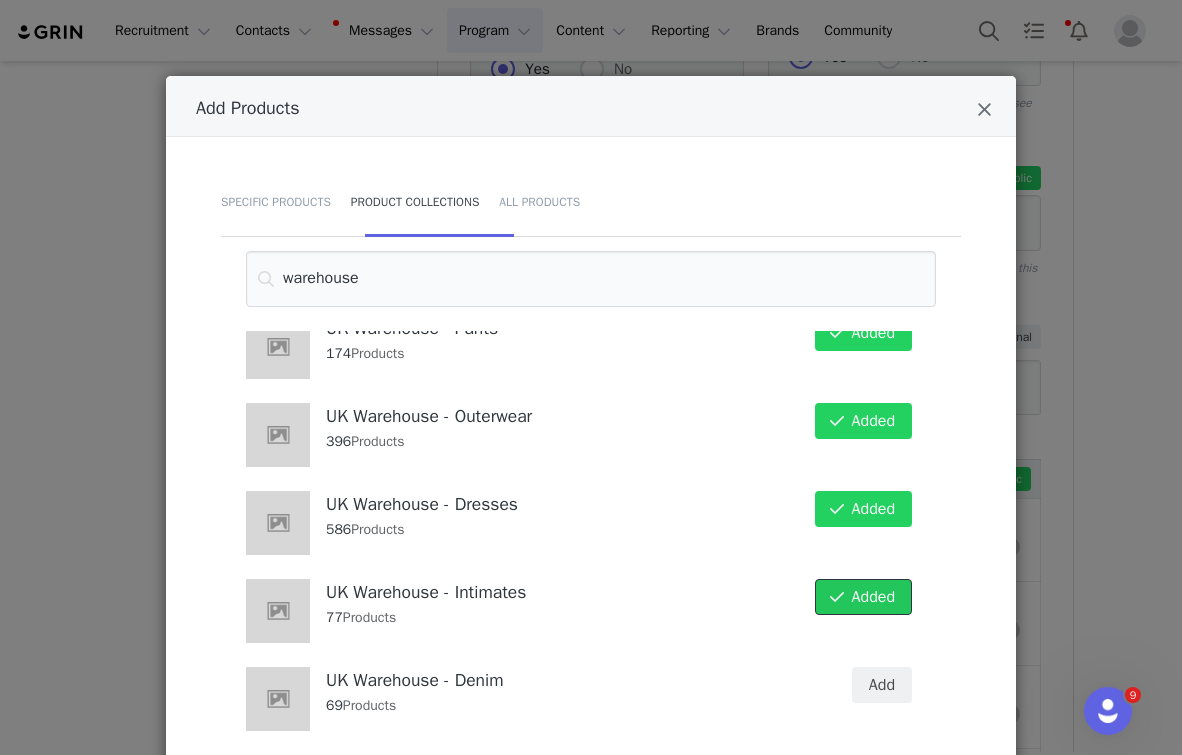 scroll, scrollTop: 109, scrollLeft: 0, axis: vertical 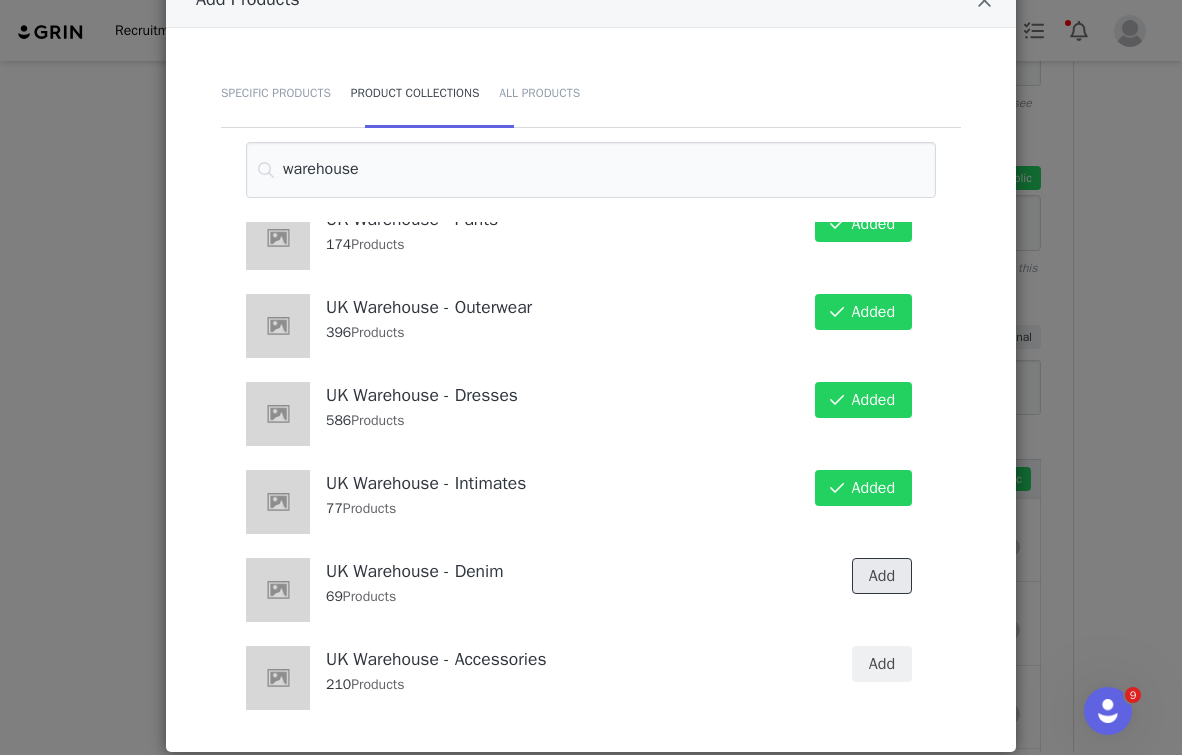 click on "Add" at bounding box center (882, 576) 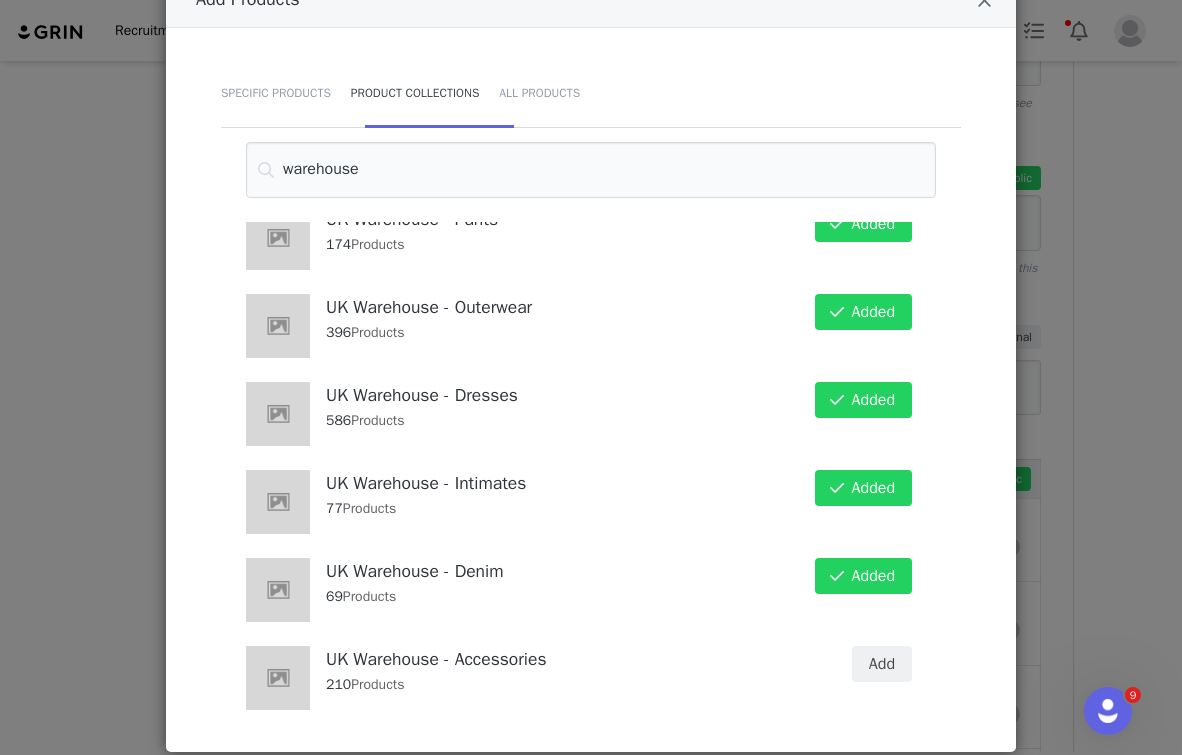 click on "Add" at bounding box center [866, 678] 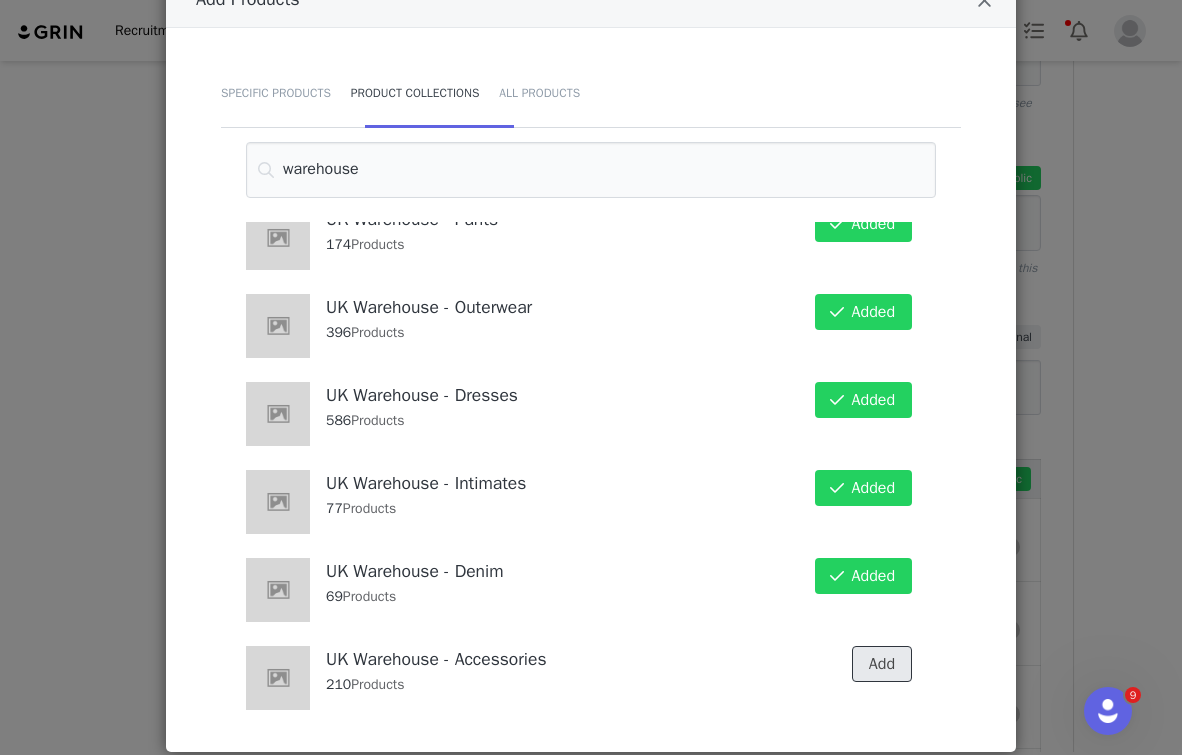 click on "Add" at bounding box center [882, 664] 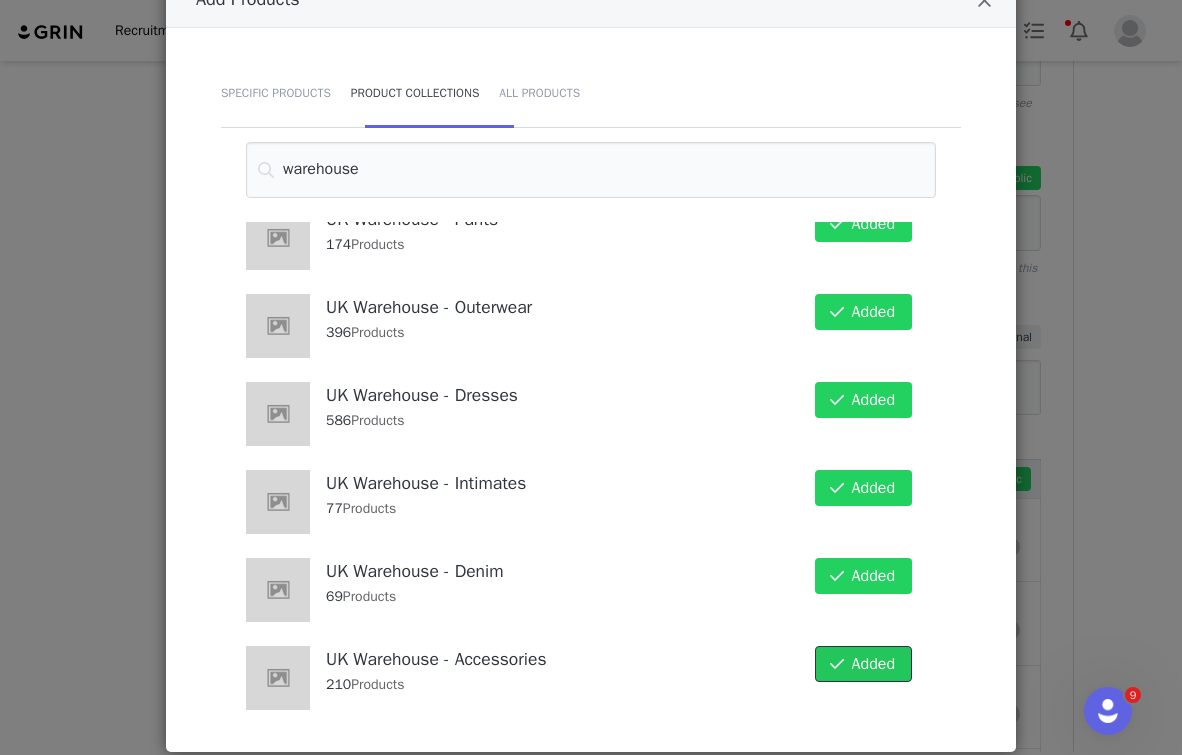 scroll, scrollTop: 155, scrollLeft: 0, axis: vertical 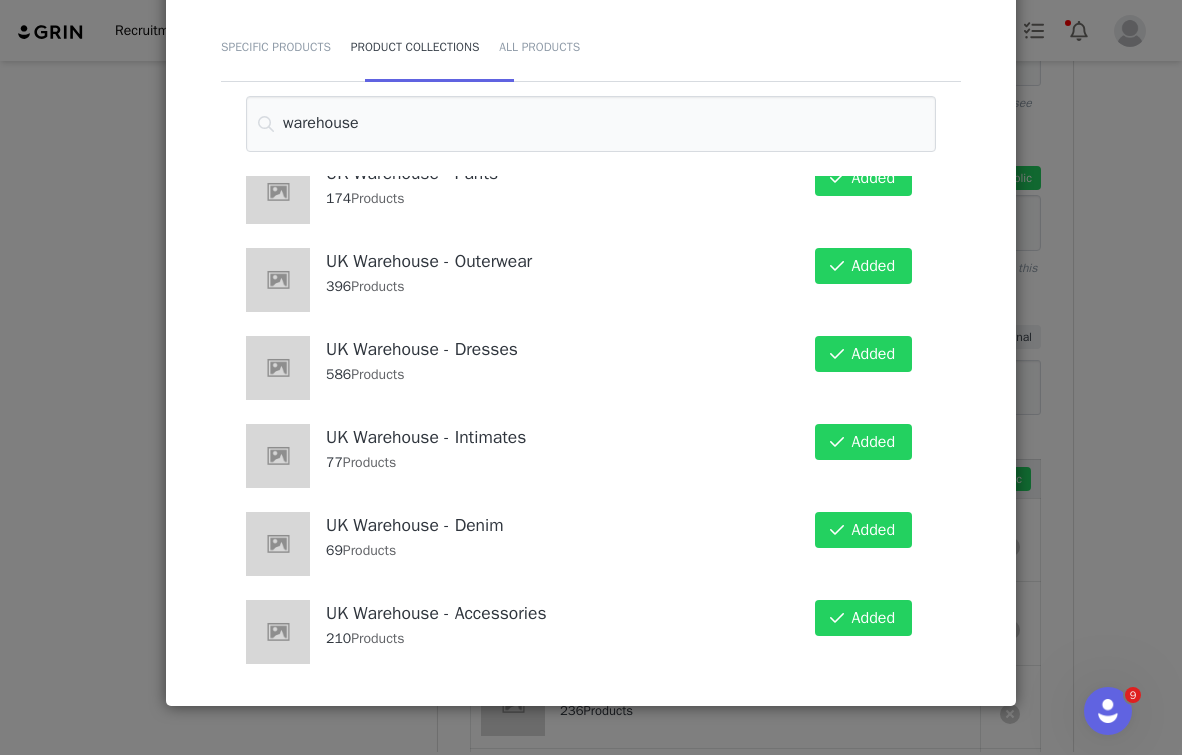 click on "Add Products Specific Products Product Collections All Products warehouse UK Warehouse - Tops  740   Products  Added Tops Mid Year Sale Selects - UK Warehouse  299   Products   Add  Swimwear Mid Year Sale Selects - UK Warehouse  25   Products   Add  Skirts Mid Year Sale Selects - UK Warehouse  22   Products   Add  Shorts Mid Year Sale Selects - UK Warehouse  75   Products   Add  Pants Mid Year Sale Selects - UK Warehouse  80   Products   Add  Outerwear Mid Year Sale Selects - UK Warehouse  96   Products   Add  Intimates Mid Year Sale Selects - UK Warehouse  5   Products   Add  Dresses Mid Year Sale Selects - UK Warehouse  30   Products   Add  Denim Mid Year Sale Selects - UK Warehouse  7   Products   Add  Activewear Mid Year Sale Selects - UK Warehouse  6   Products   Add  UK Warehouse - Activewear  77   Products  Added UK Warehouse - Swimwear  236   Products  Added UK Warehouse - Skirts  191   Products  Added UK Warehouse - Shorts  105   Products  Added UK Warehouse - Shoes  56   Products  Added  174  Added" at bounding box center [591, 377] 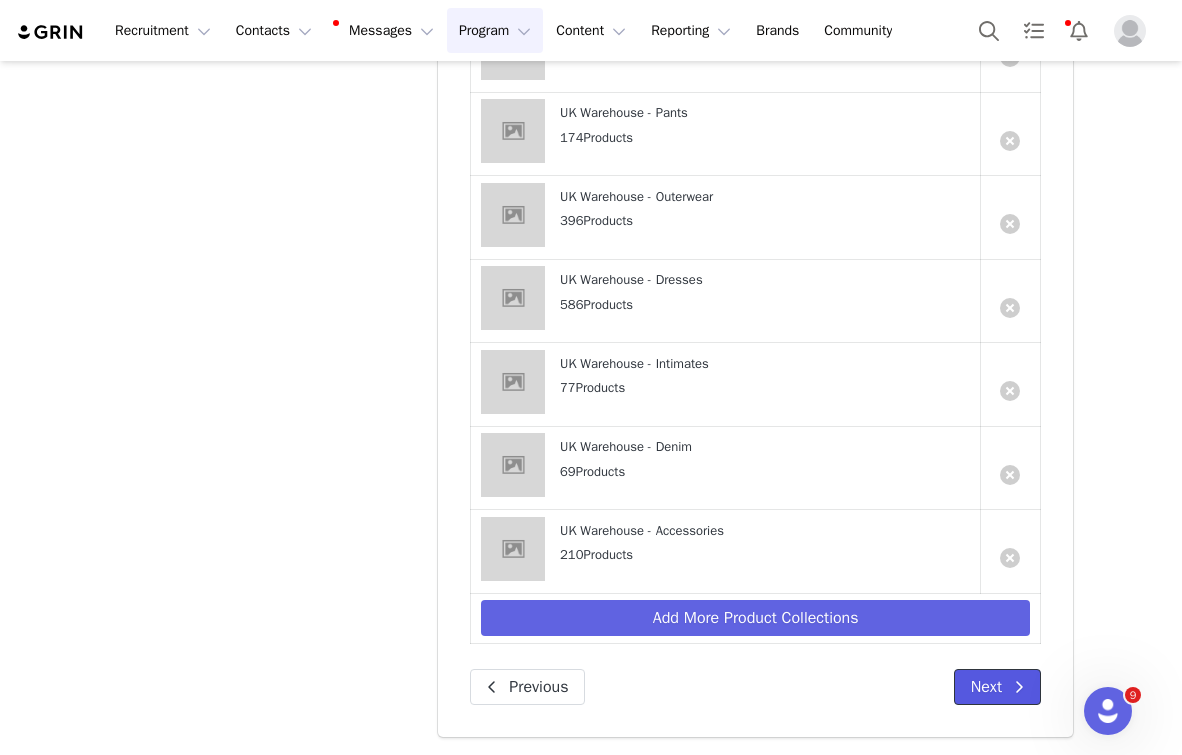 click on "Next" at bounding box center (997, 687) 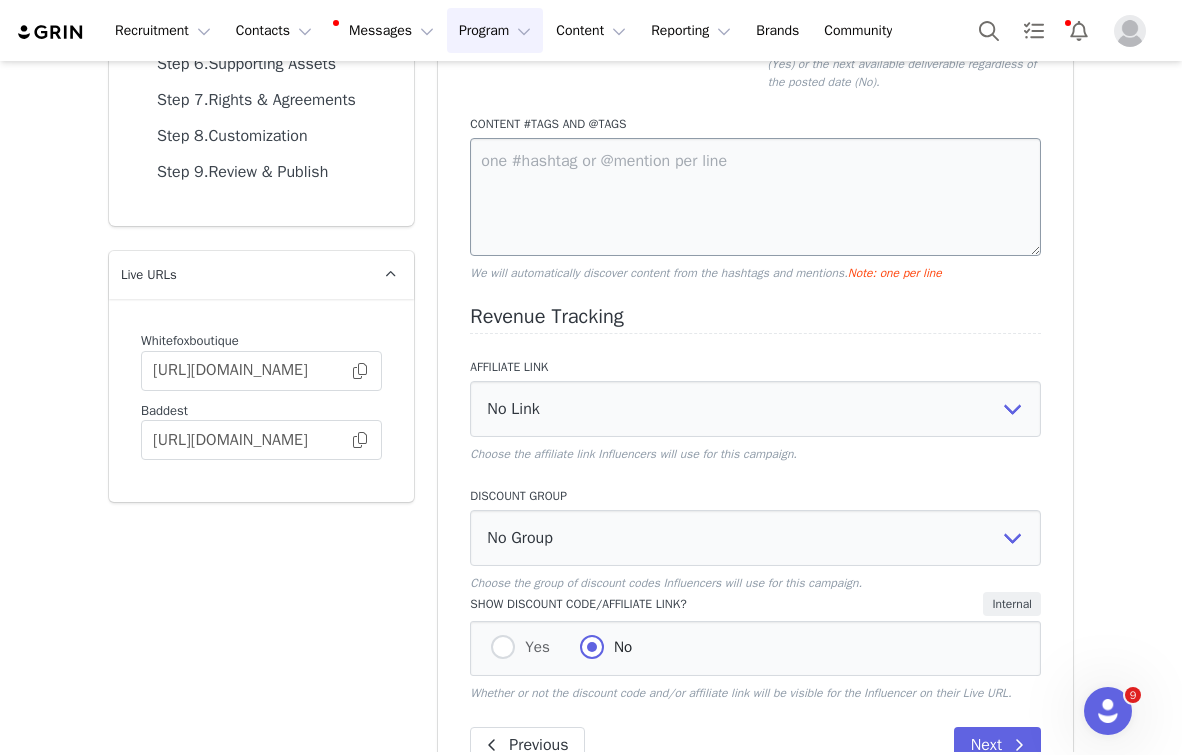 scroll, scrollTop: 340, scrollLeft: 0, axis: vertical 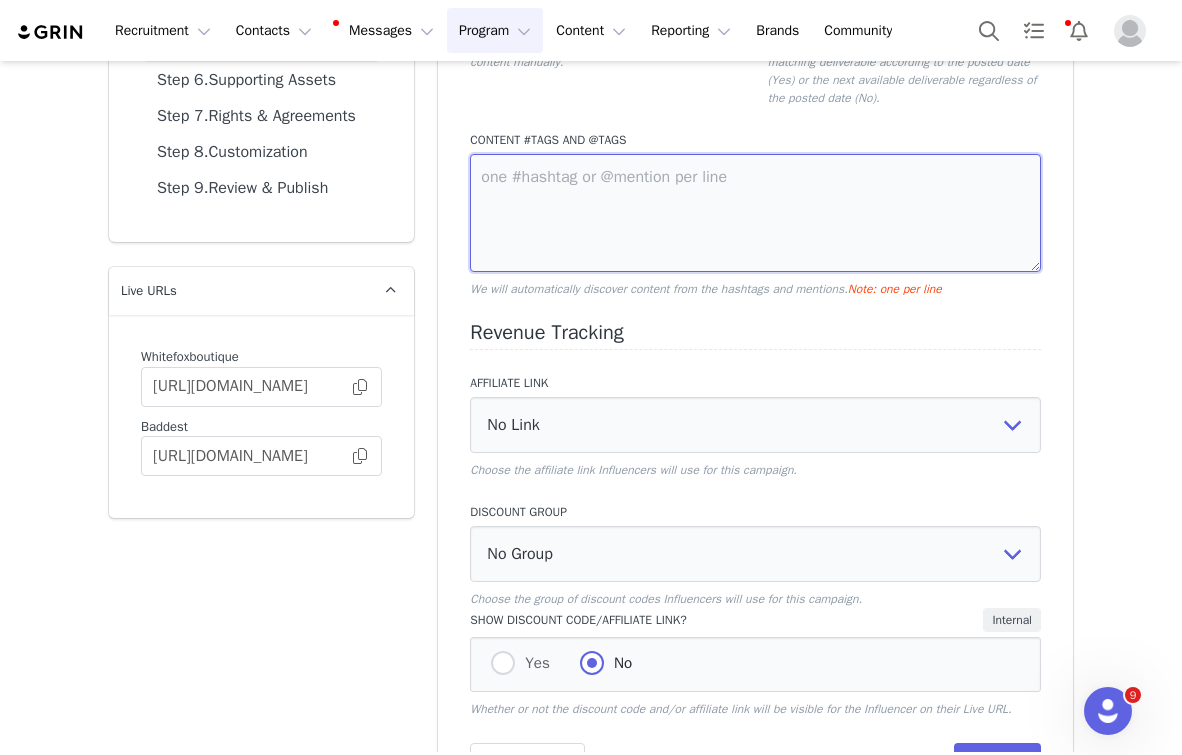 click at bounding box center (755, 213) 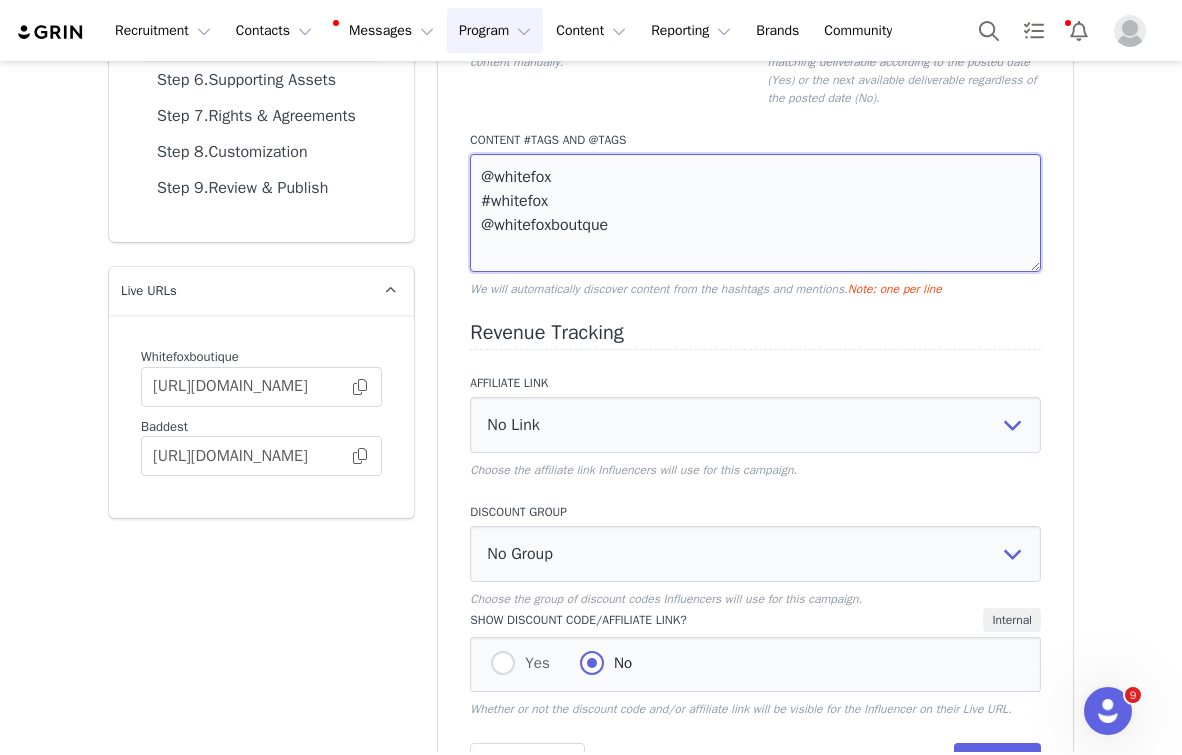 click on "@whitefox
#whitefox
@whitefoxboutque" at bounding box center [755, 213] 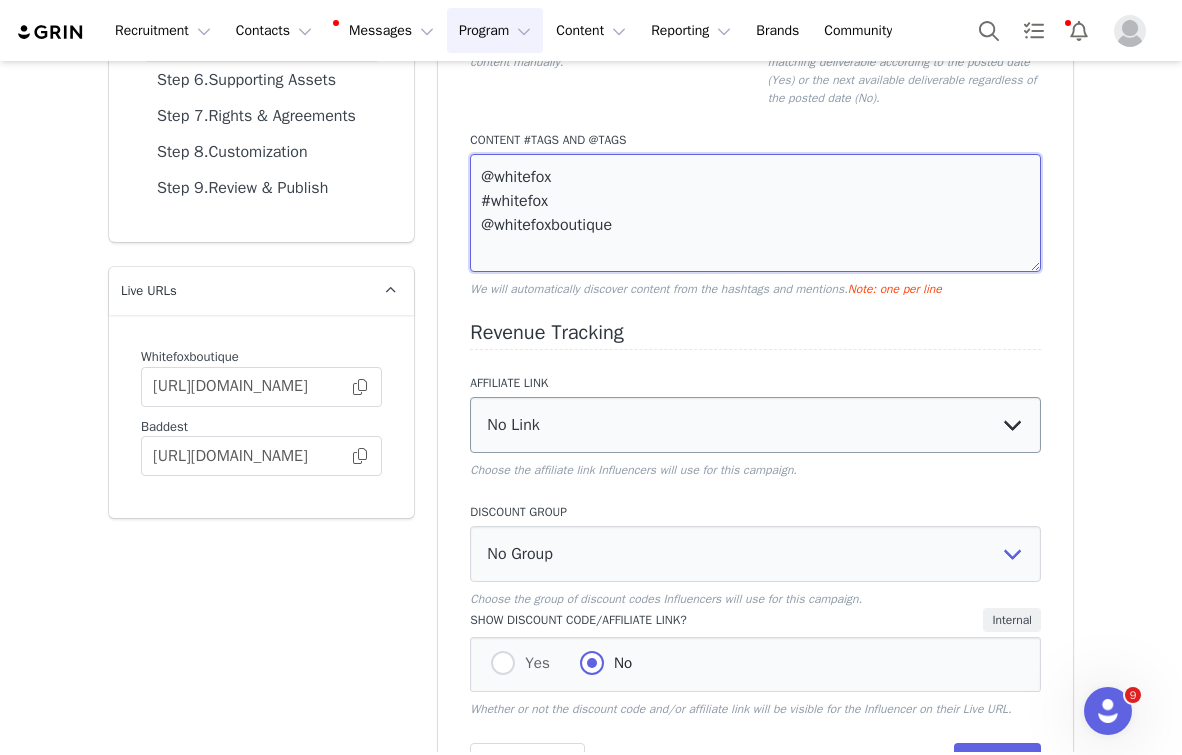 scroll, scrollTop: 432, scrollLeft: 0, axis: vertical 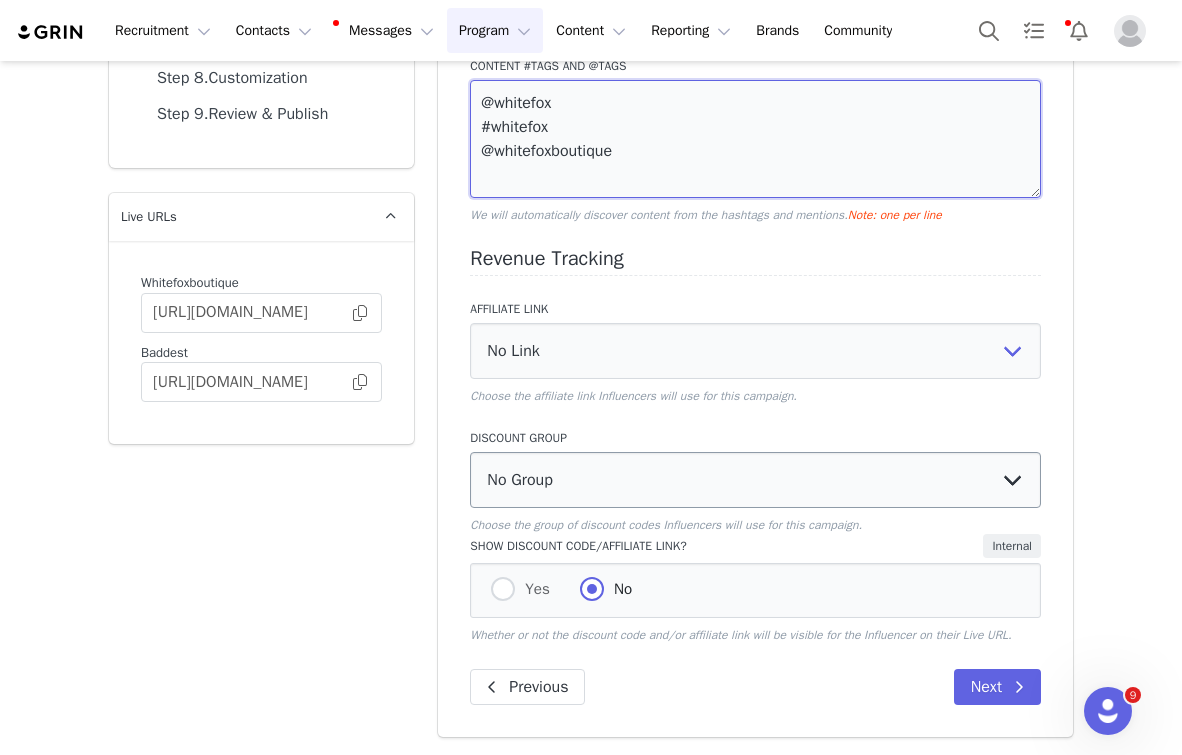 type on "@whitefox
#whitefox
@whitefoxboutique" 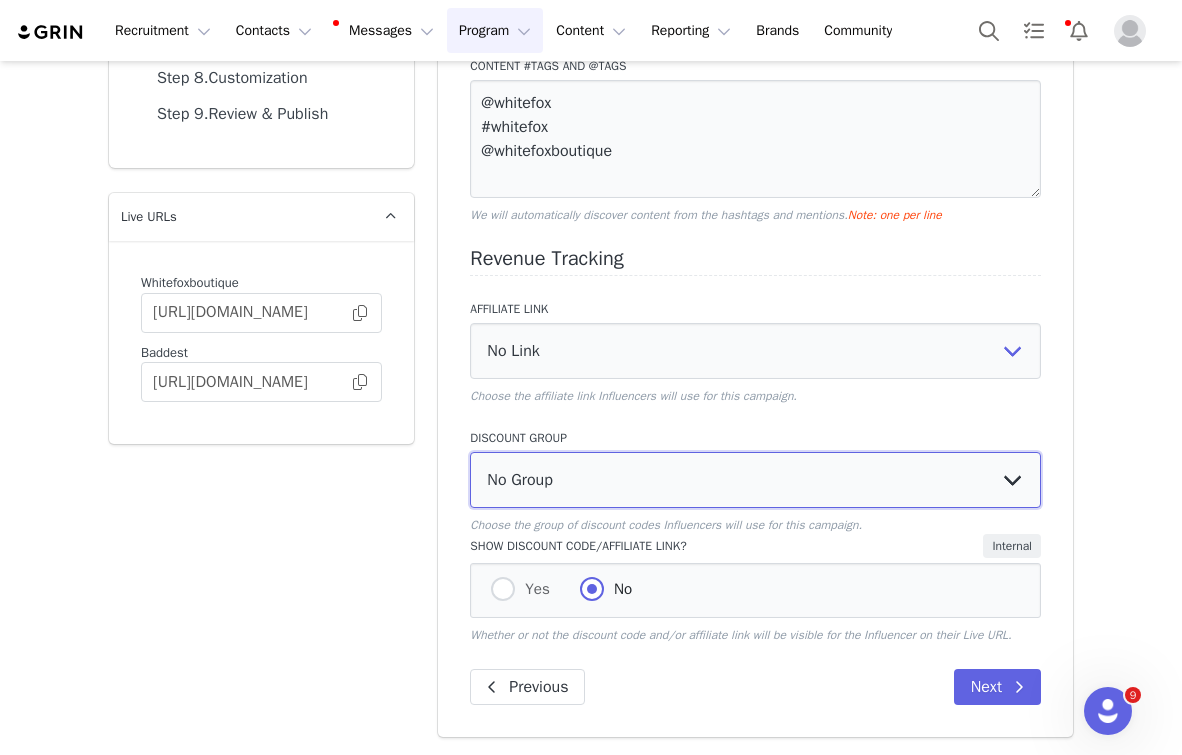 click on "No Group  Influencer Code" at bounding box center [755, 480] 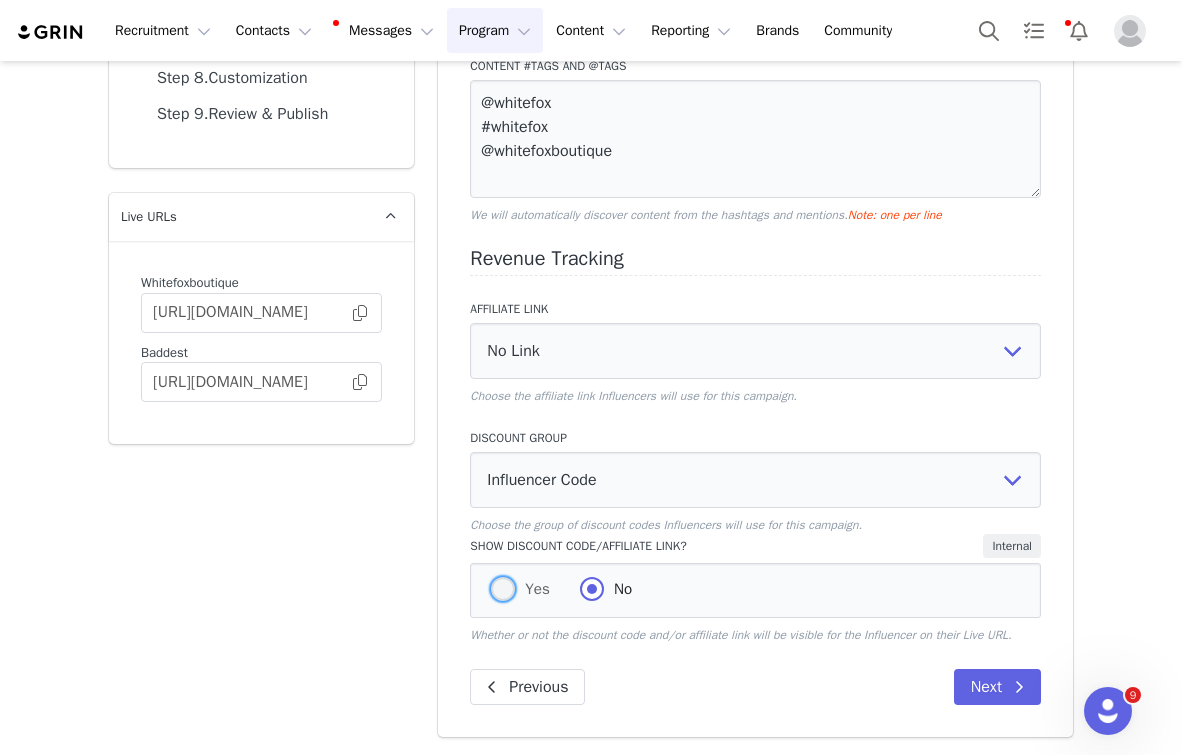 click on "Yes" at bounding box center [532, 589] 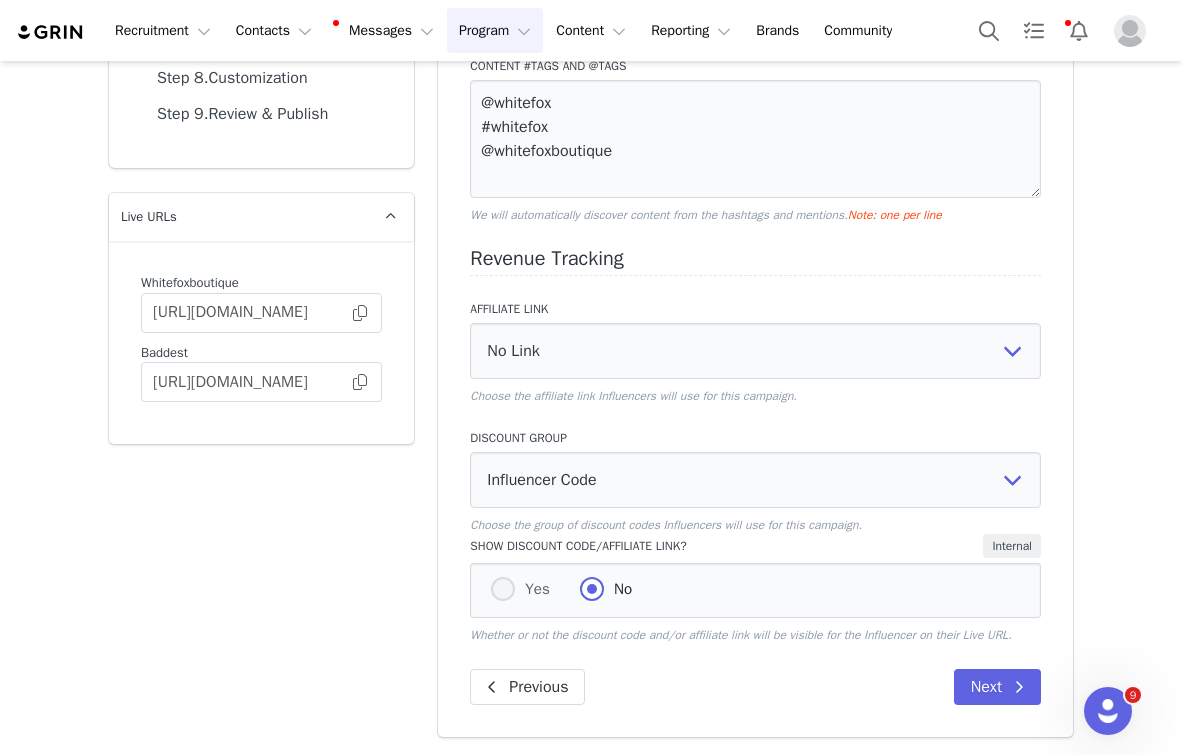 click on "Yes" at bounding box center (503, 590) 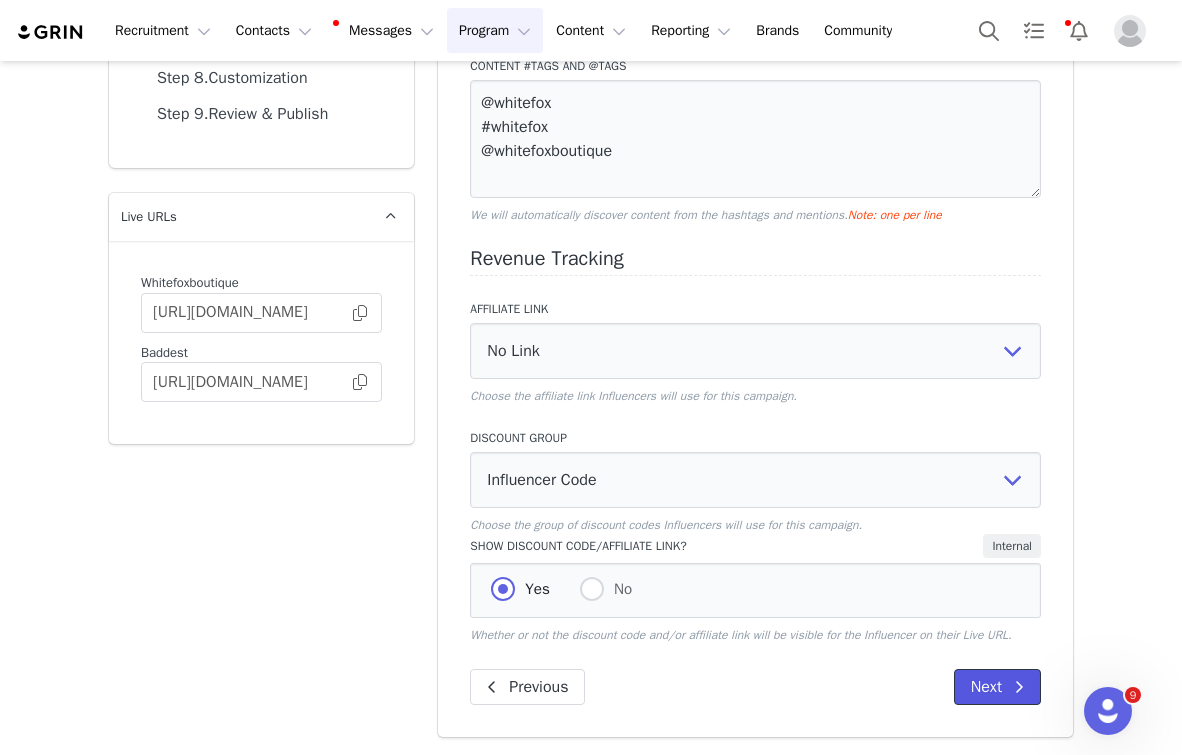 click on "Next" at bounding box center [997, 687] 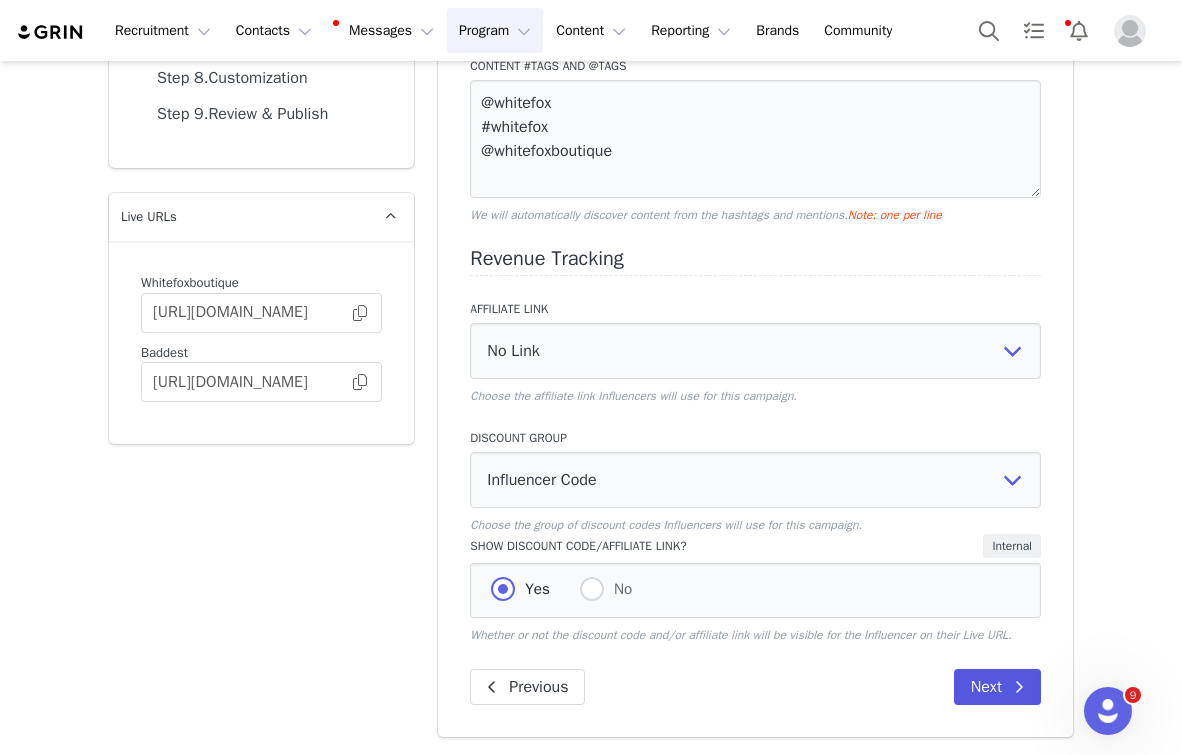 scroll, scrollTop: 141, scrollLeft: 0, axis: vertical 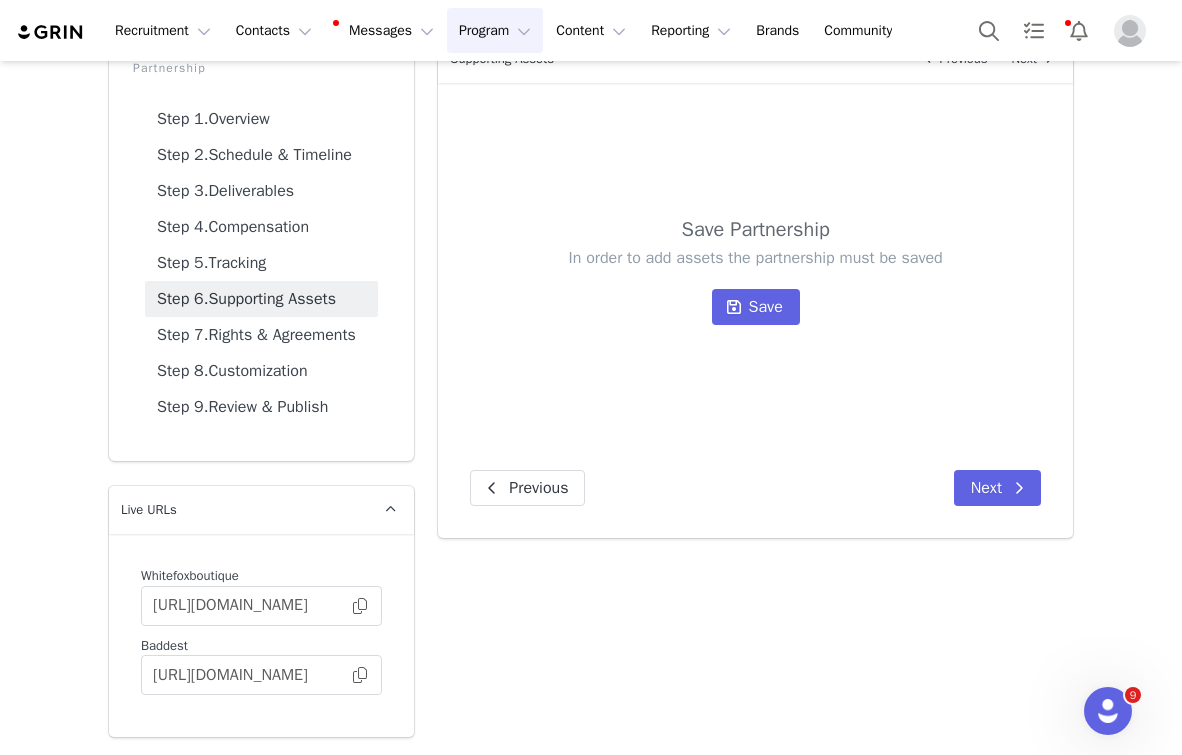 click on "In order to add assets the partnership must be saved Save" at bounding box center [755, 286] 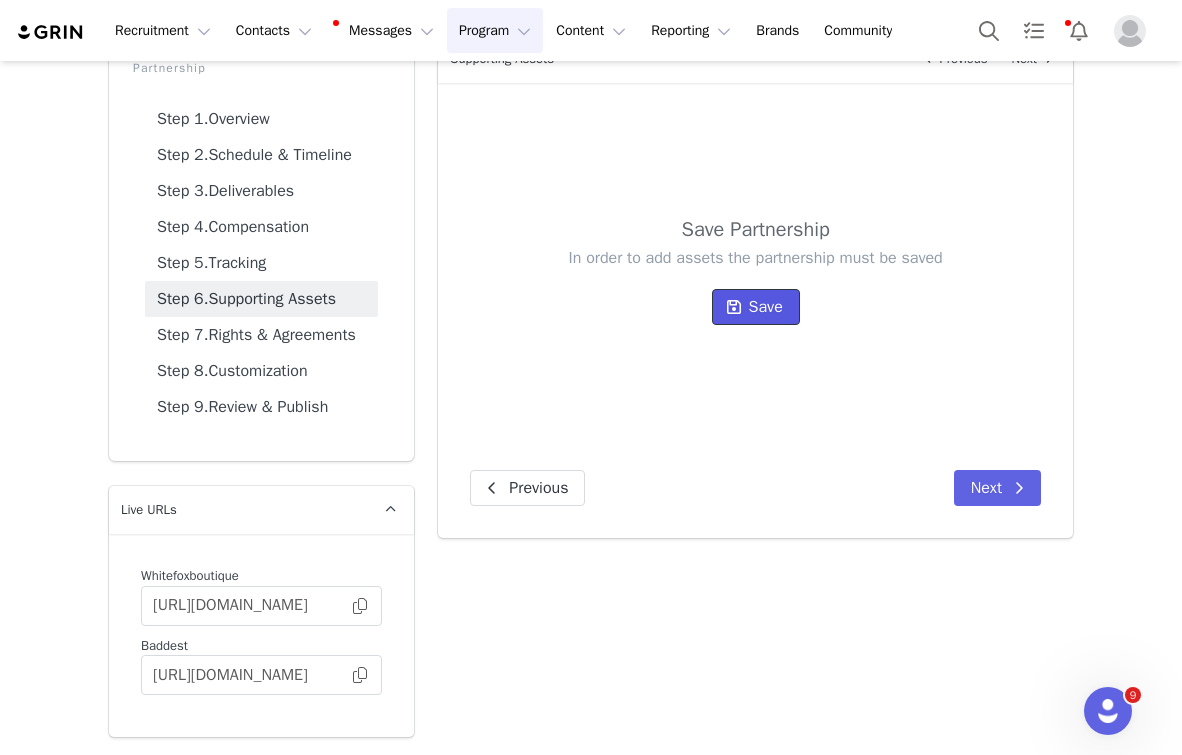 click on "Save" at bounding box center [756, 307] 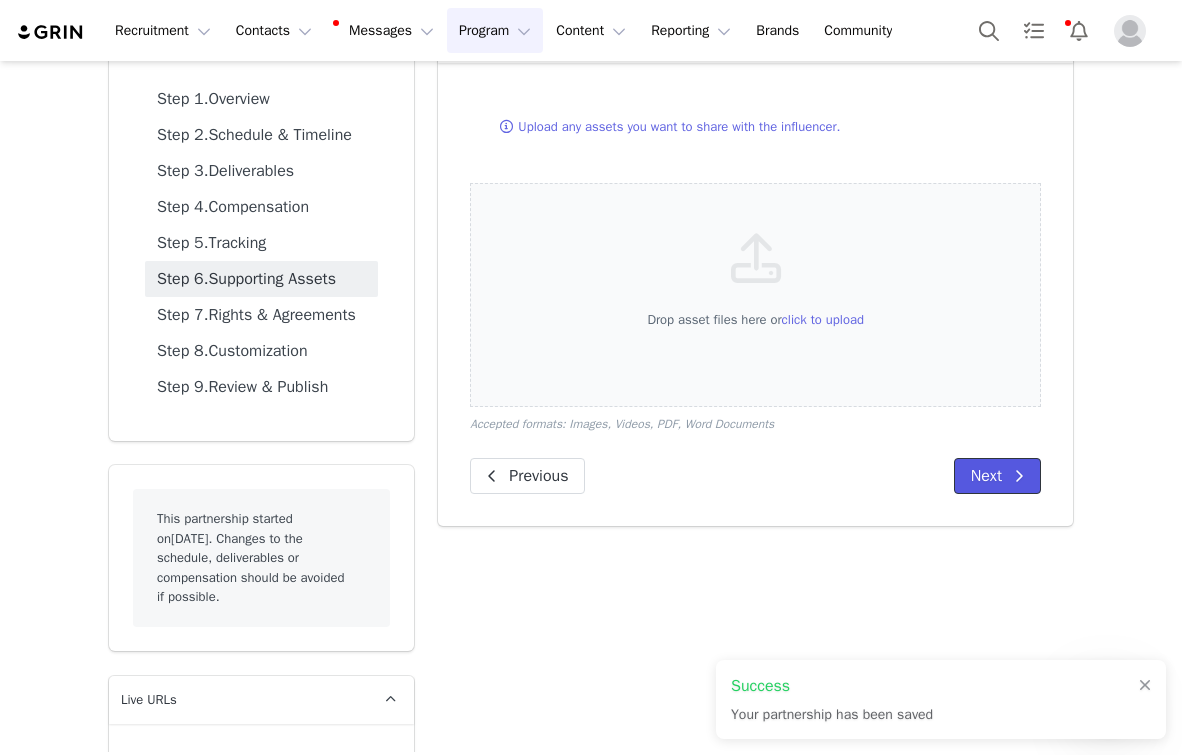 click on "Next" at bounding box center [997, 476] 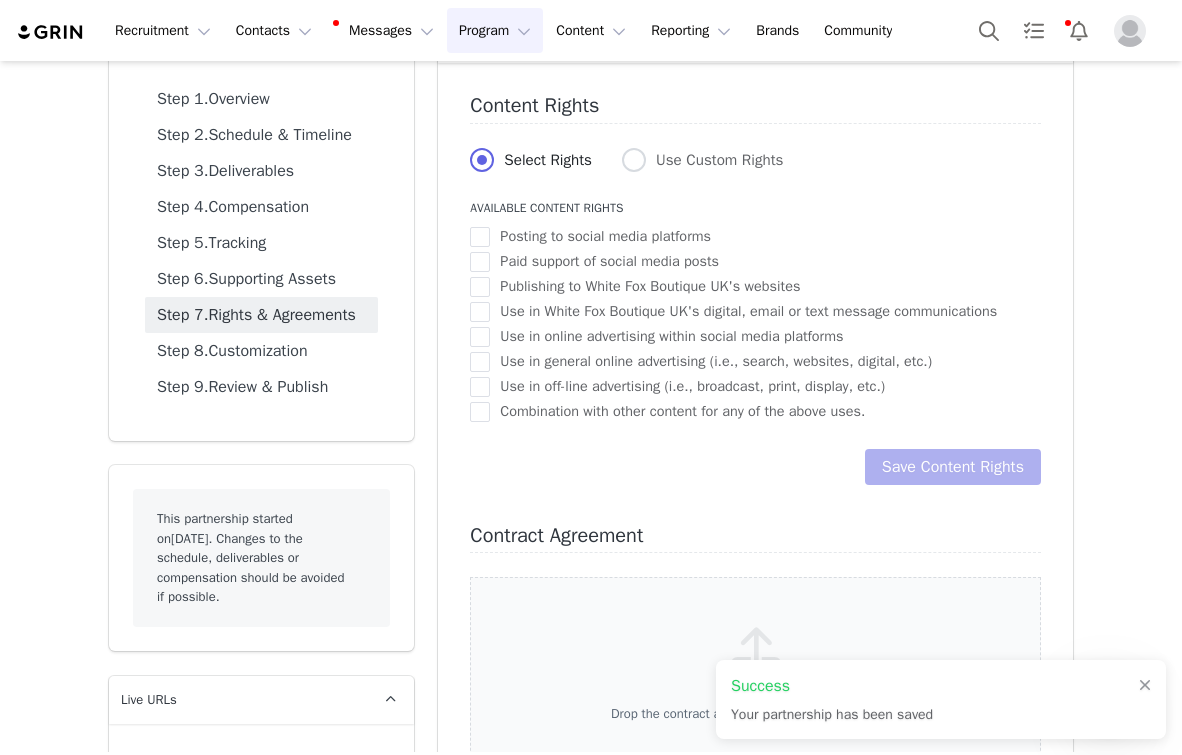 click on "Content Rights  Select Rights   Use Custom Rights  Available Content Rights Posting to social media platforms Paid support of social media posts Publishing to White Fox Boutique UK's websites Use in White Fox Boutique UK's digital, email or text message communications Use in online advertising within social media platforms Use in general online advertising (i.e., search, websites, digital, etc.) Use in off-line advertising (i.e., broadcast, print, display, etc.) Combination with other content for any of the above uses.  Save Content Rights  Contract Agreement Drop the contract agreement here or  click to upload Accepted formats: Images, Videos, PDF, Word Documents" at bounding box center (755, 461) 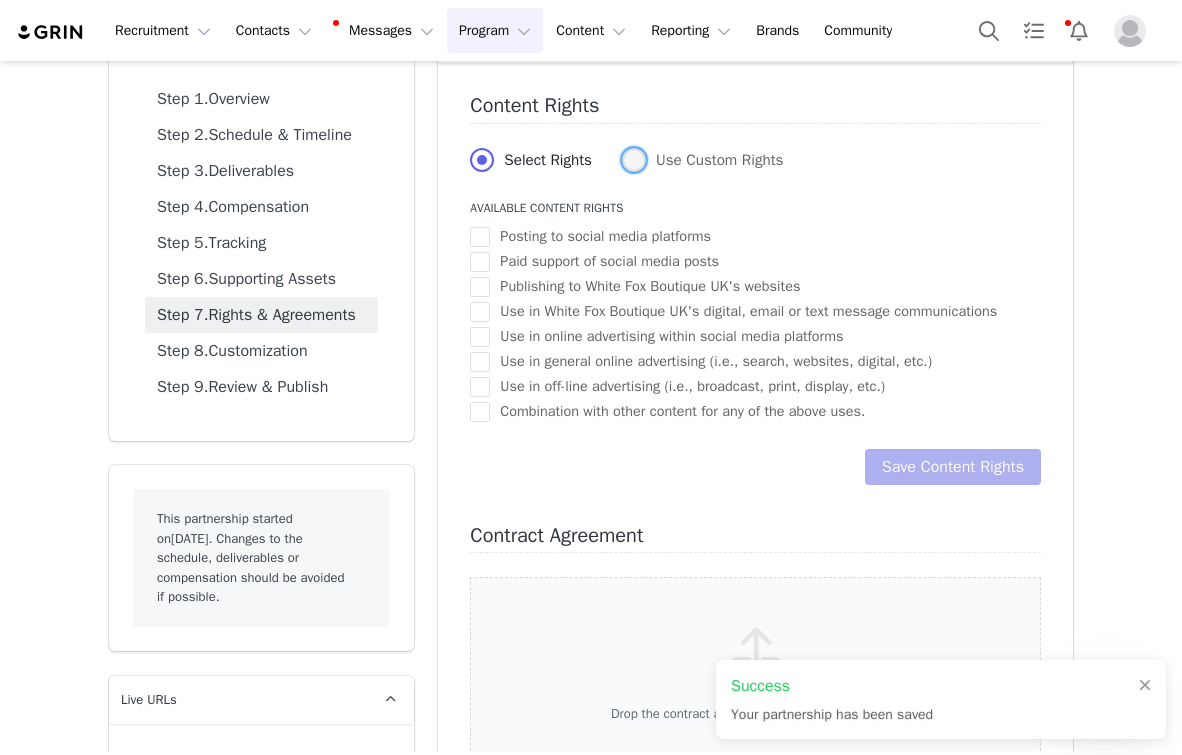 click on "Use Custom Rights" at bounding box center [714, 160] 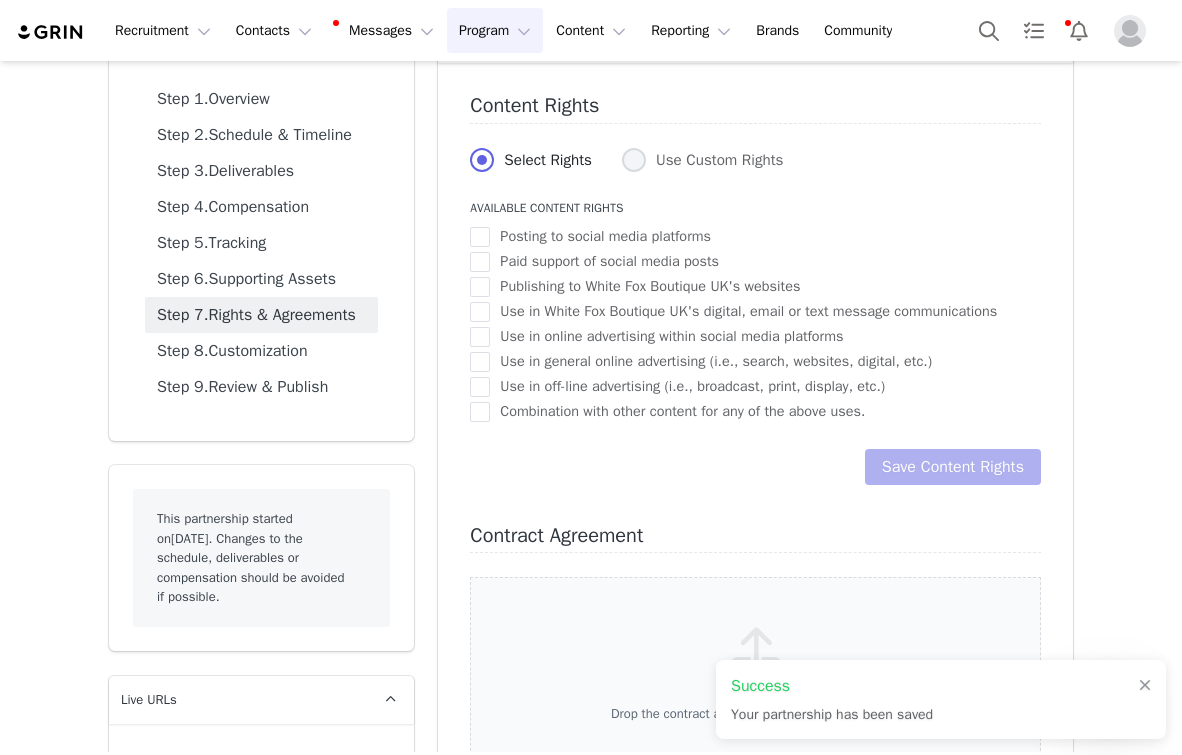 click on "Use Custom Rights" at bounding box center (634, 161) 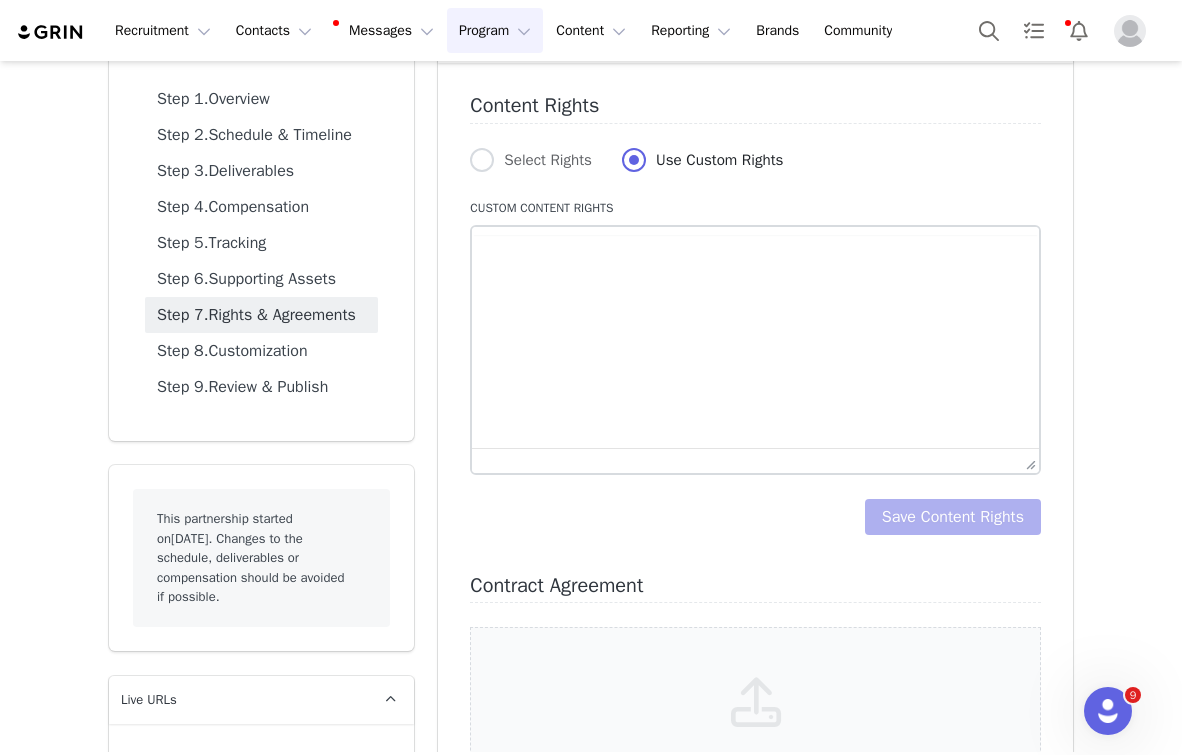 scroll, scrollTop: 0, scrollLeft: 0, axis: both 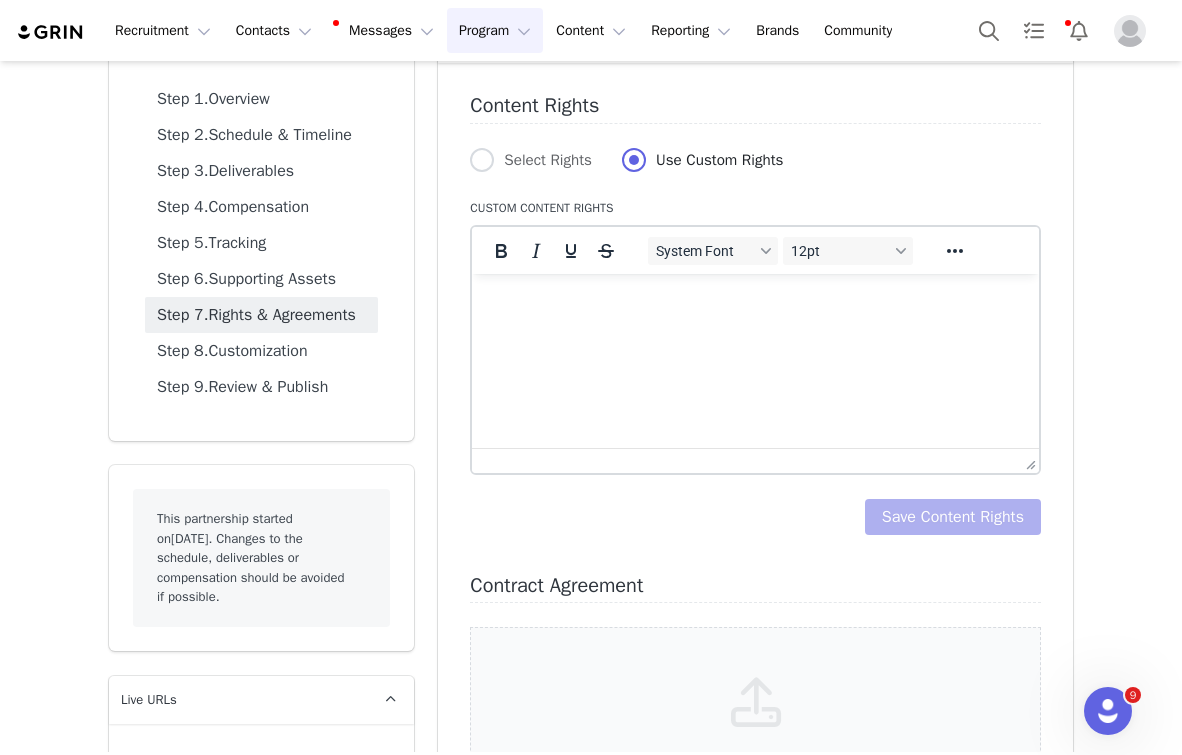 click at bounding box center [755, 300] 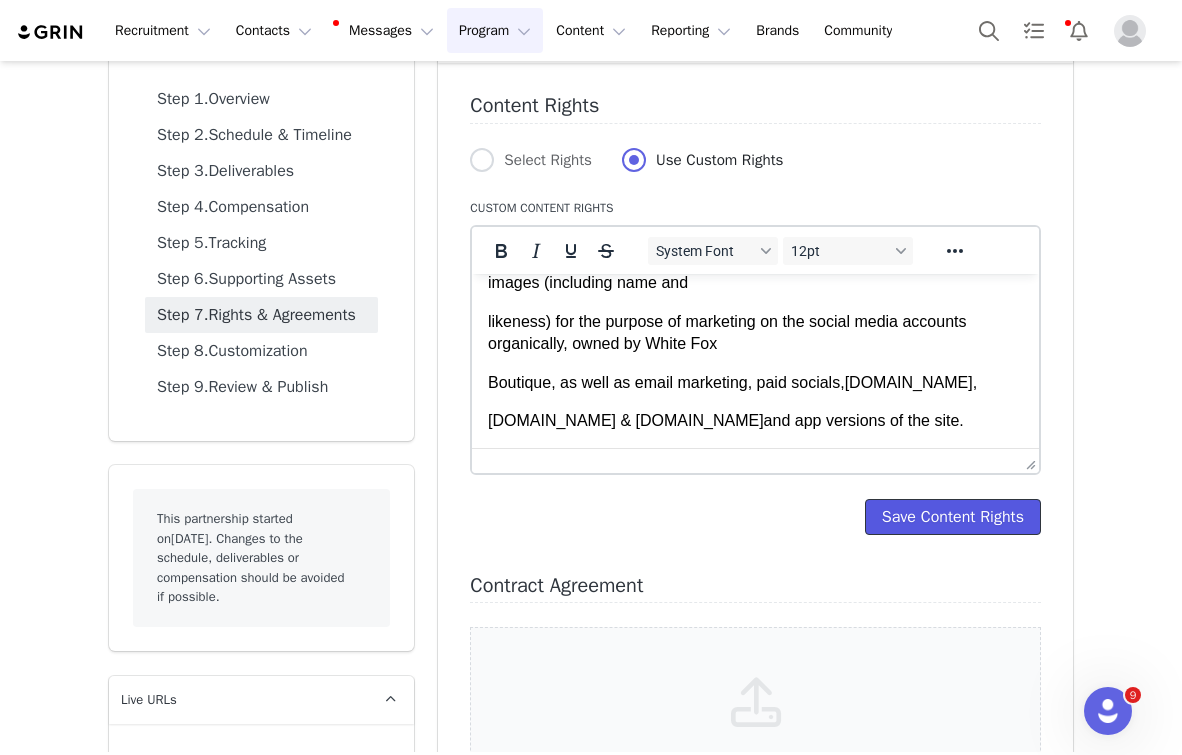 click on "Save Content Rights" at bounding box center (953, 517) 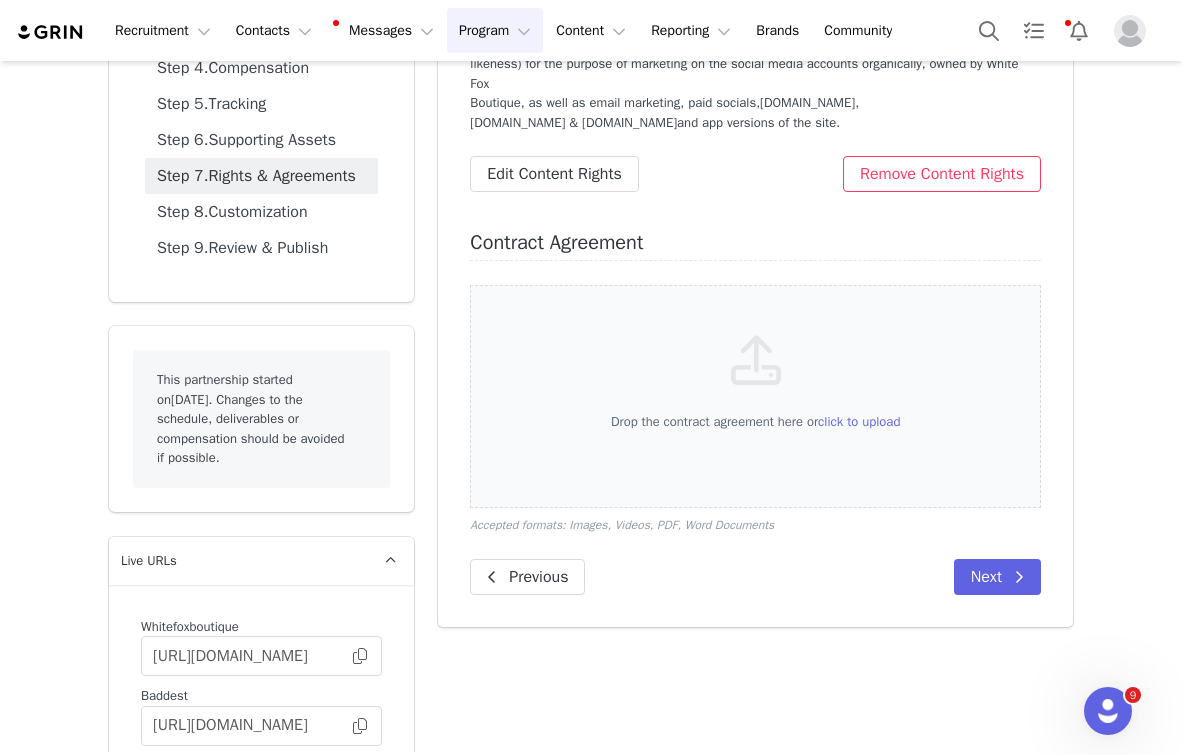 scroll, scrollTop: 350, scrollLeft: 0, axis: vertical 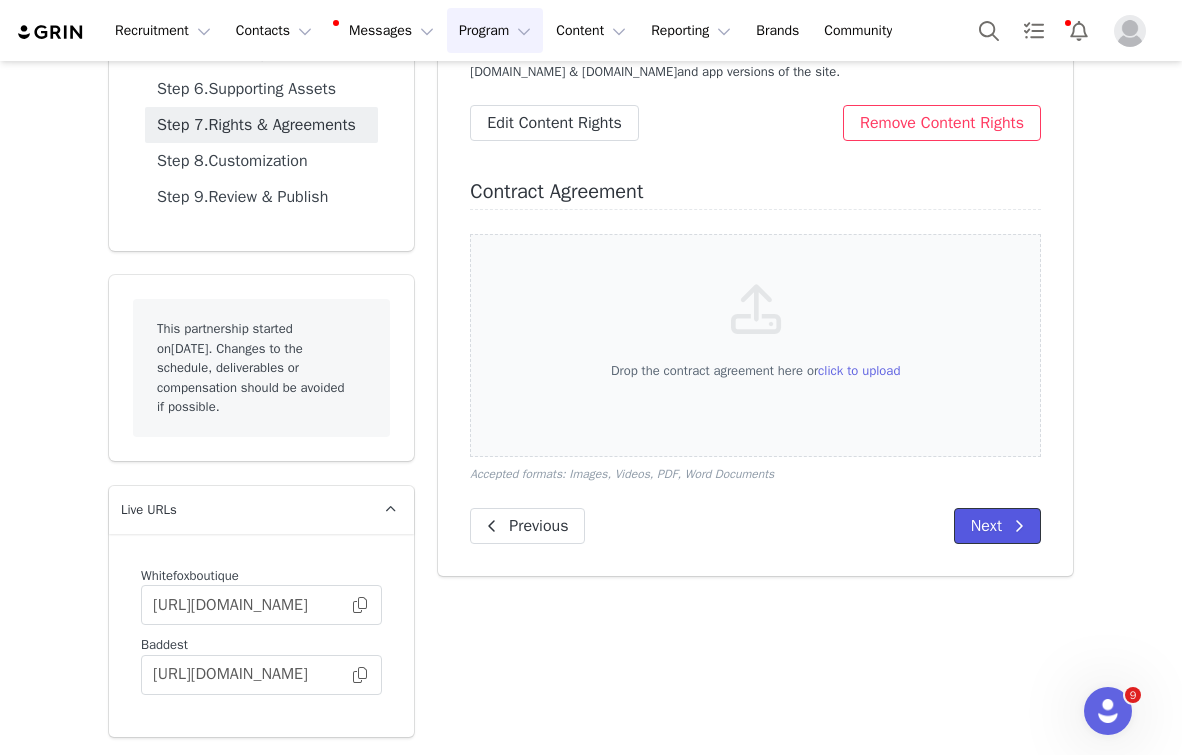 click on "Next" at bounding box center [997, 526] 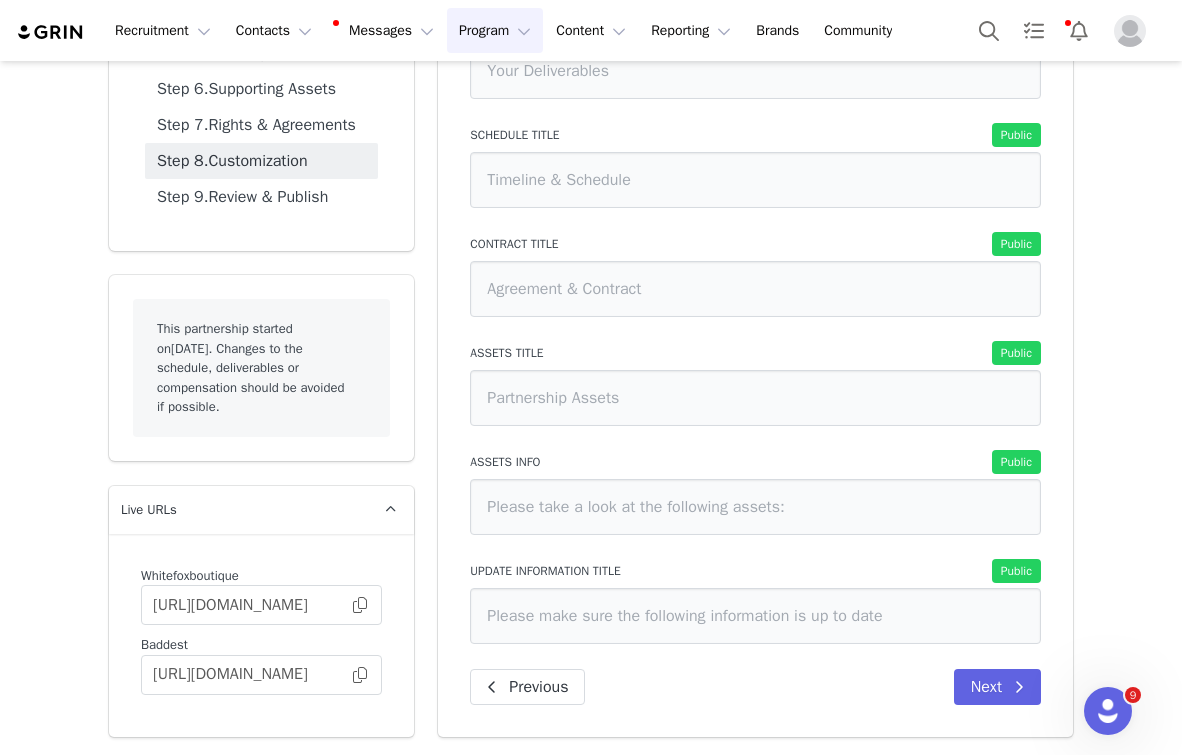 scroll, scrollTop: 350, scrollLeft: 0, axis: vertical 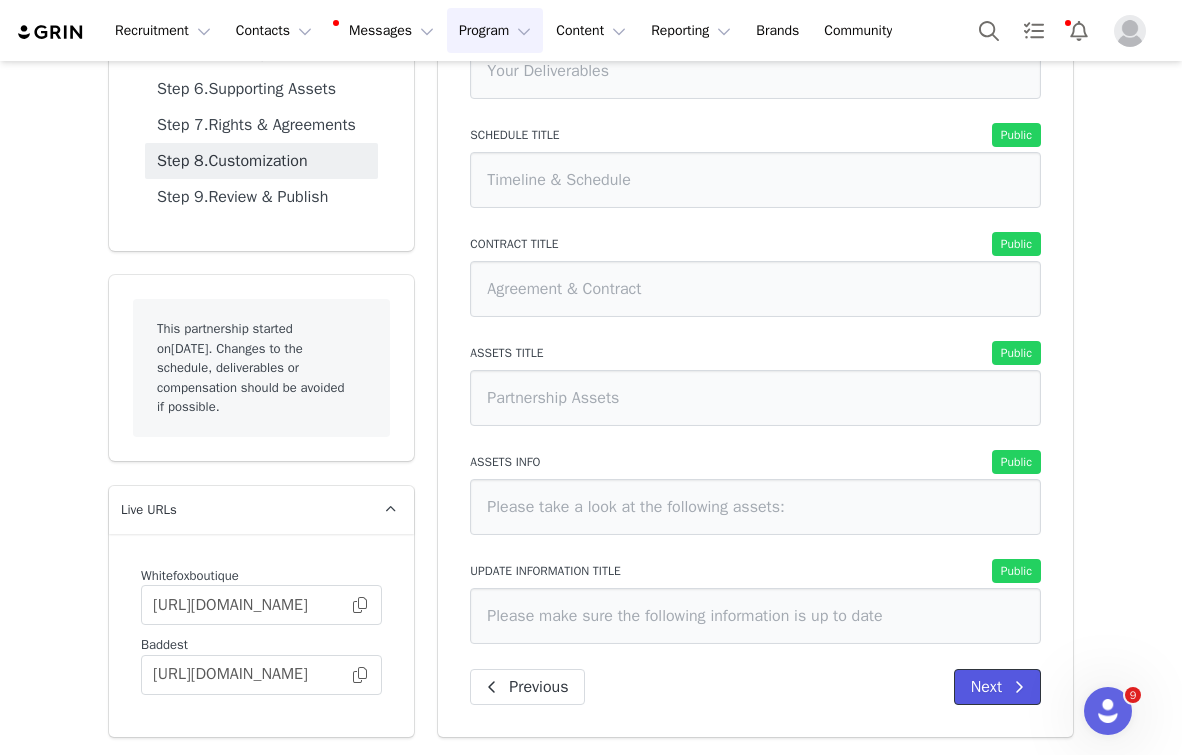 click on "Next" at bounding box center [997, 687] 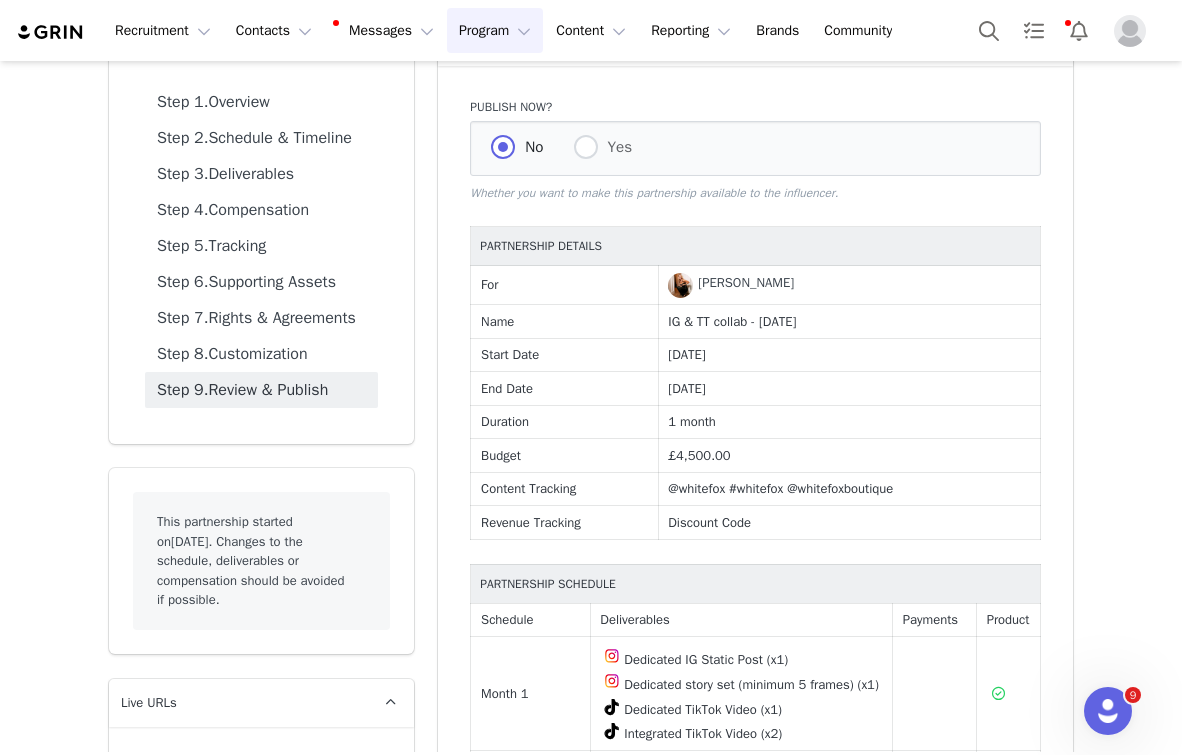 scroll, scrollTop: 5, scrollLeft: 0, axis: vertical 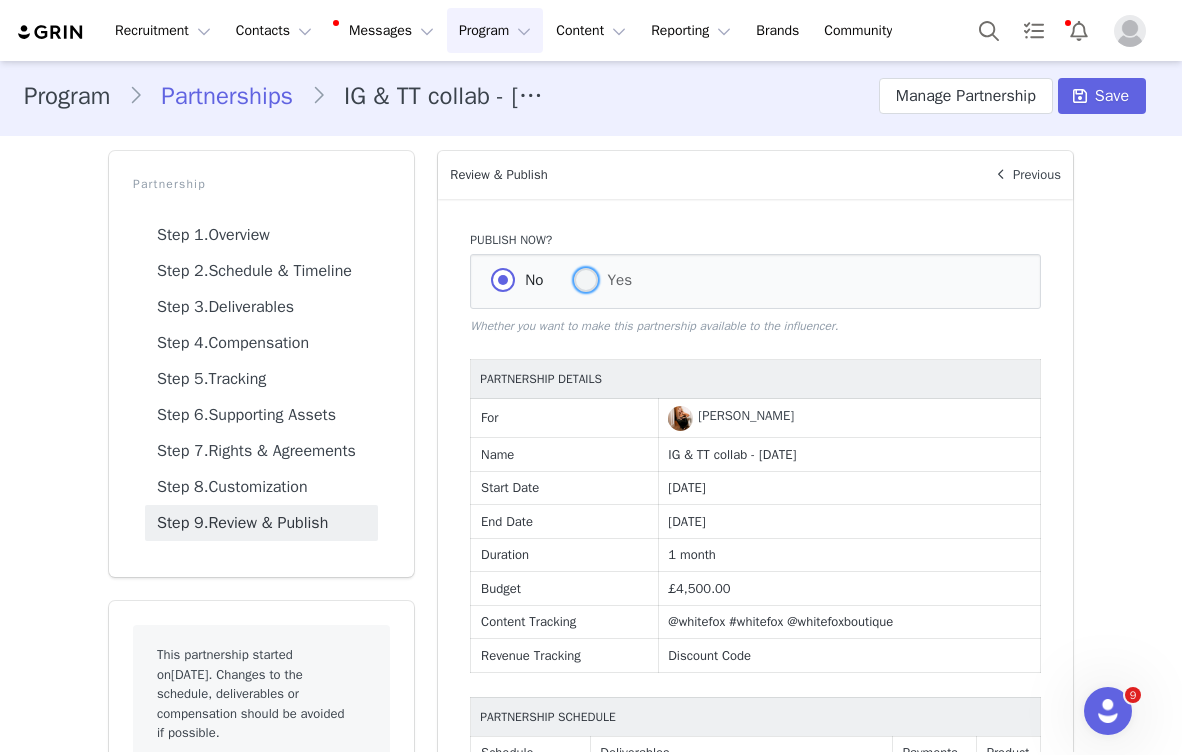 click at bounding box center [586, 280] 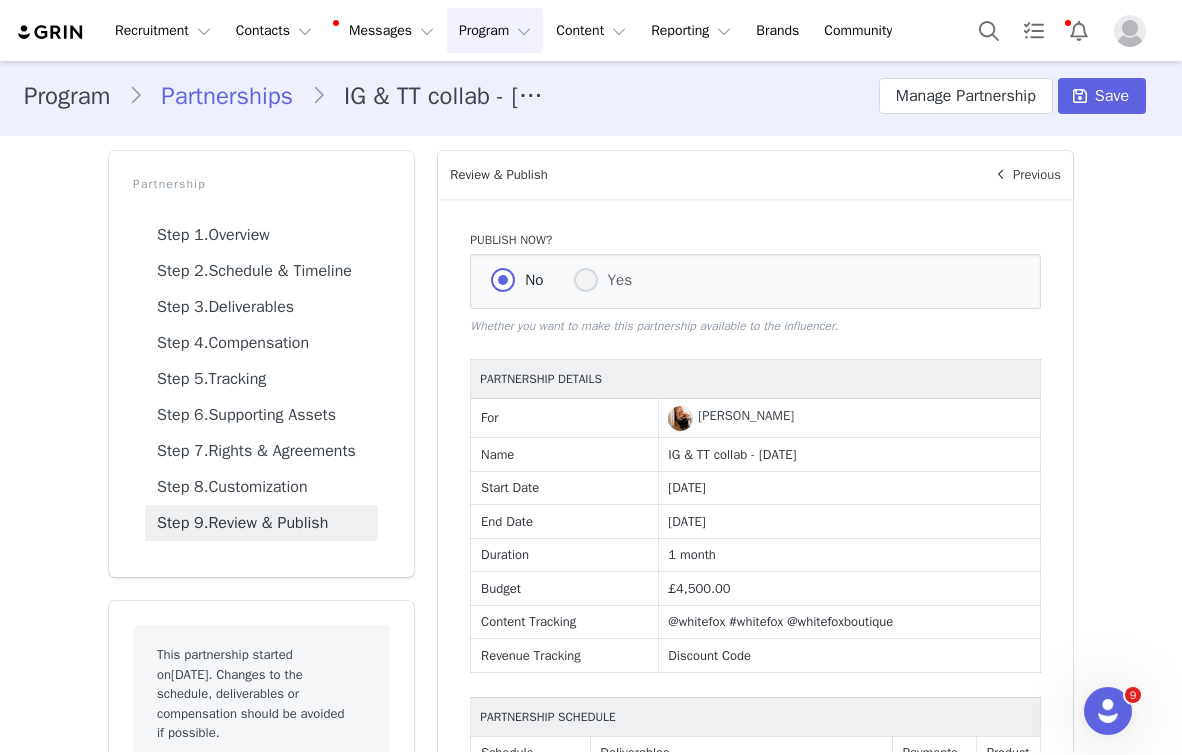 click on "Yes" at bounding box center [586, 281] 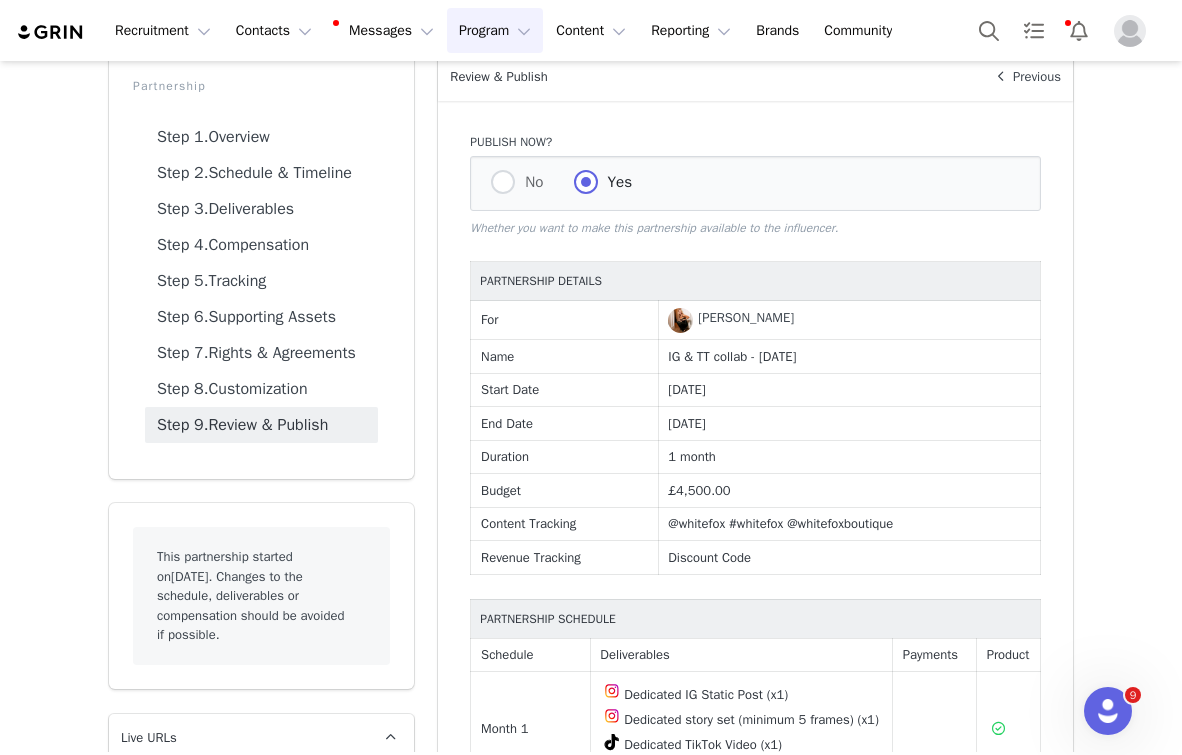 scroll, scrollTop: 37, scrollLeft: 0, axis: vertical 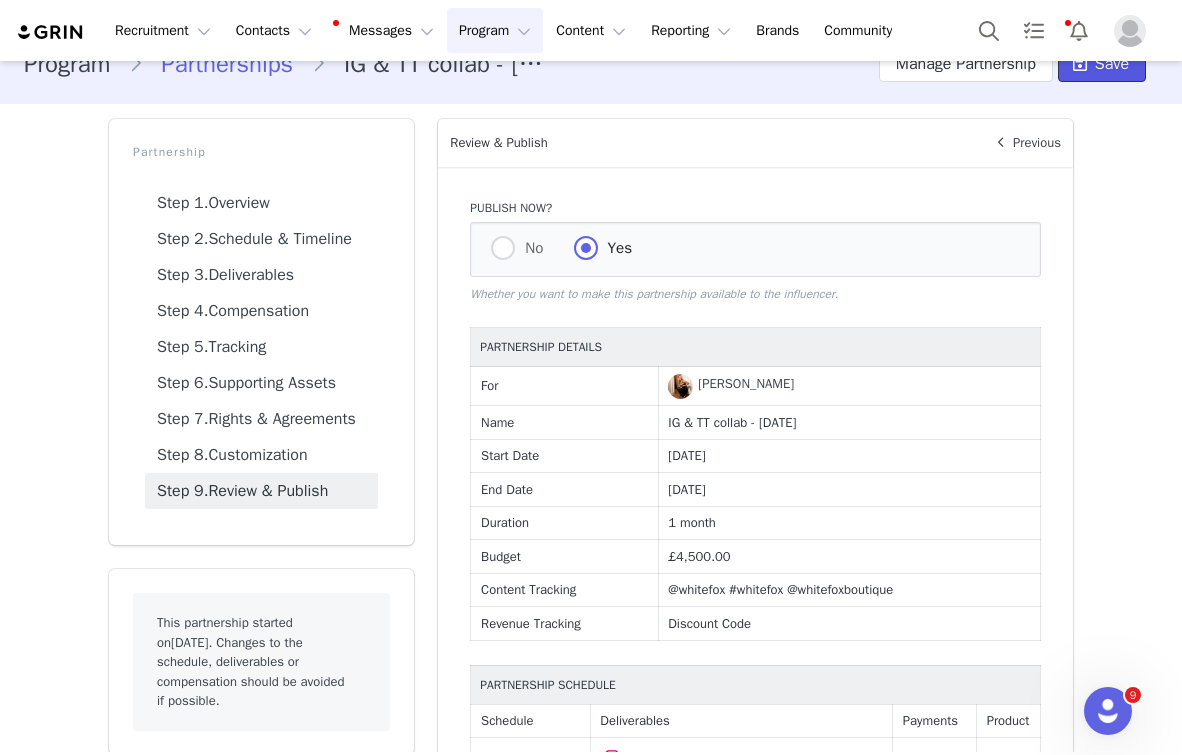 click at bounding box center (1080, 64) 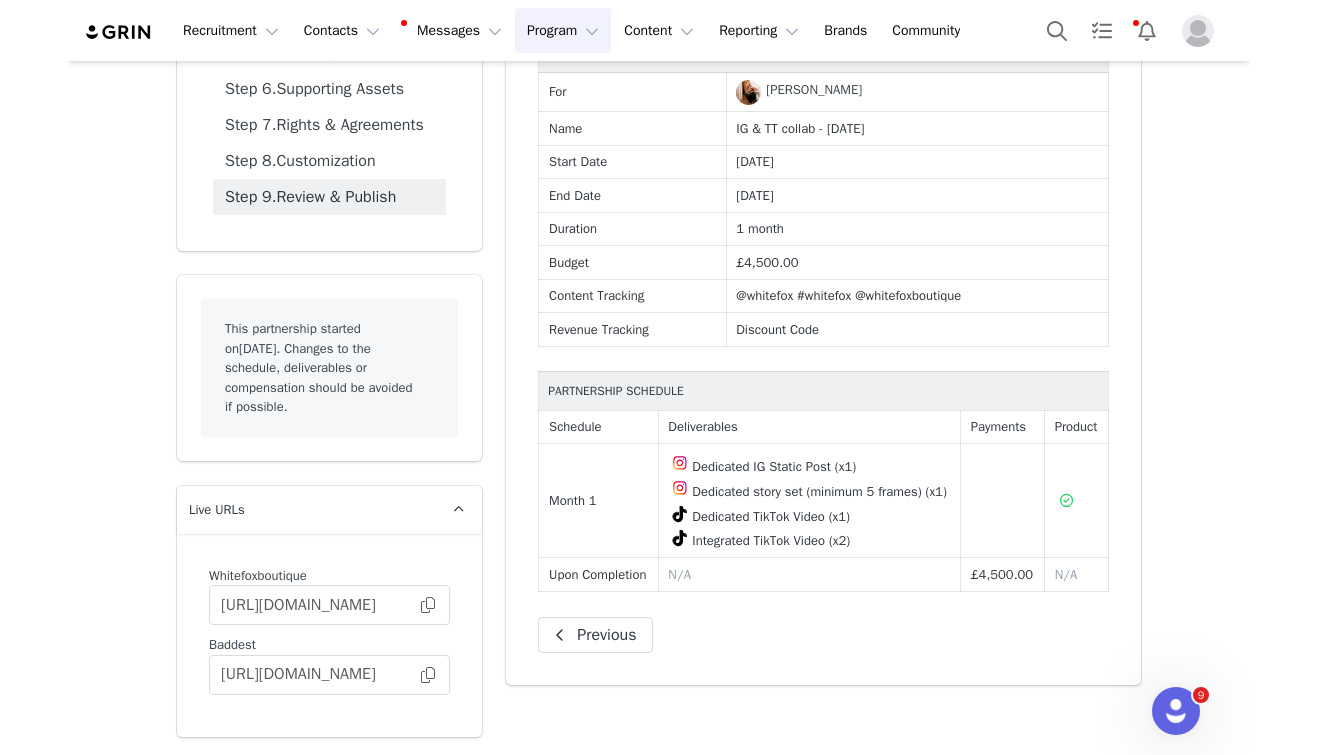 scroll, scrollTop: 333, scrollLeft: 0, axis: vertical 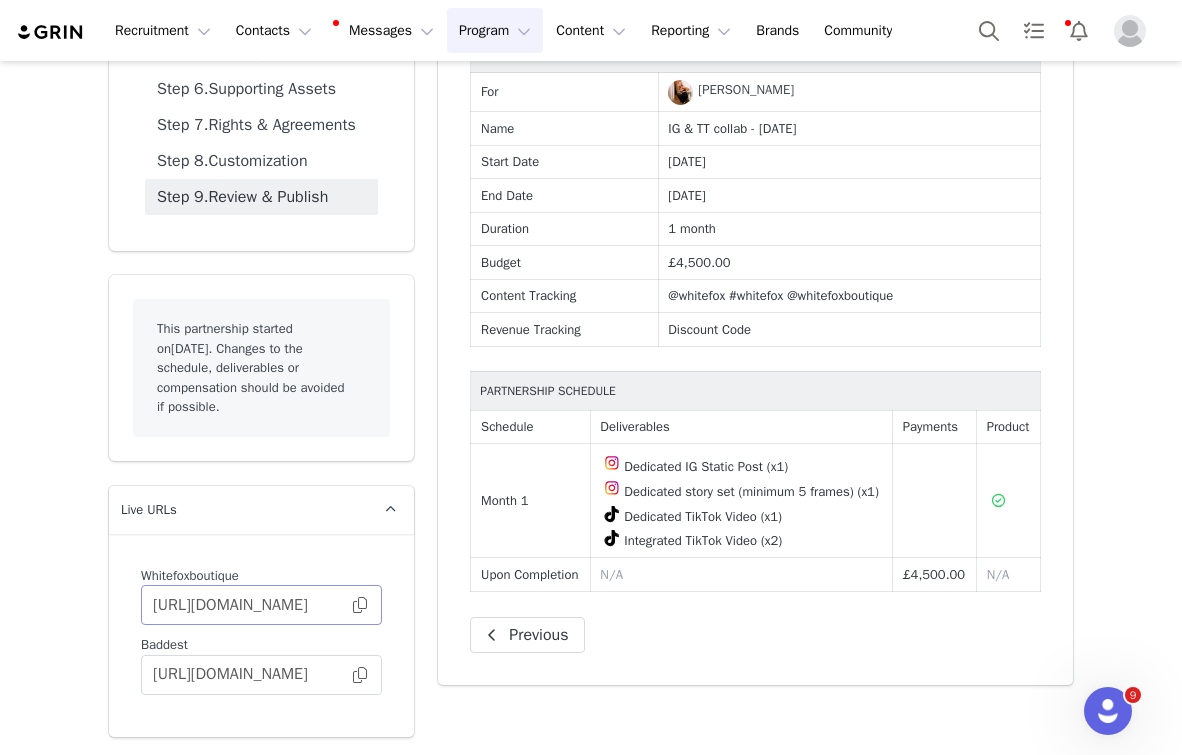 click at bounding box center [360, 605] 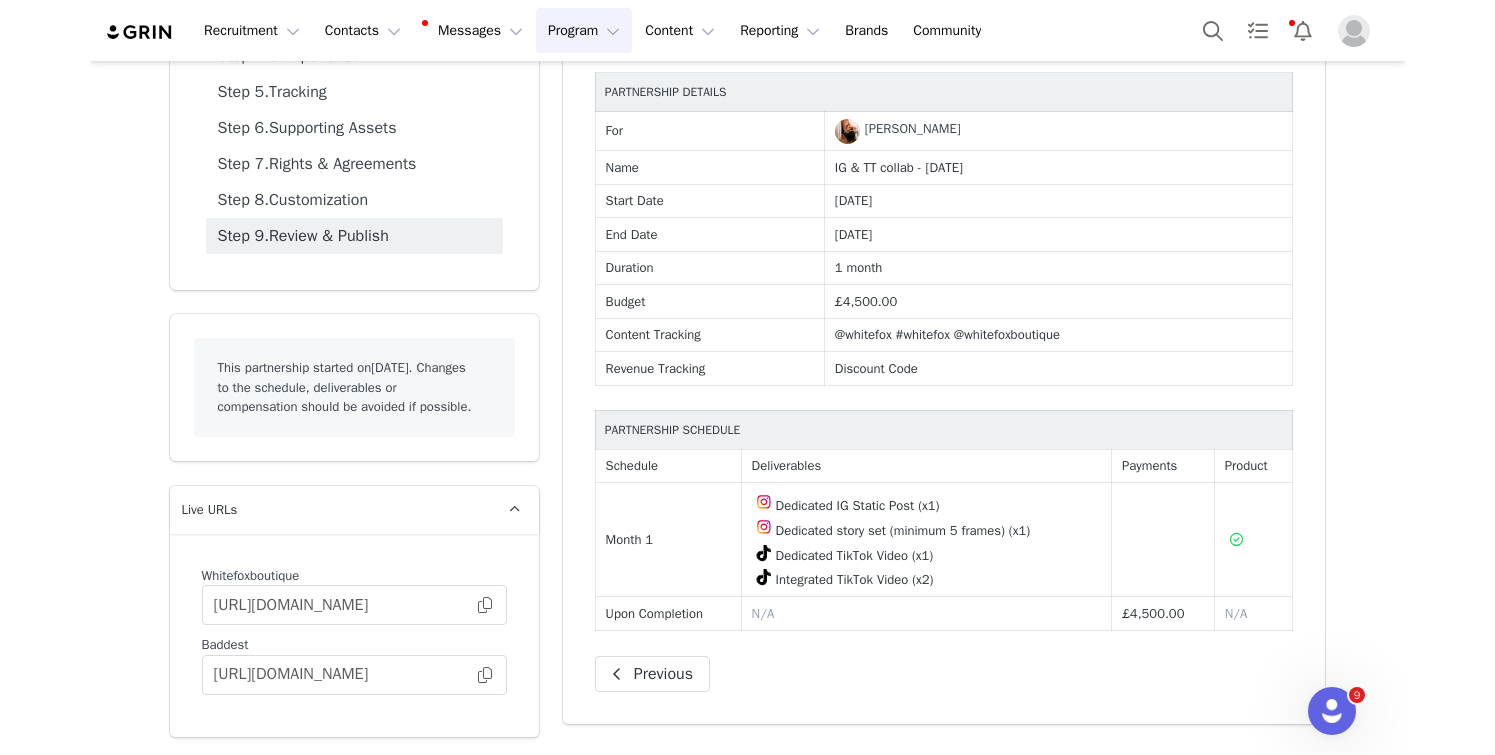 scroll, scrollTop: 291, scrollLeft: 0, axis: vertical 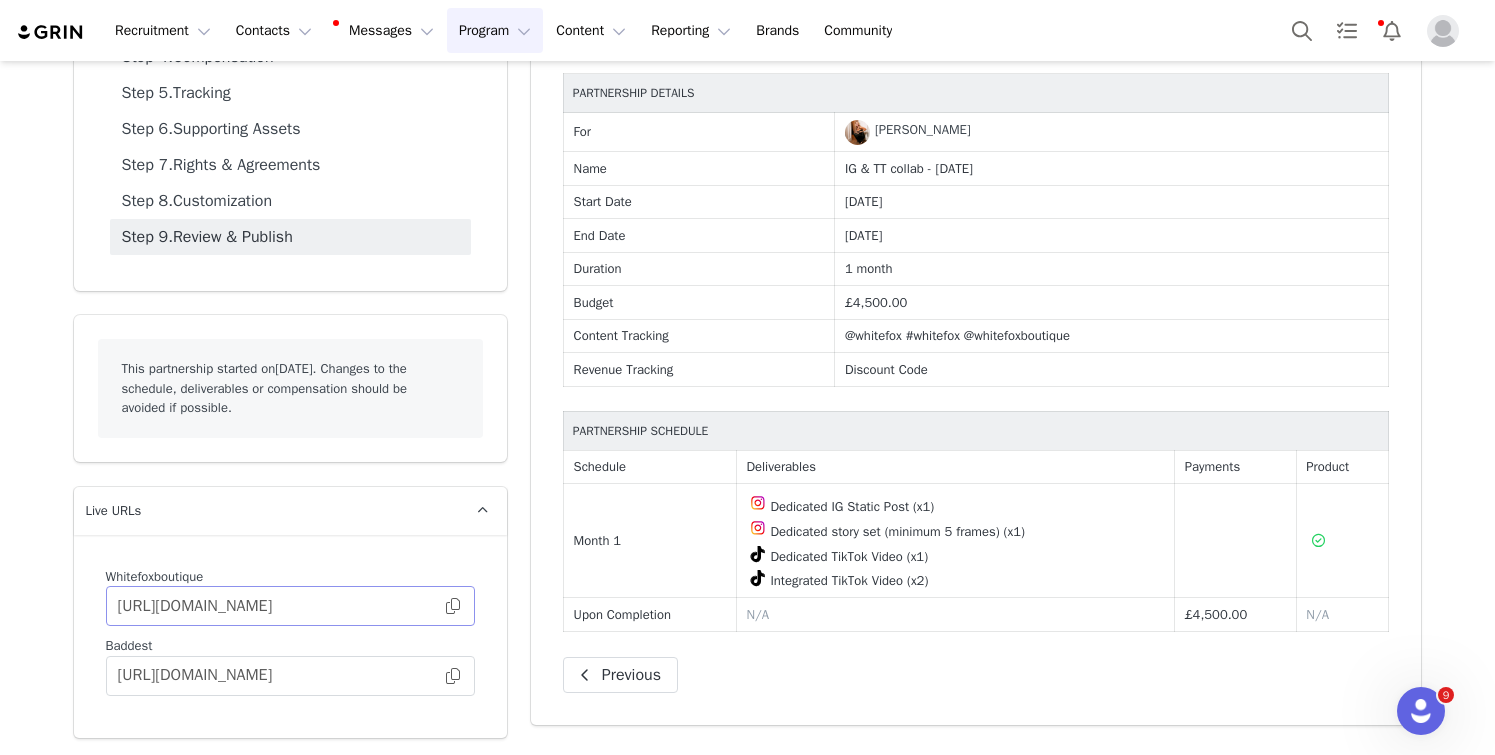 click at bounding box center [453, 606] 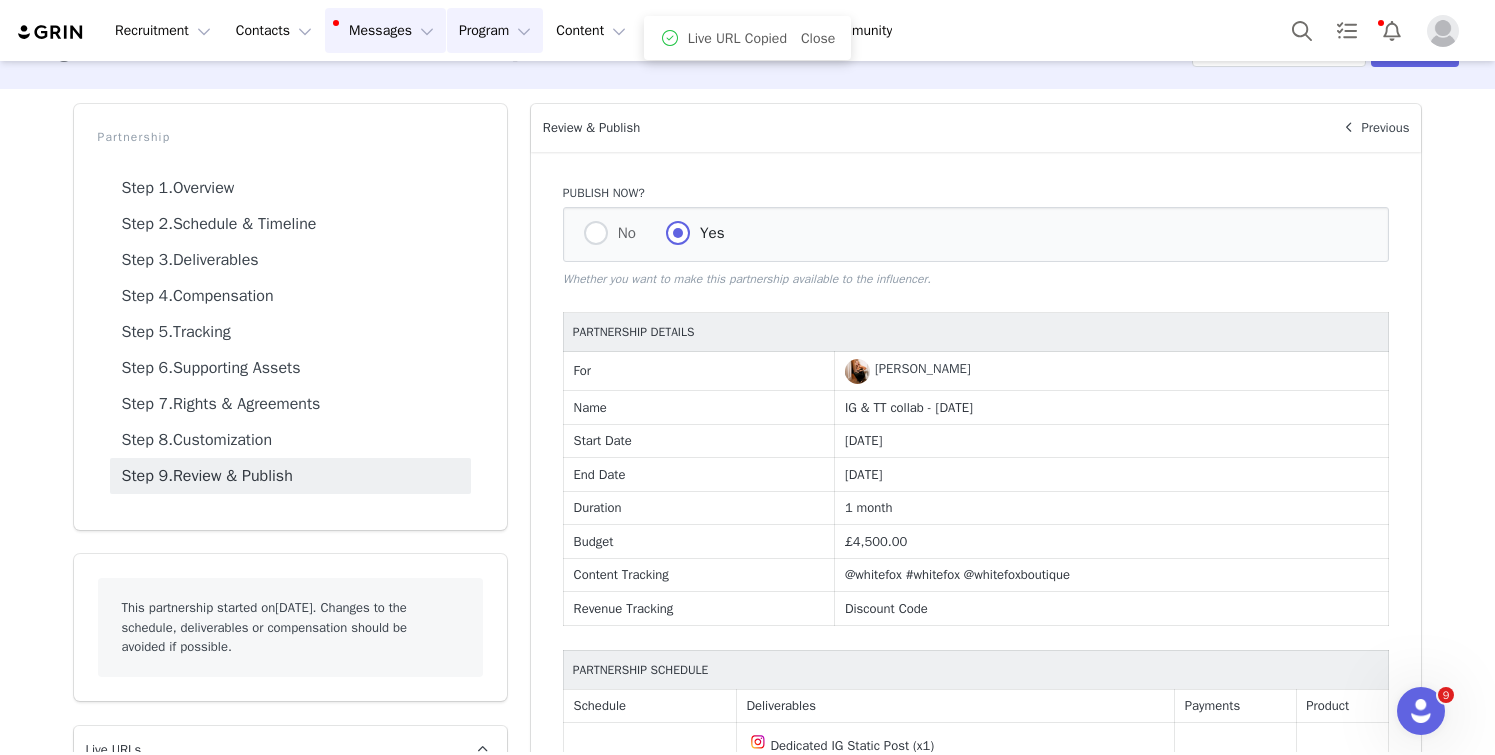 scroll, scrollTop: 22, scrollLeft: 0, axis: vertical 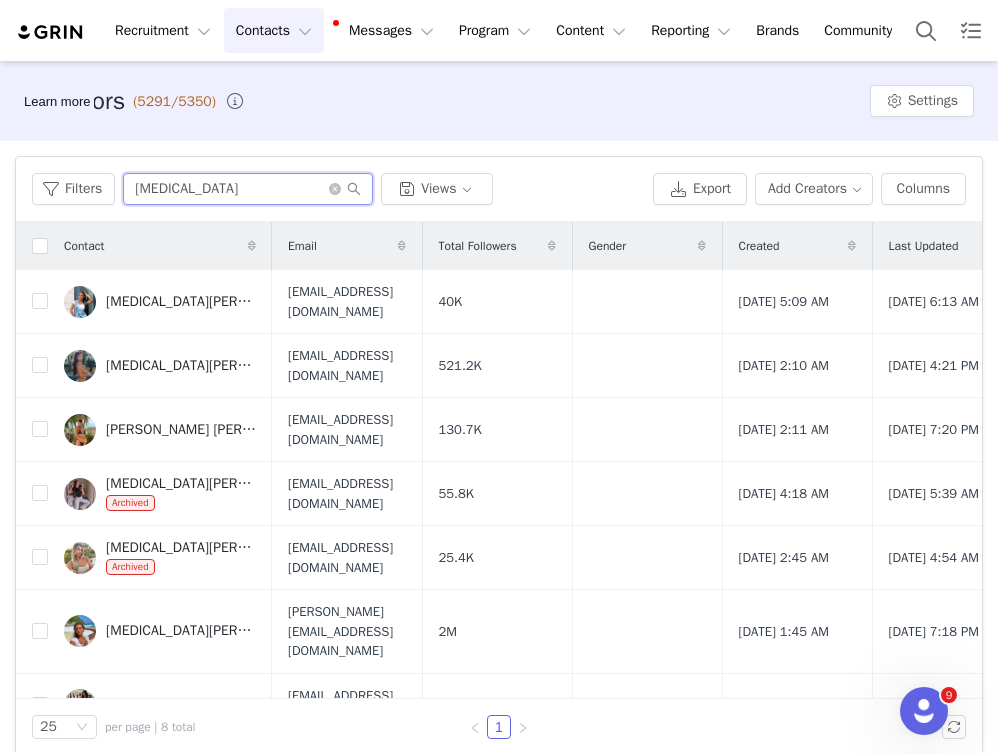 click on "[MEDICAL_DATA]" at bounding box center [248, 189] 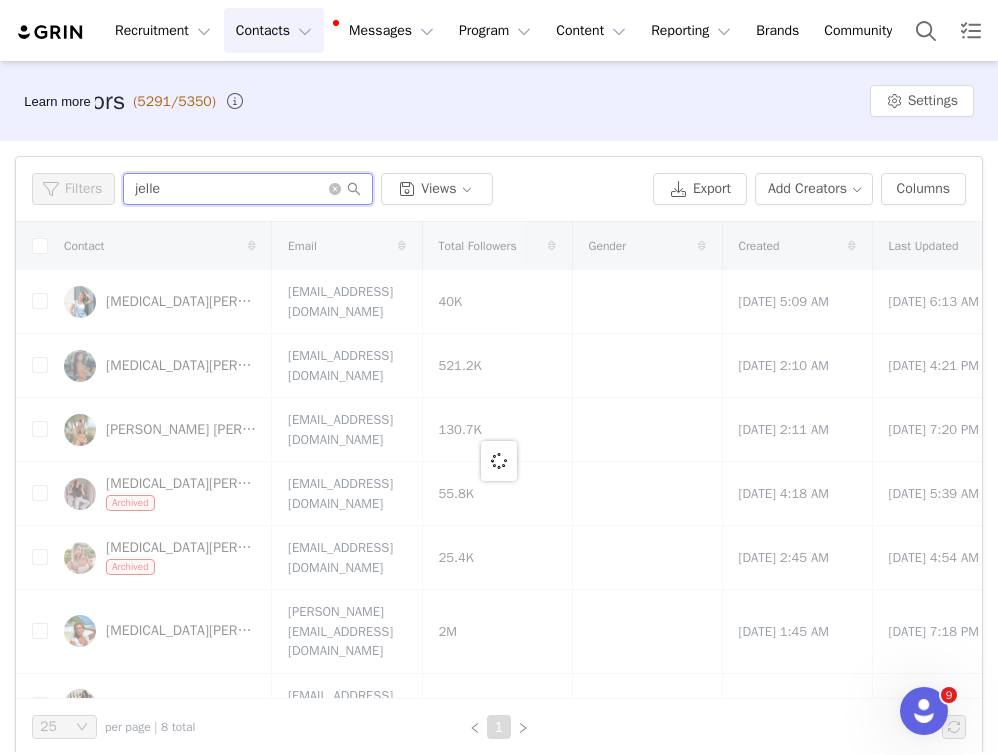 type on "jelle" 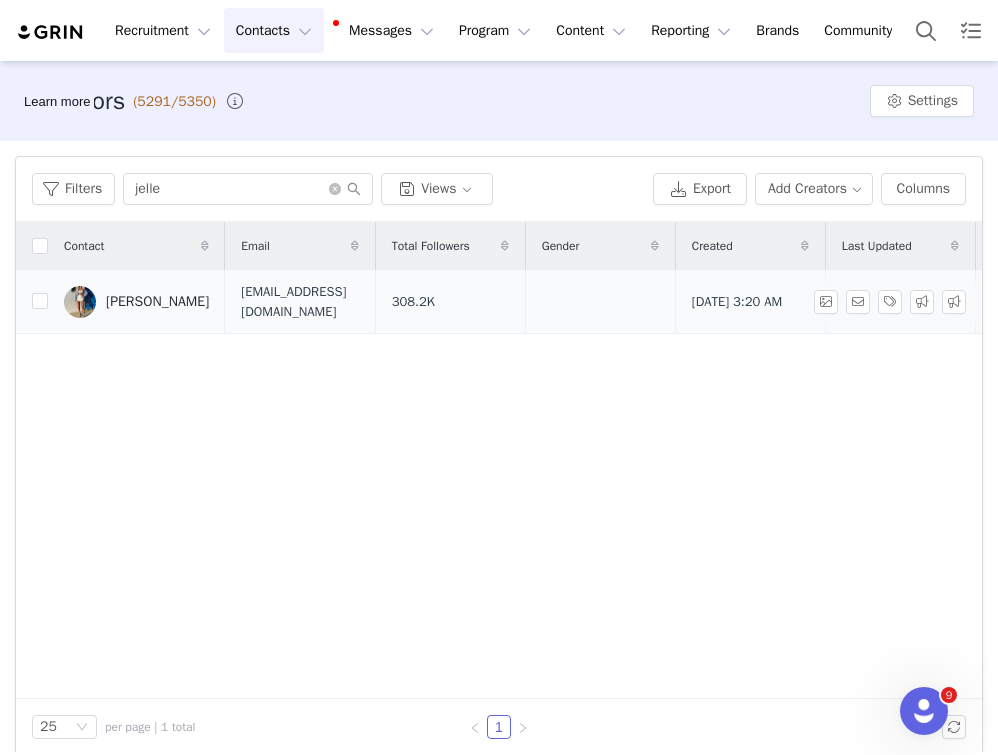 click on "Jelle Feline" at bounding box center (157, 302) 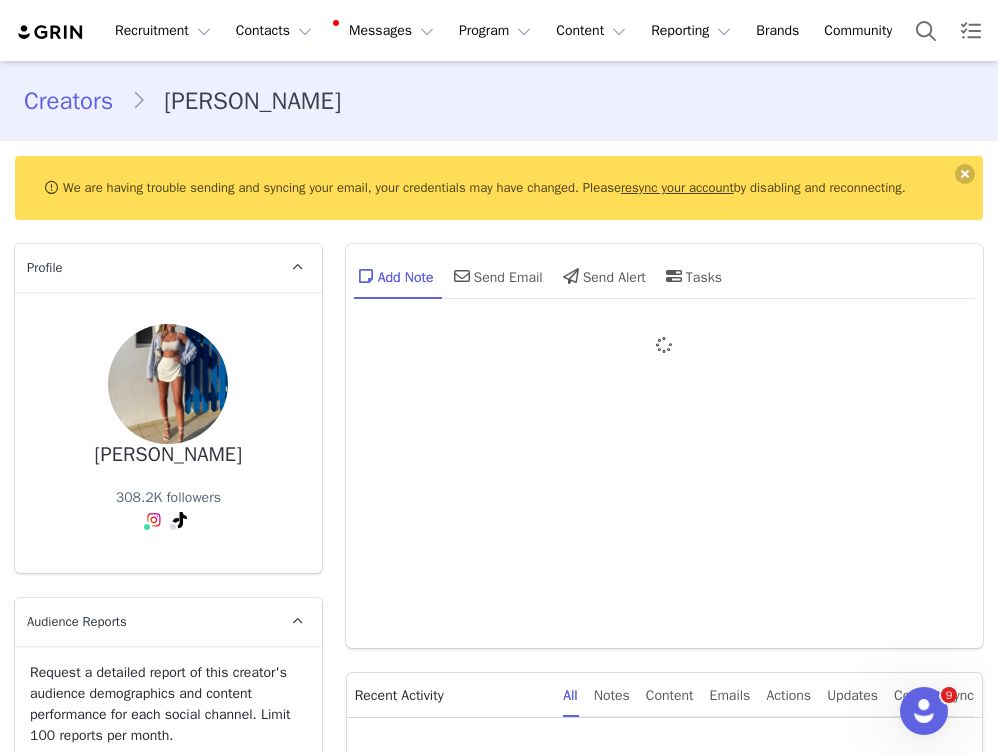 type on "+49 (Germany)" 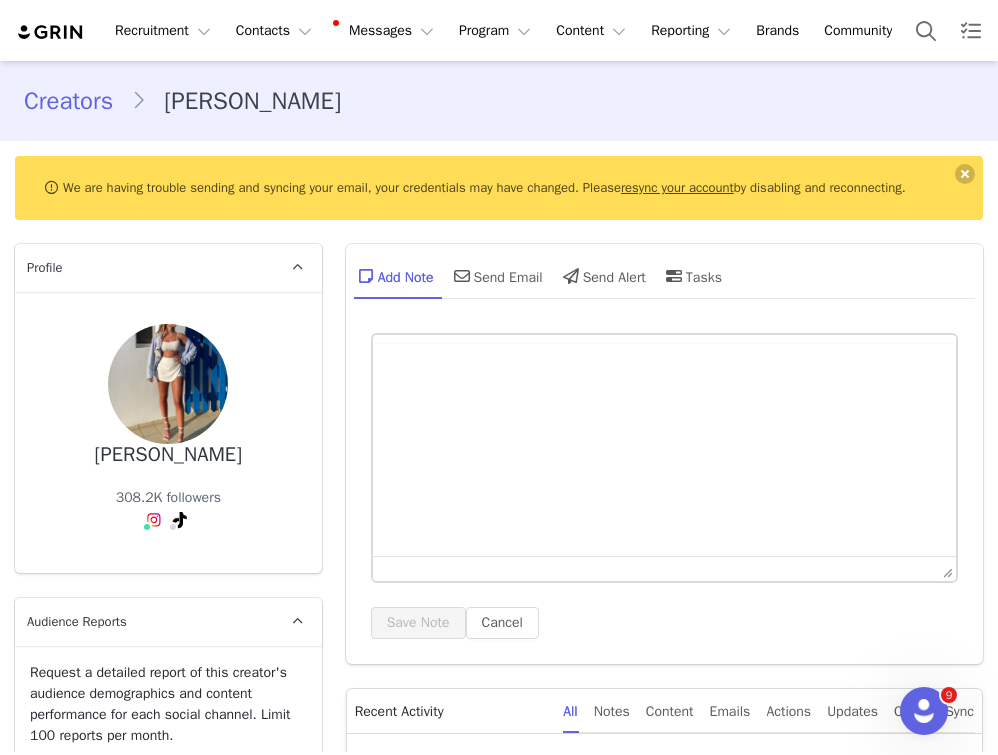 scroll, scrollTop: 0, scrollLeft: 0, axis: both 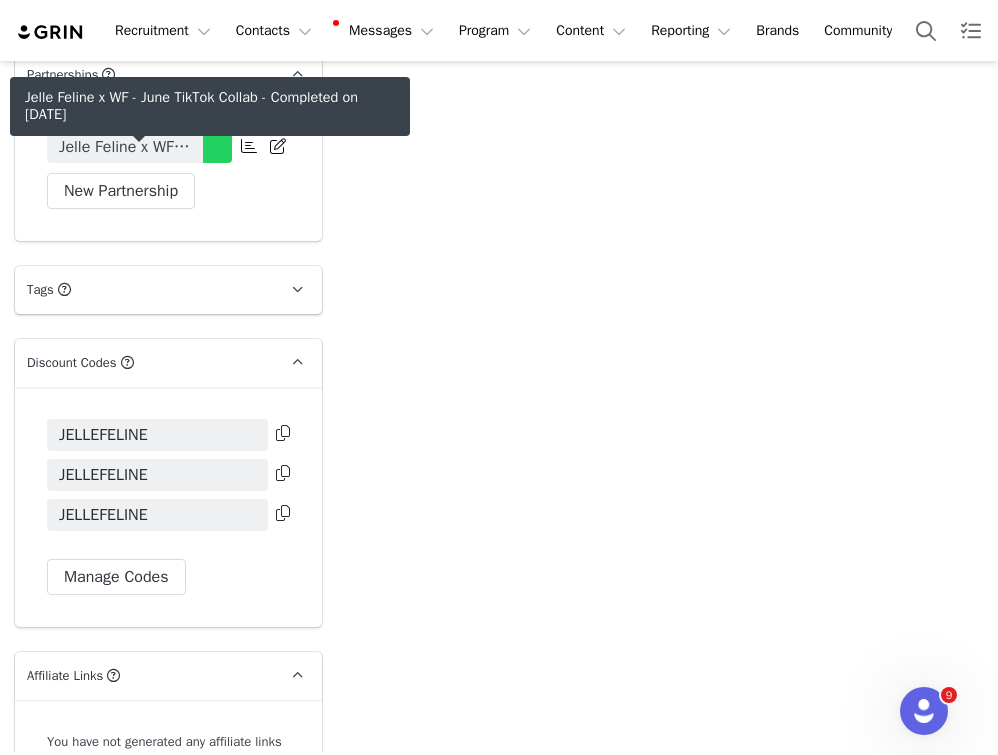 click on "Jelle Feline x WF - June TikTok Collab" at bounding box center [125, 147] 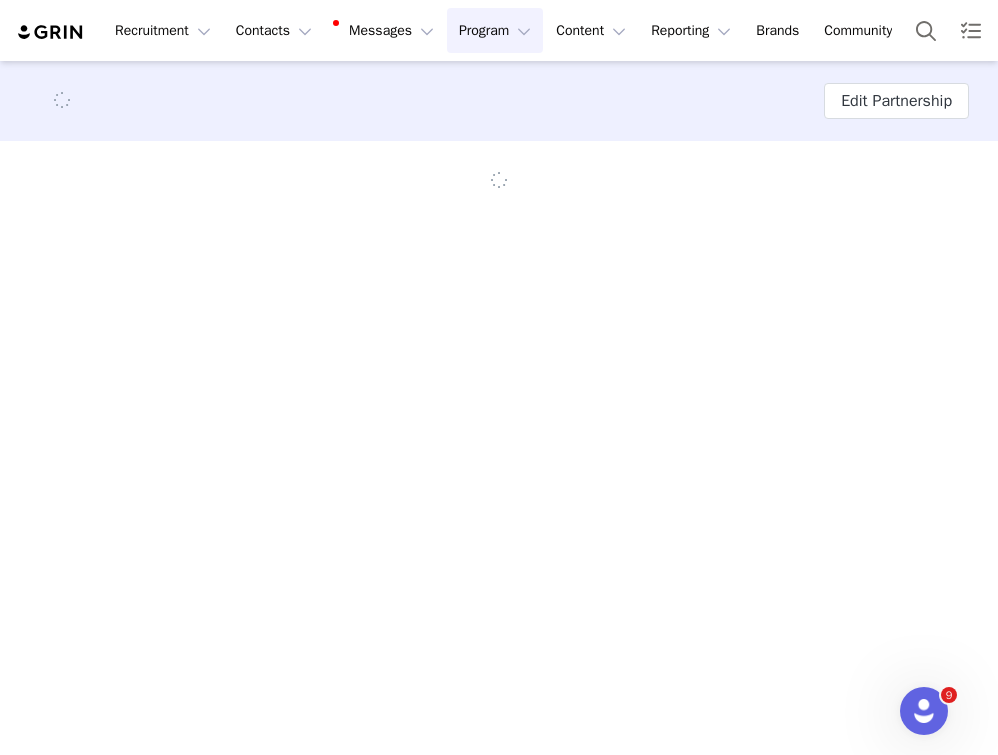 scroll, scrollTop: 0, scrollLeft: 0, axis: both 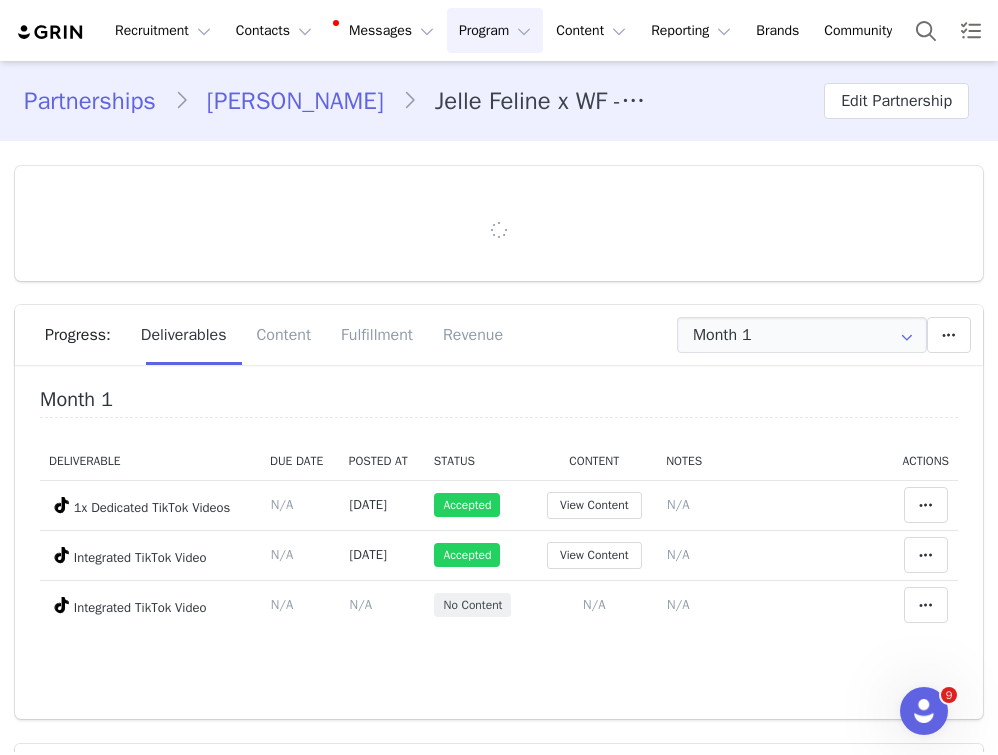 type on "+49 (Germany)" 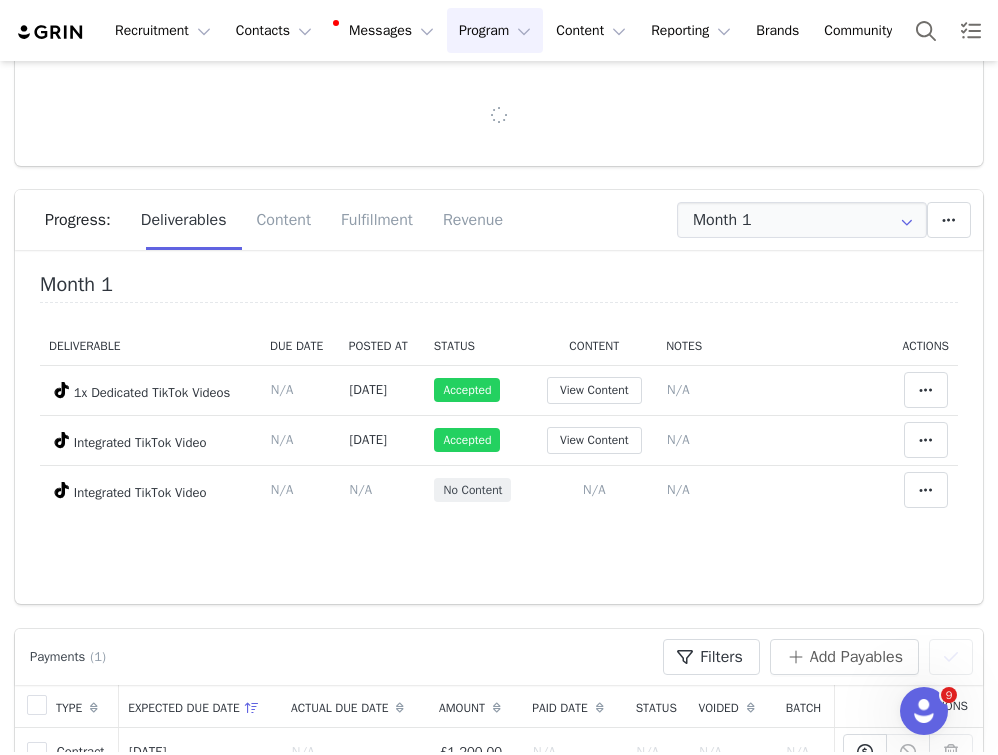 scroll, scrollTop: 139, scrollLeft: 0, axis: vertical 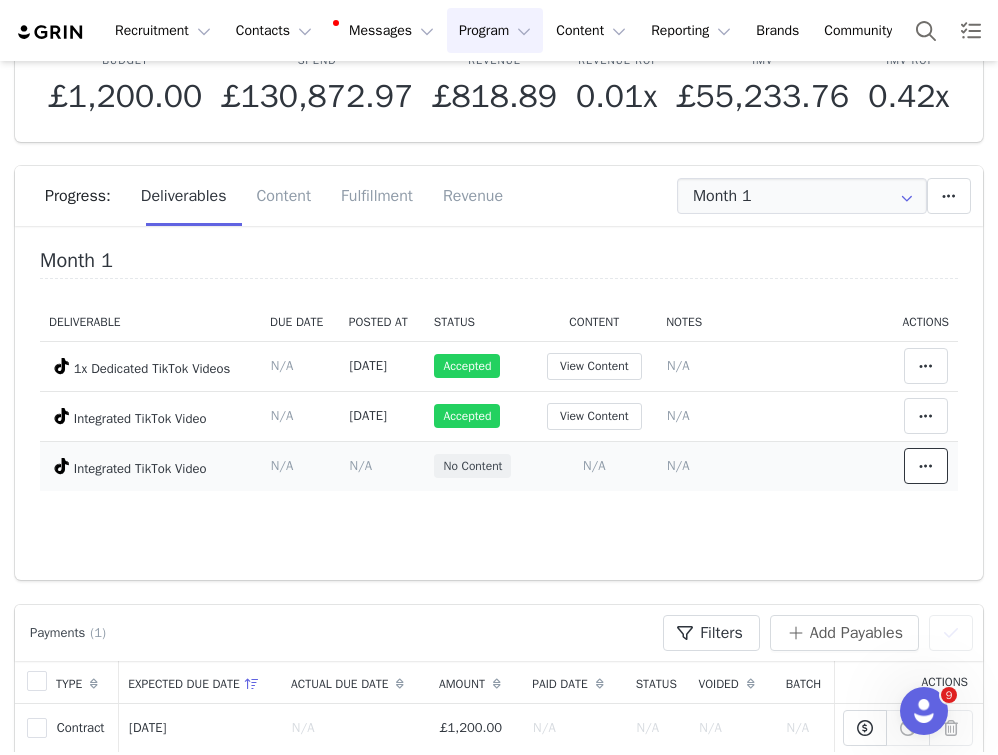 click at bounding box center [926, 466] 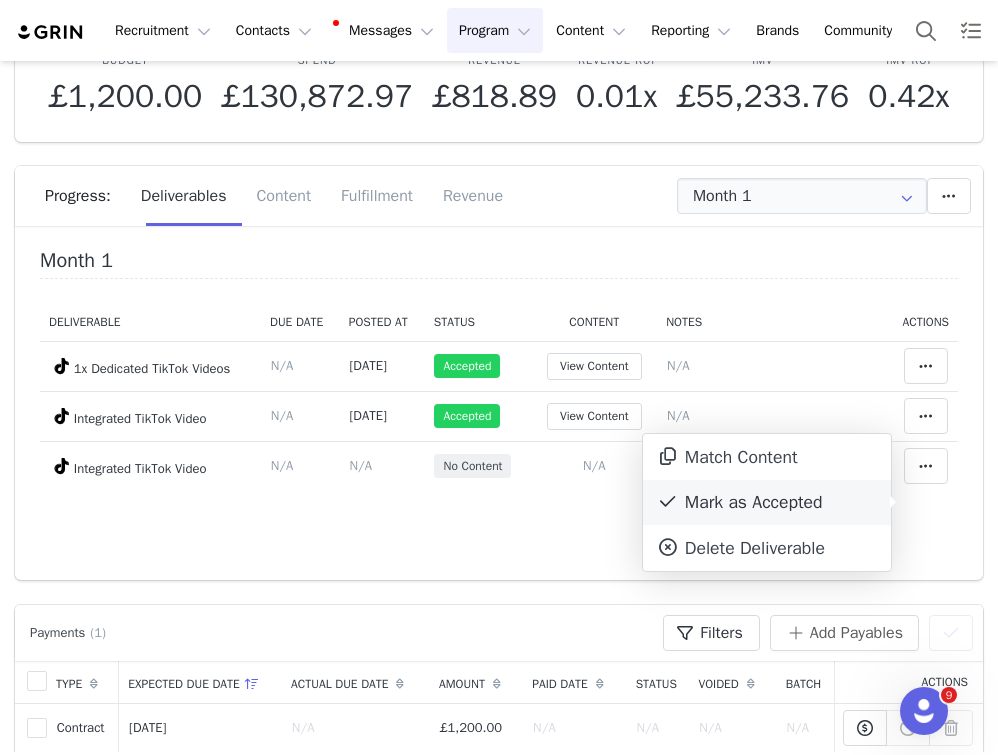 click on "Mark as Accepted" at bounding box center [767, 503] 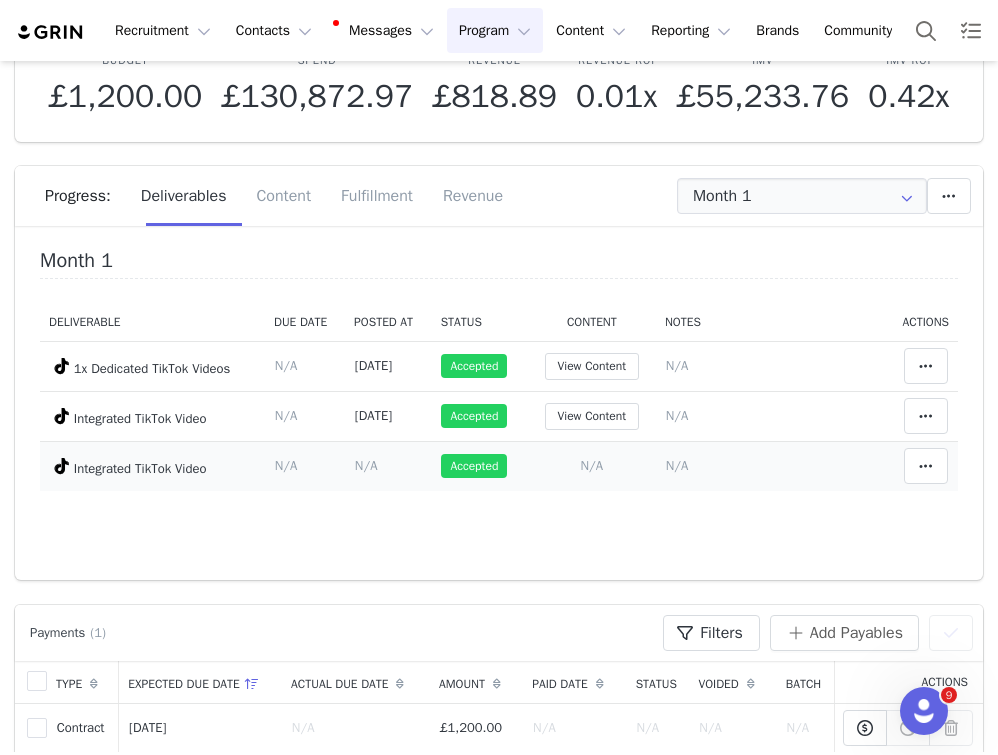 click on "N/A" at bounding box center [592, 465] 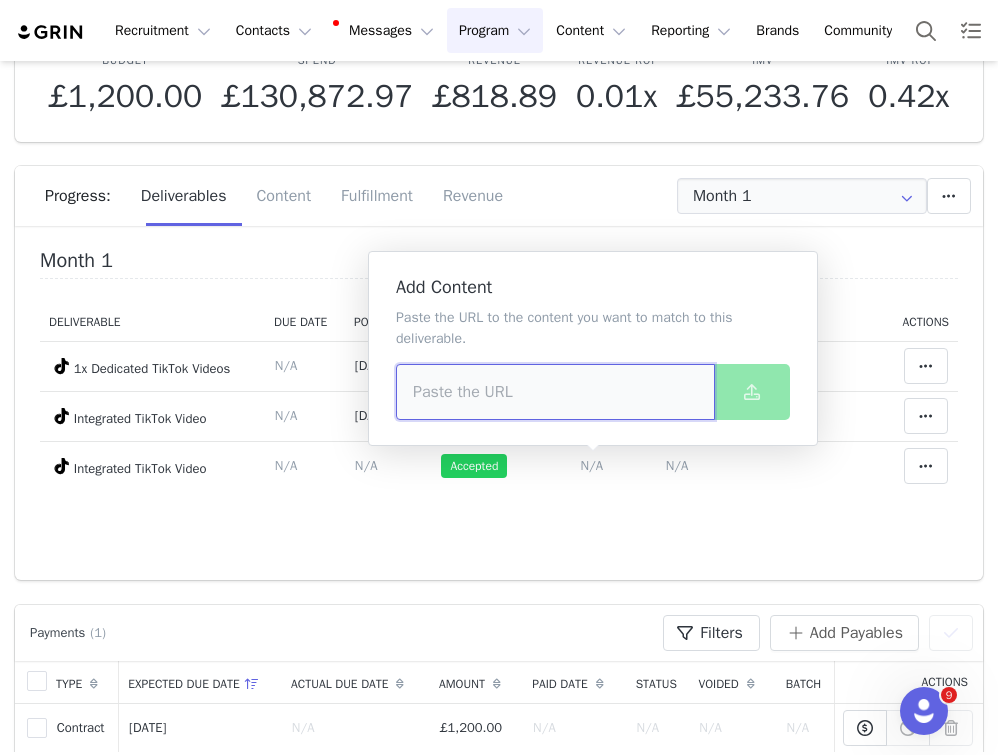 click at bounding box center [555, 392] 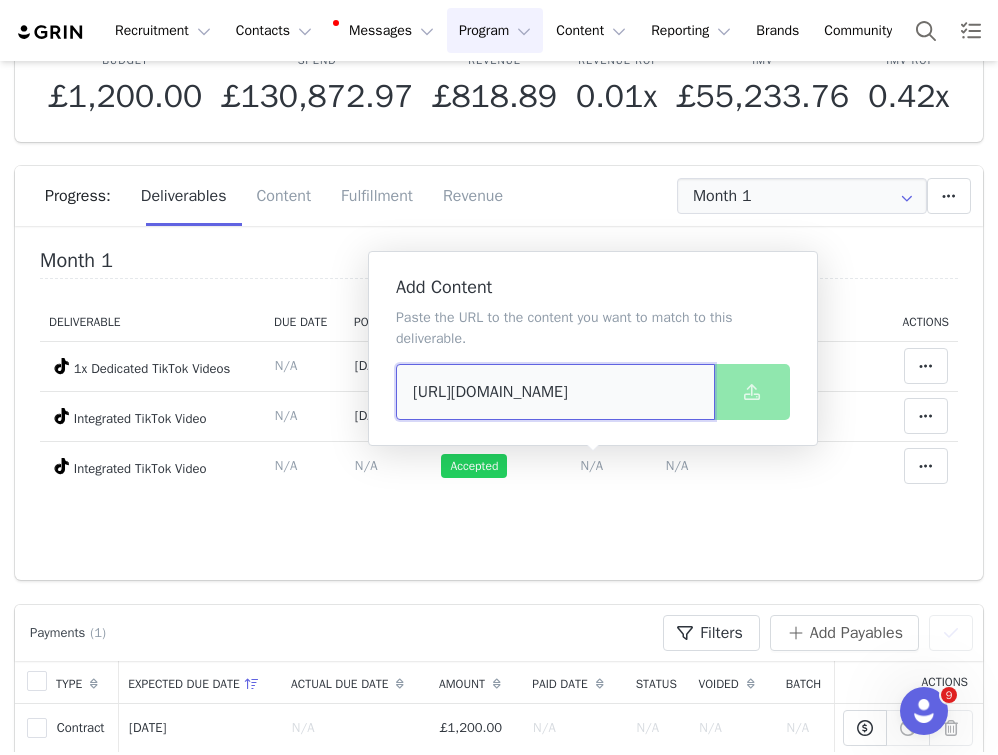 scroll, scrollTop: 0, scrollLeft: 185, axis: horizontal 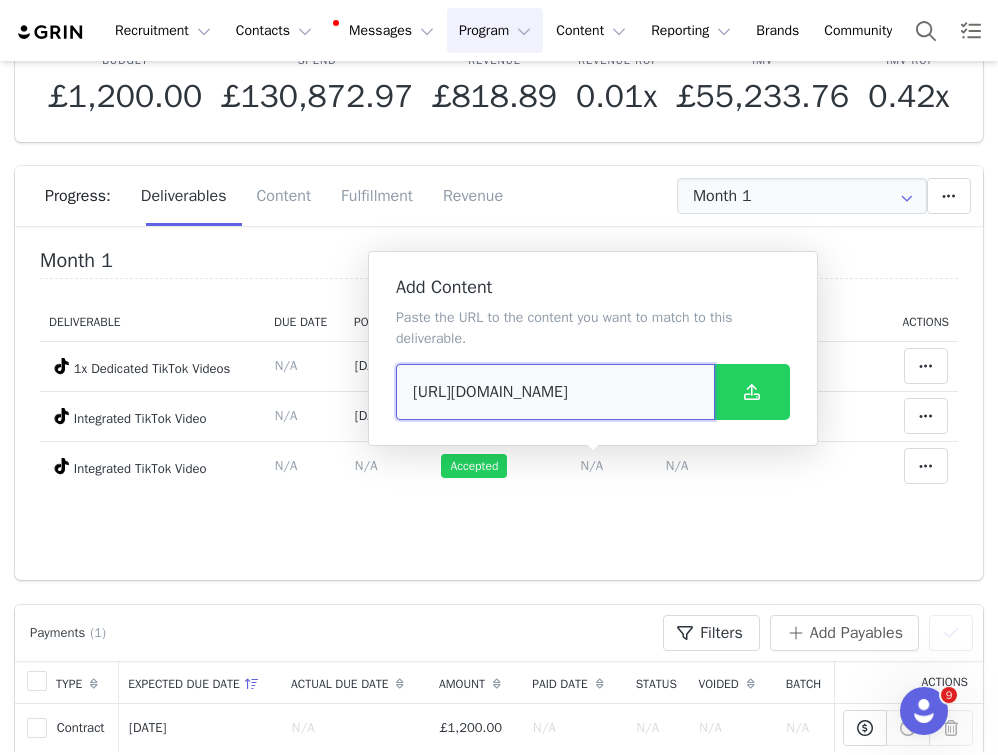 type on "https://www.tiktok.com/@jellefeline/video/7524711686037572886" 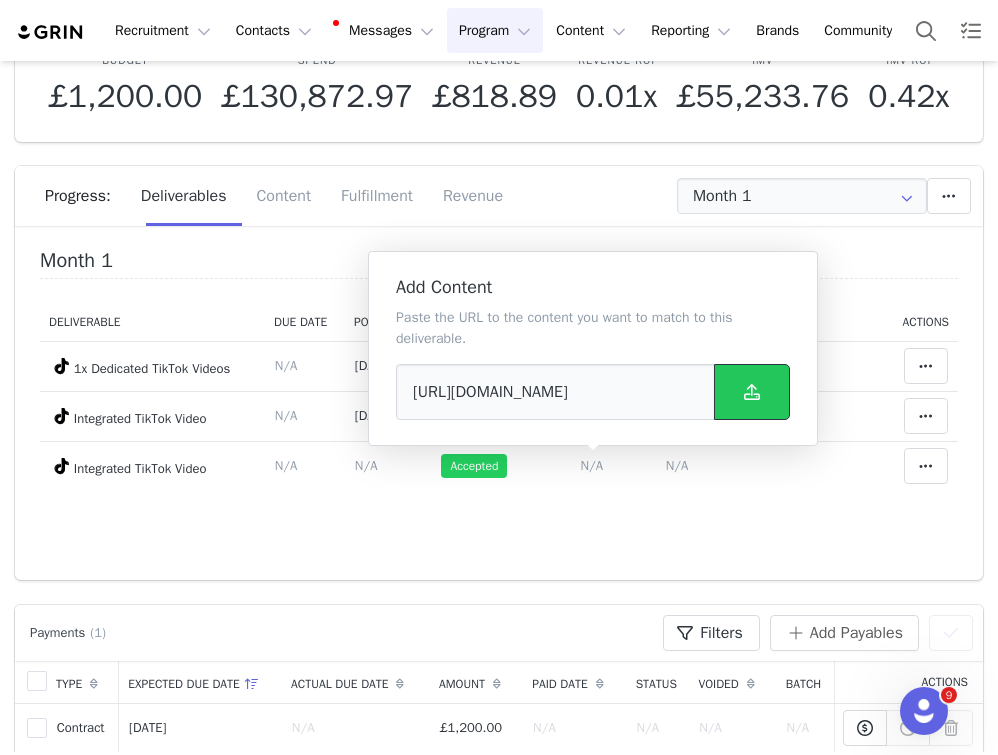 scroll, scrollTop: 0, scrollLeft: 0, axis: both 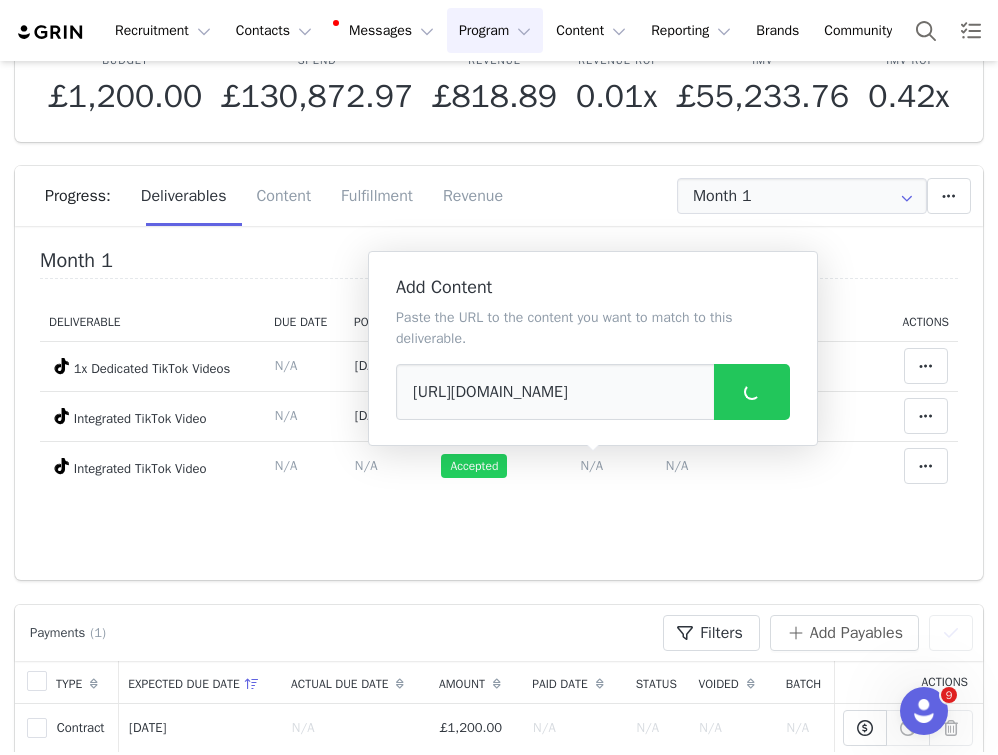 type 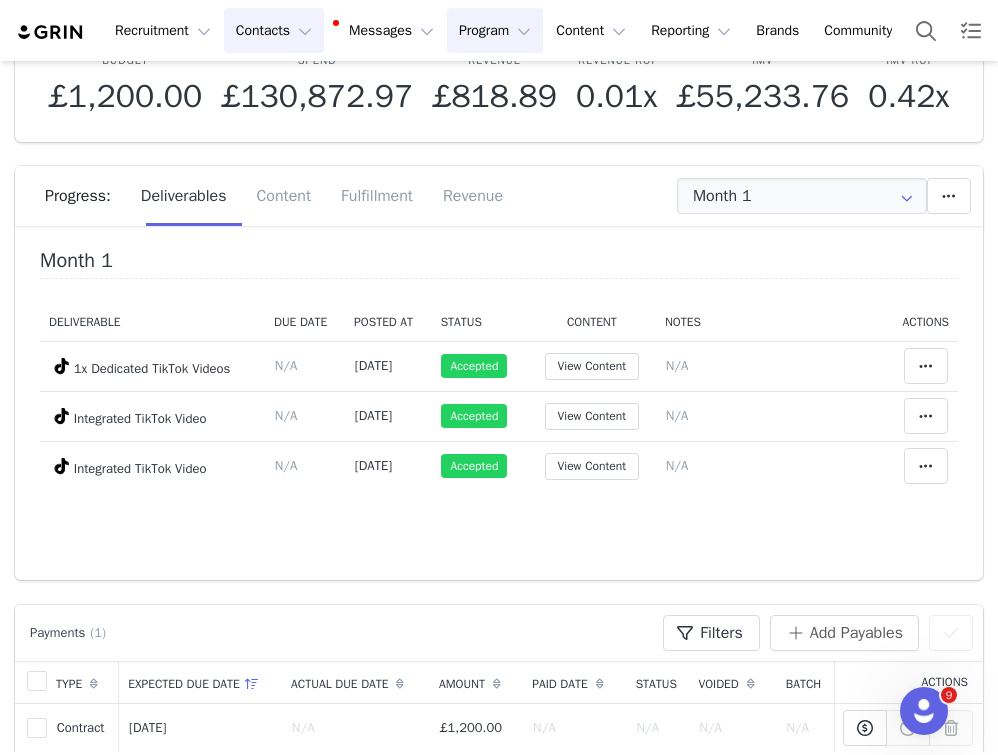 click on "Contacts Contacts" at bounding box center [274, 30] 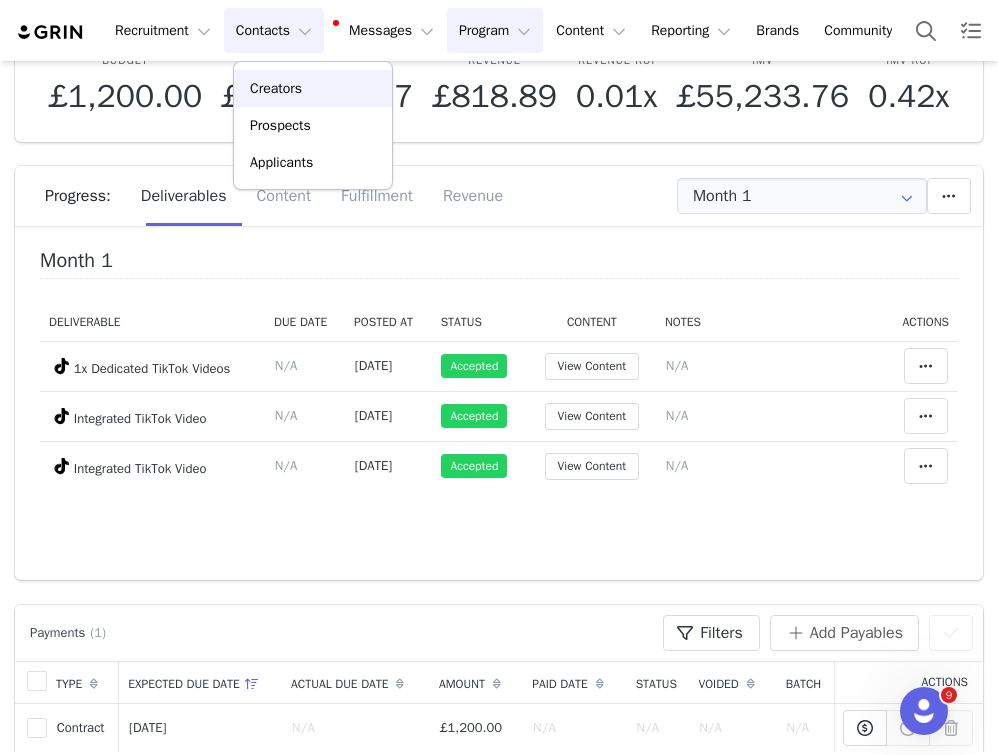 click on "Creators" at bounding box center (276, 88) 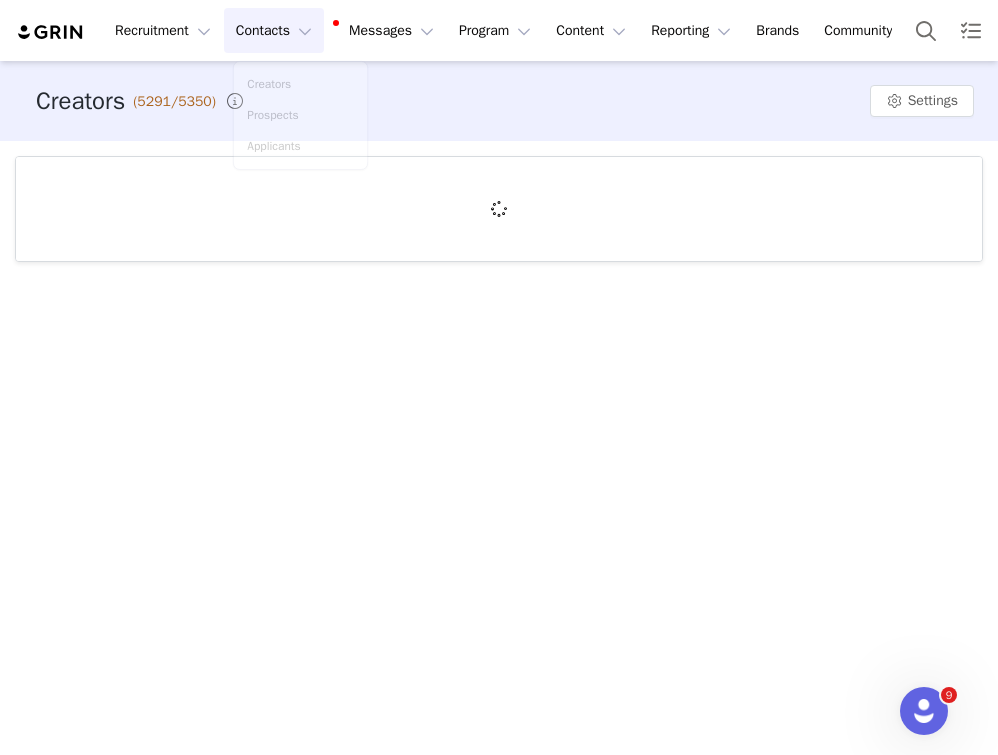 scroll, scrollTop: 0, scrollLeft: 0, axis: both 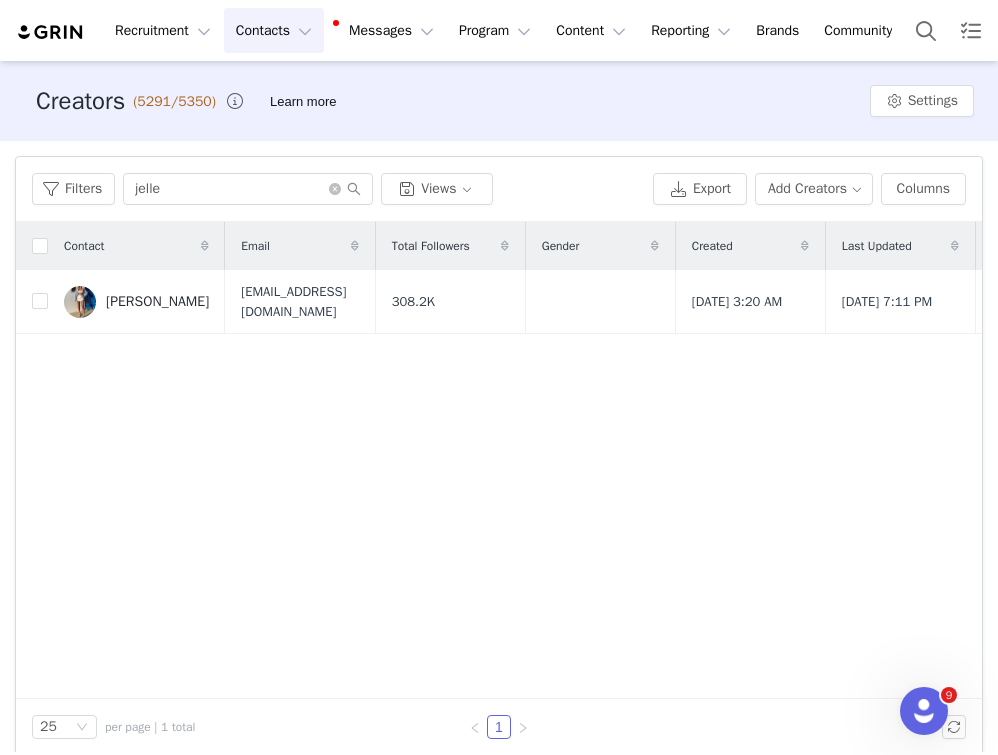 click on "Filters jelle Views     Export  Add Creators      Columns" at bounding box center [499, 189] 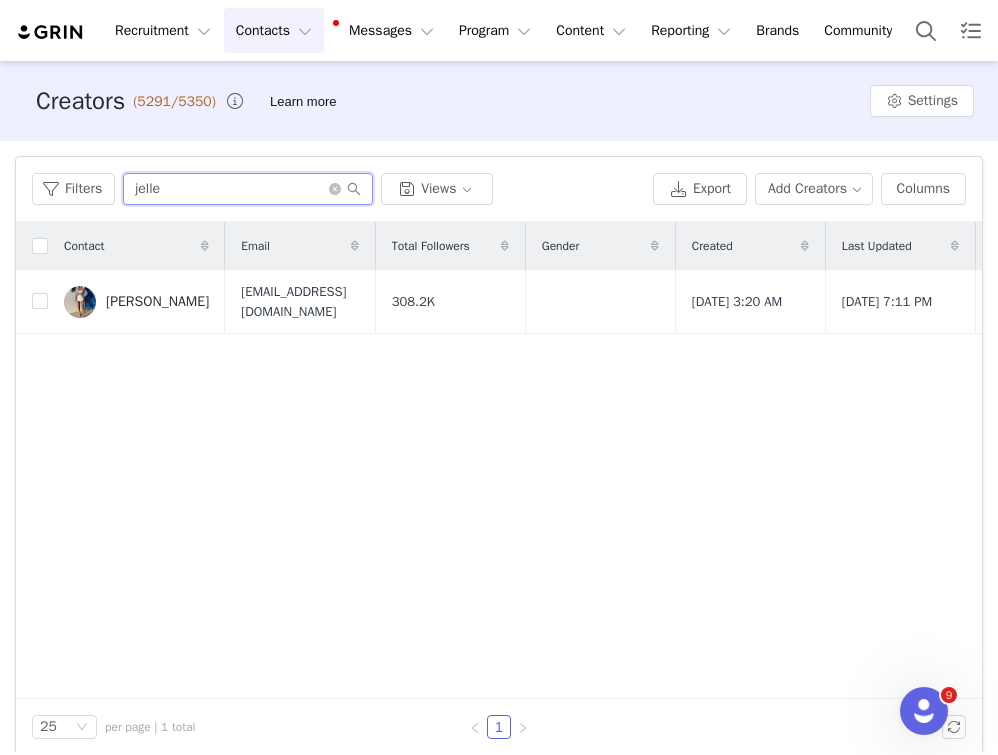 click on "jelle" at bounding box center [248, 189] 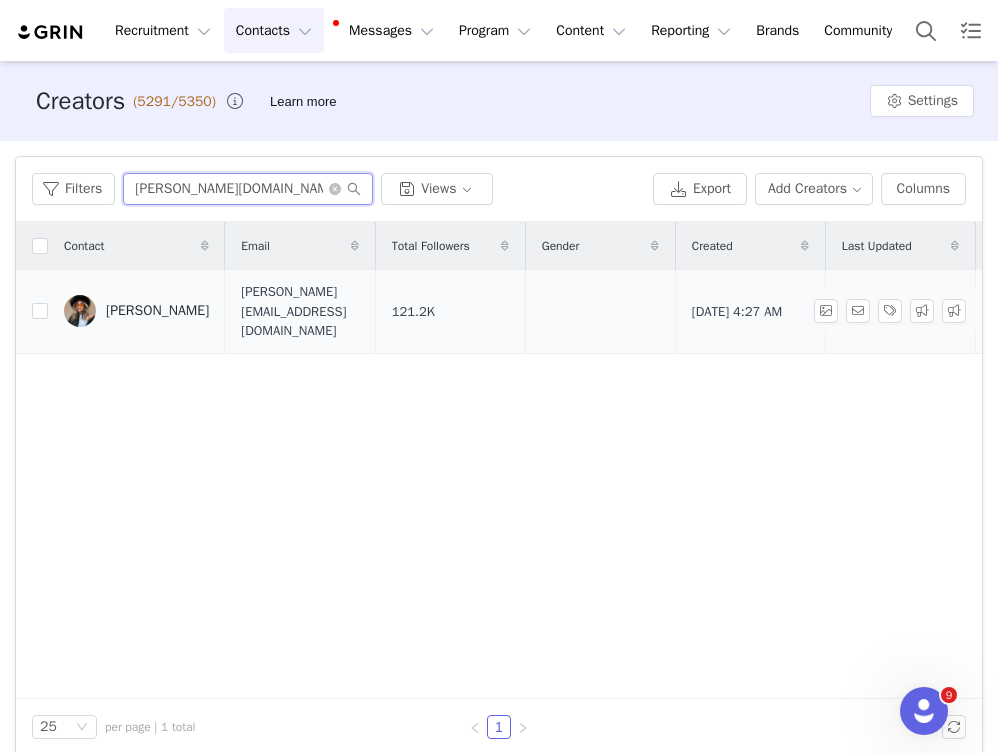 type on "michelle.cl" 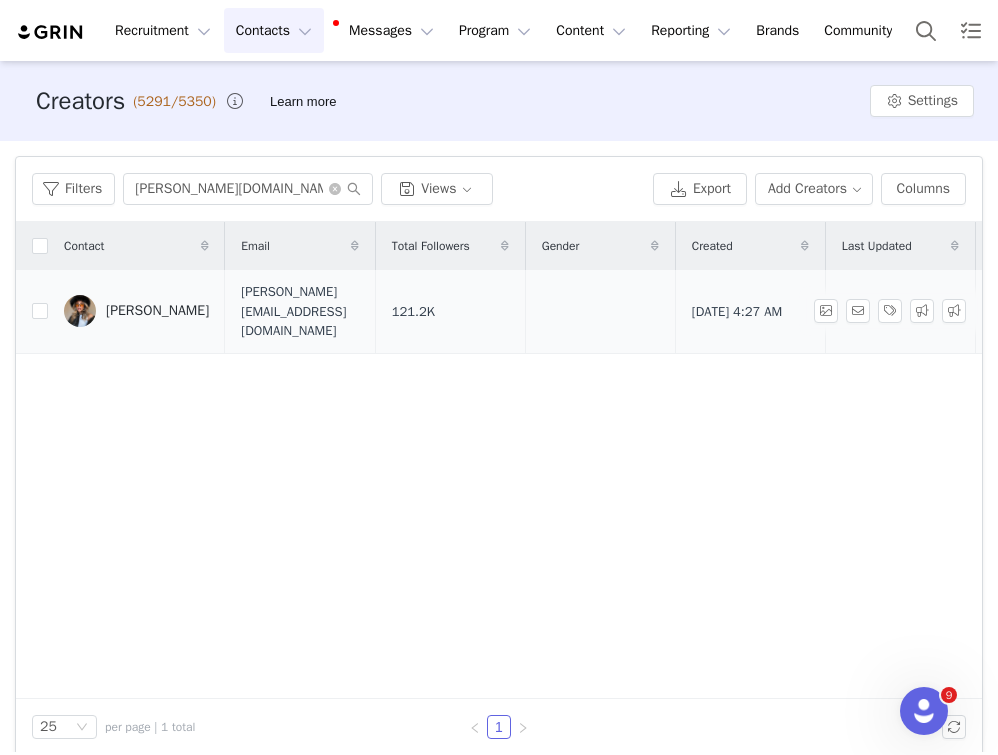 click on "Michelle Capoccello" at bounding box center [157, 311] 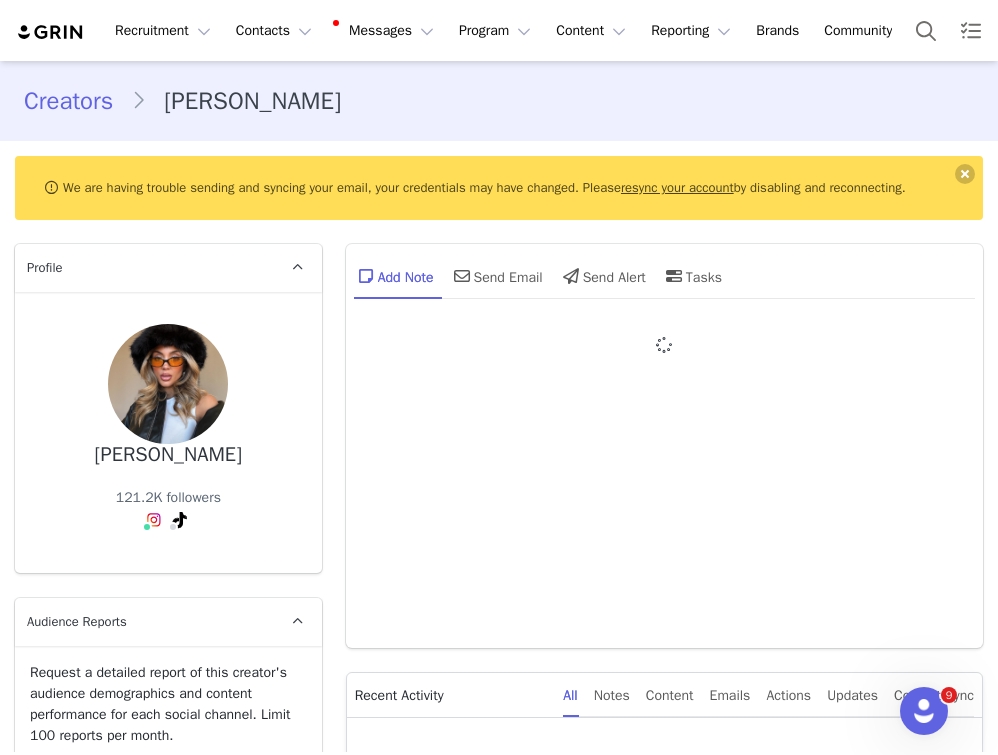 type on "+49 (Germany)" 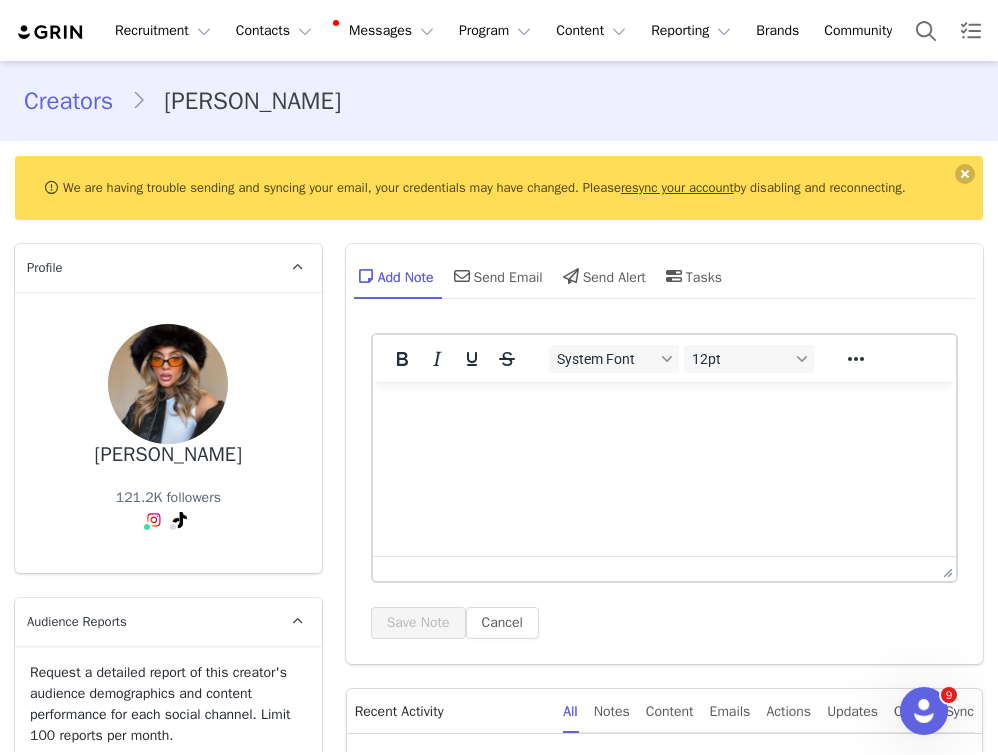 scroll, scrollTop: 0, scrollLeft: 0, axis: both 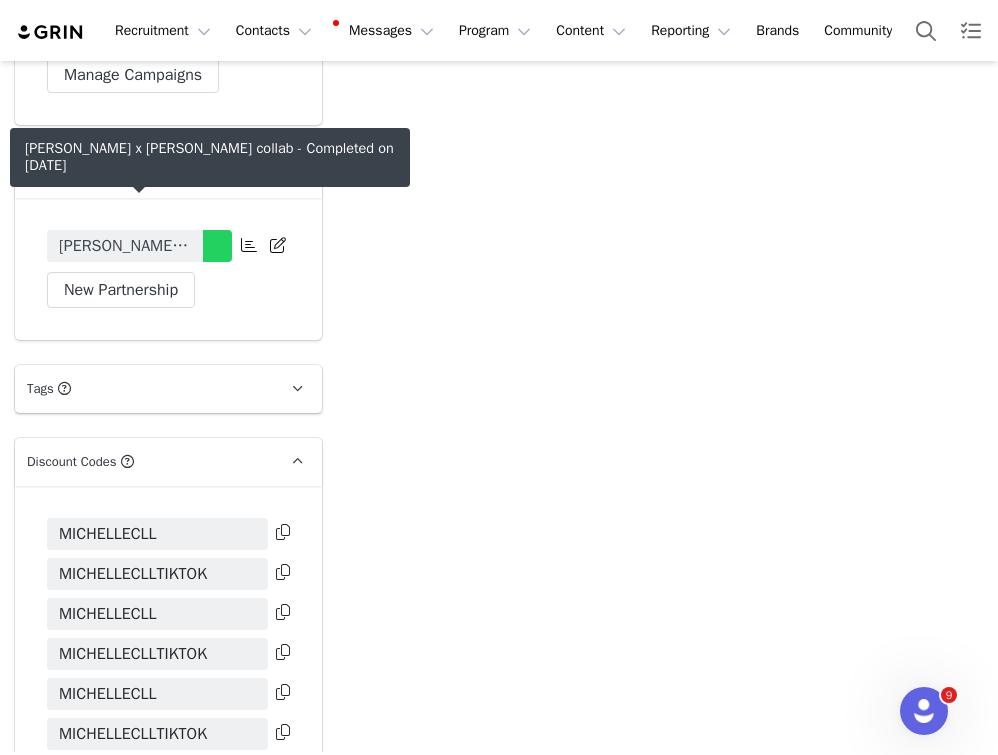 click on "Michelle Cll x WF - June collab" at bounding box center (125, 246) 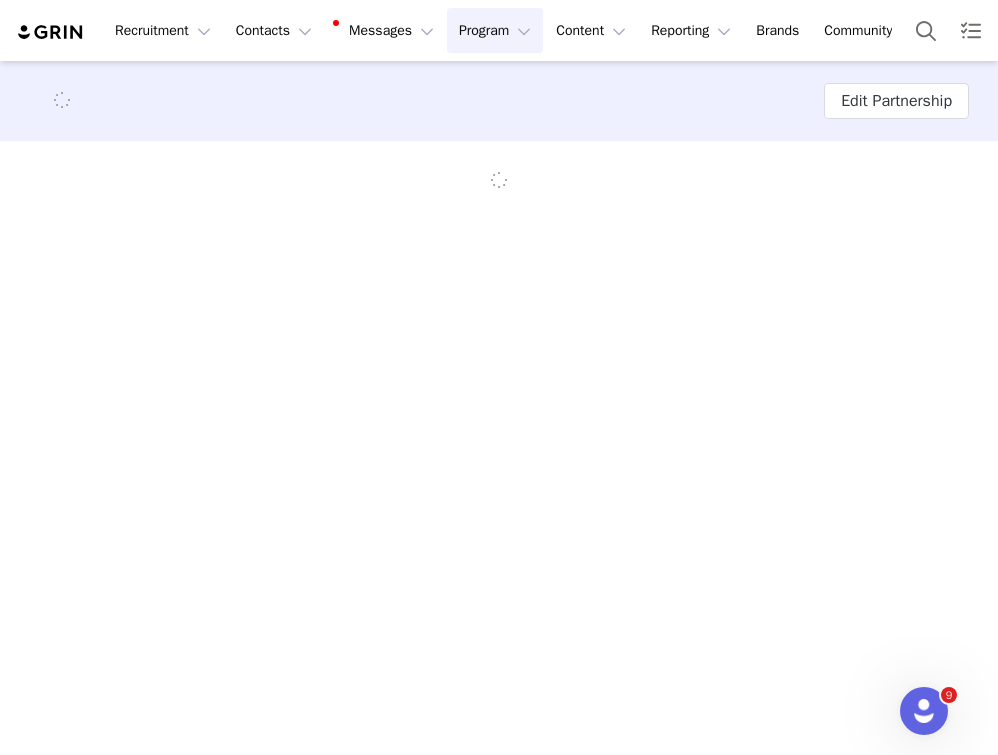 scroll, scrollTop: 0, scrollLeft: 0, axis: both 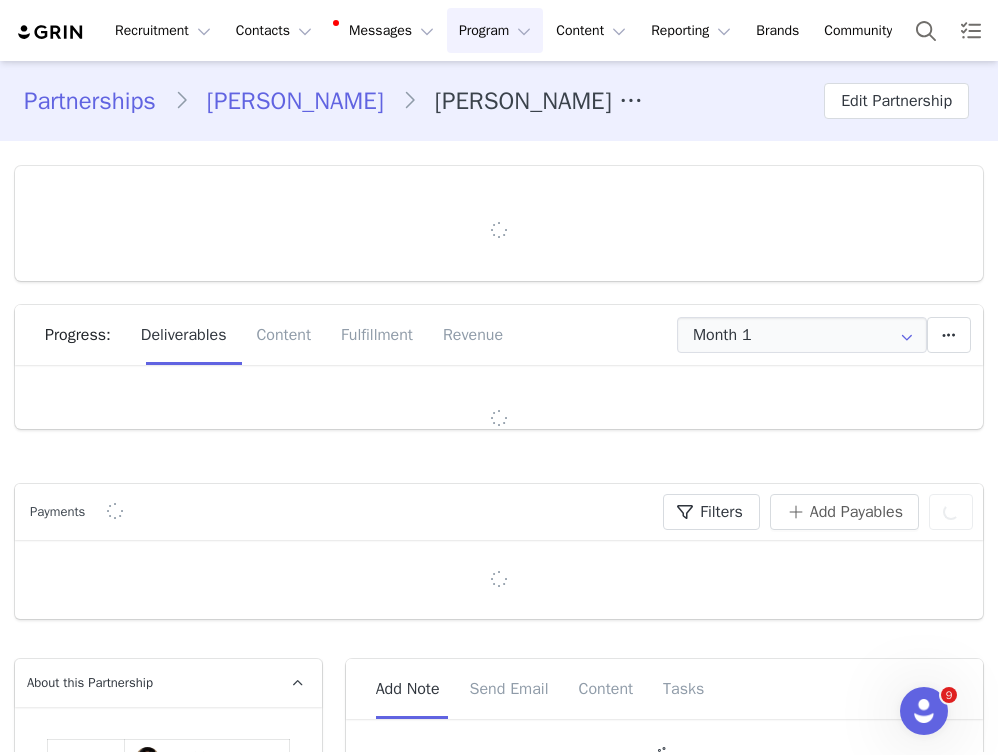 type on "+49 (Germany)" 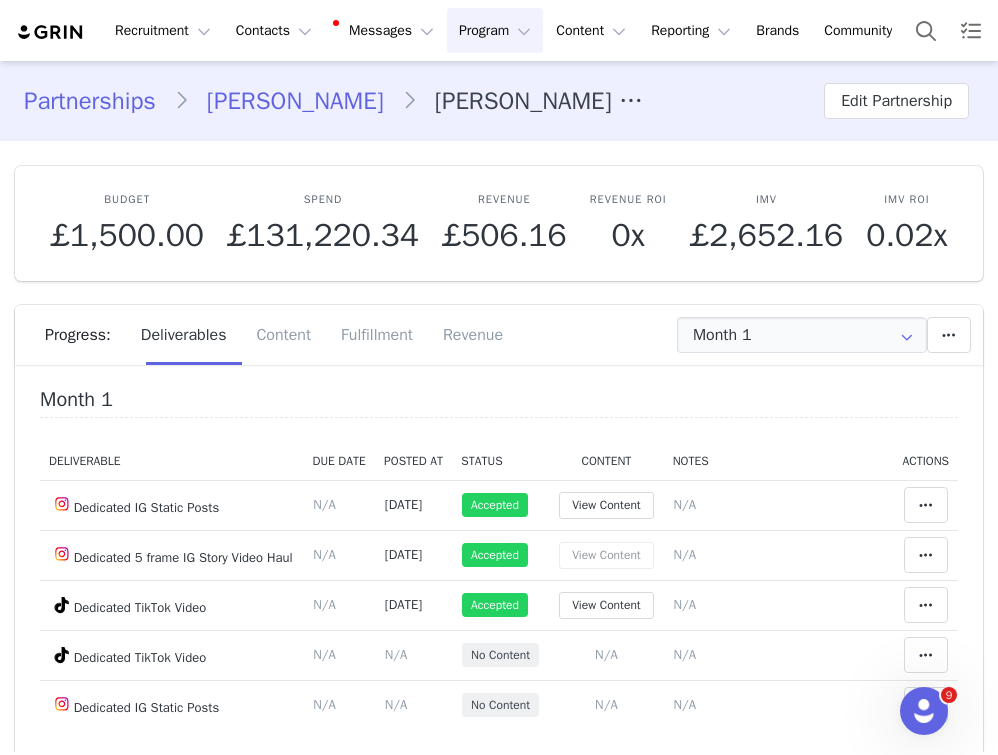 scroll, scrollTop: 0, scrollLeft: 0, axis: both 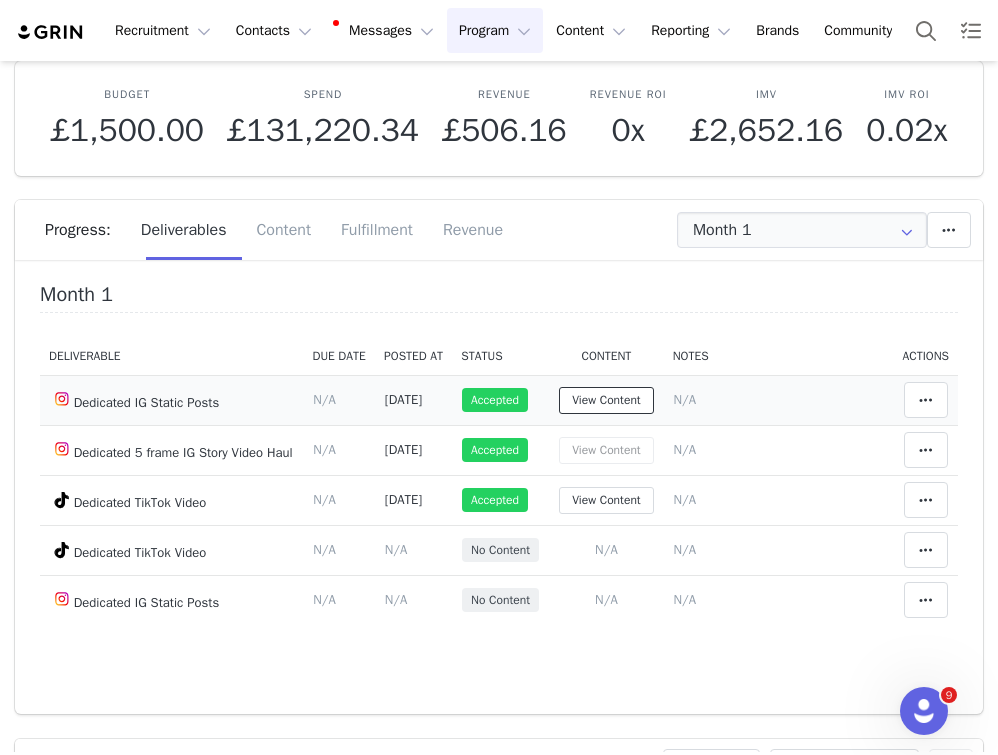 click on "View Content" at bounding box center (606, 400) 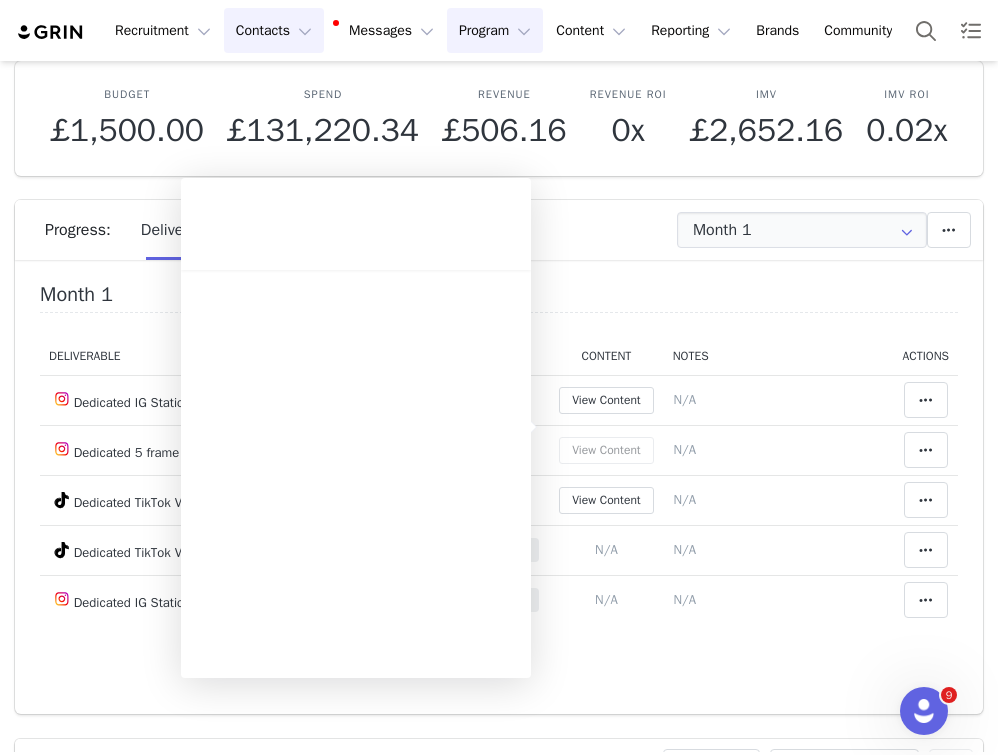 click on "Contacts Contacts" at bounding box center (274, 30) 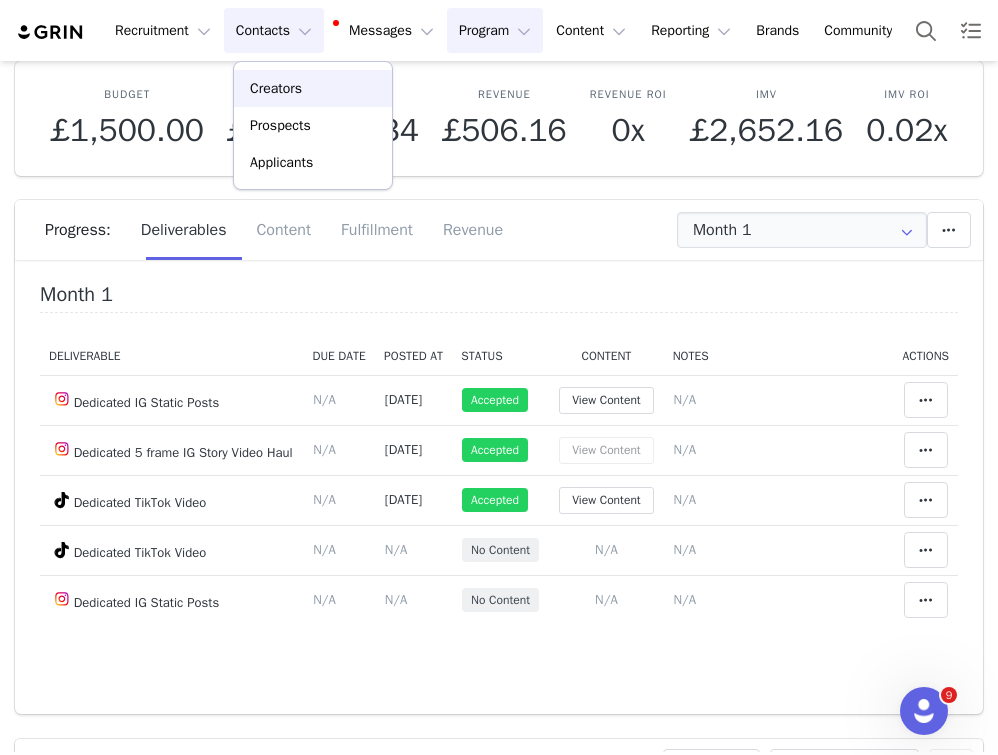 click on "Creators" at bounding box center [276, 88] 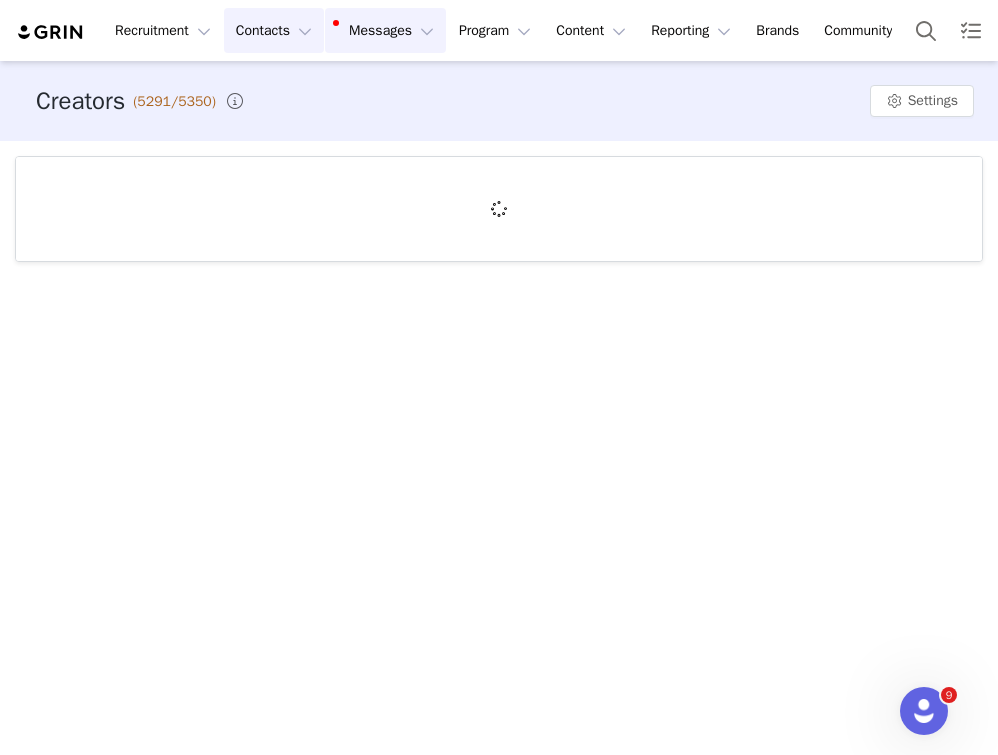 scroll, scrollTop: 0, scrollLeft: 0, axis: both 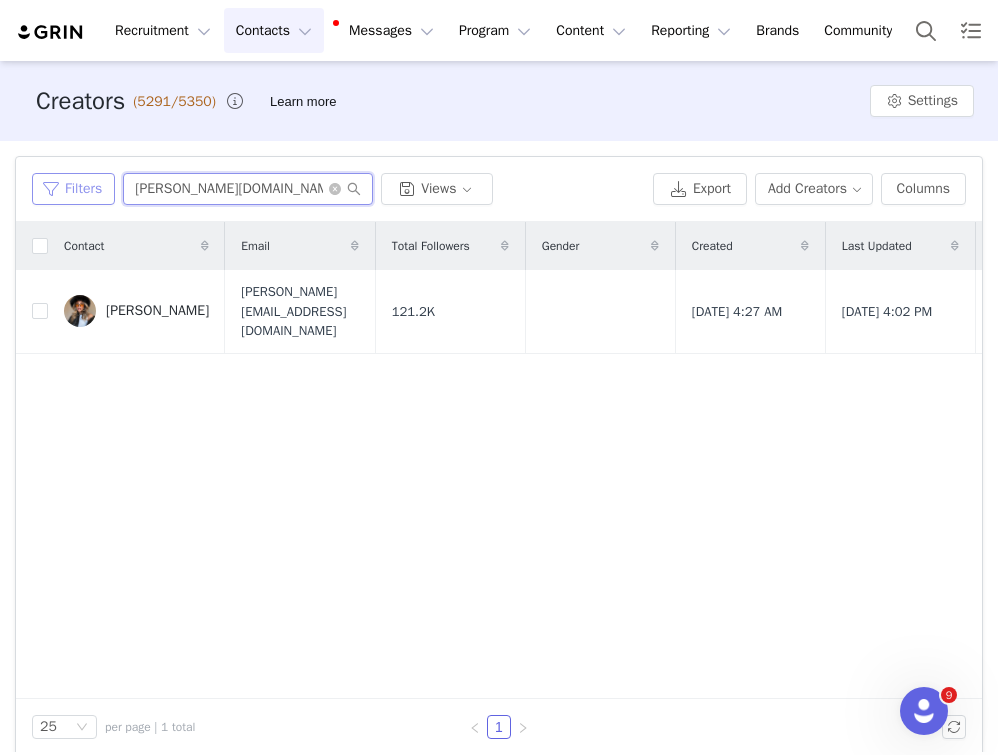 drag, startPoint x: 253, startPoint y: 195, endPoint x: 88, endPoint y: 195, distance: 165 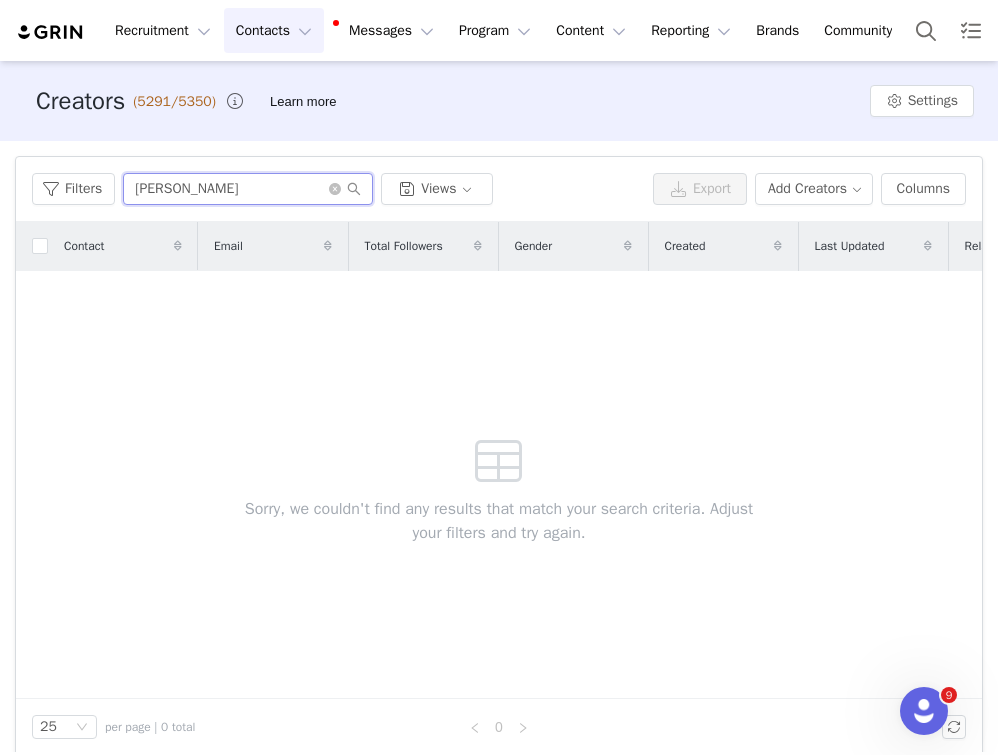 type on "Jasmin Zizam" 